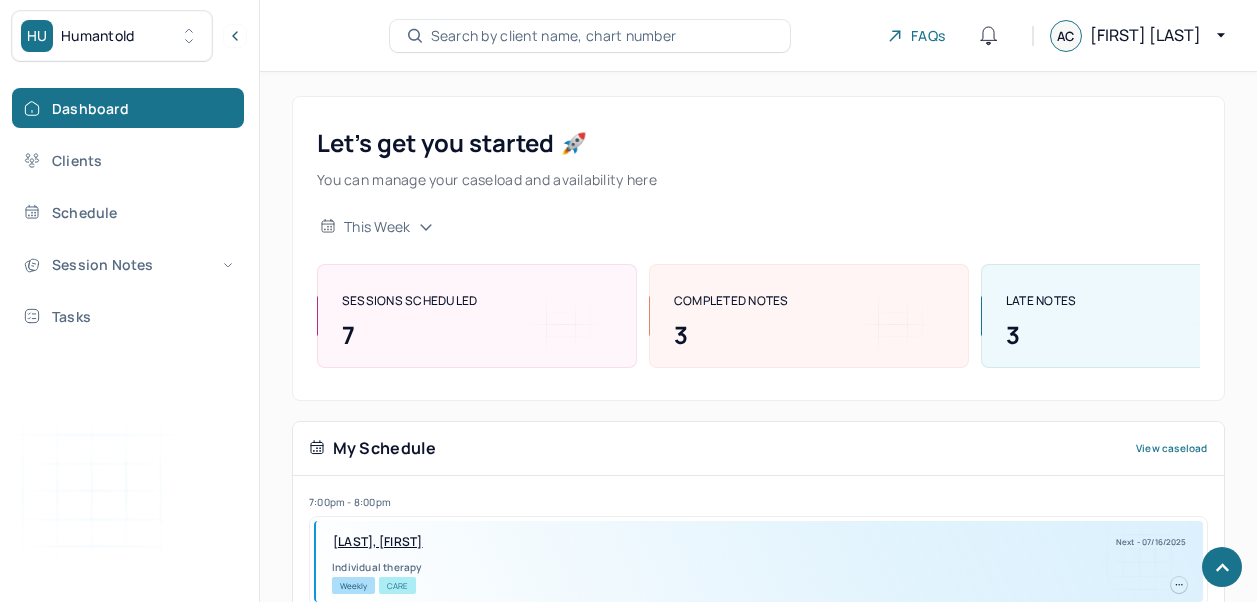 scroll, scrollTop: 1192, scrollLeft: 0, axis: vertical 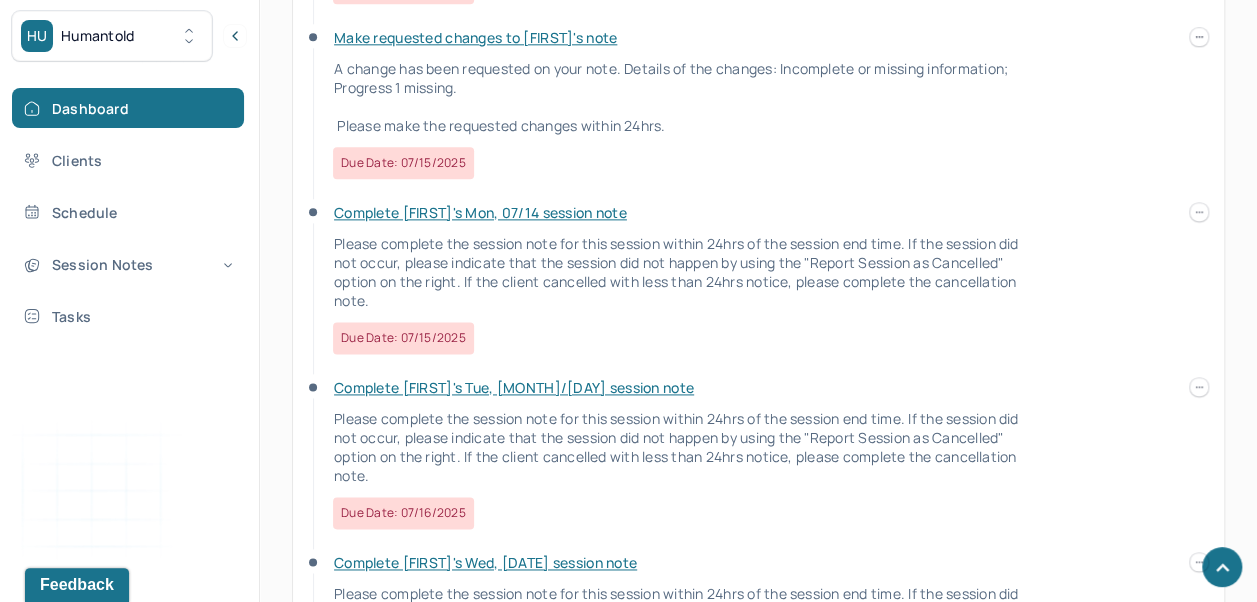 click on "Complete [FIRST]'s Mon, 07/14 session note" at bounding box center (480, 212) 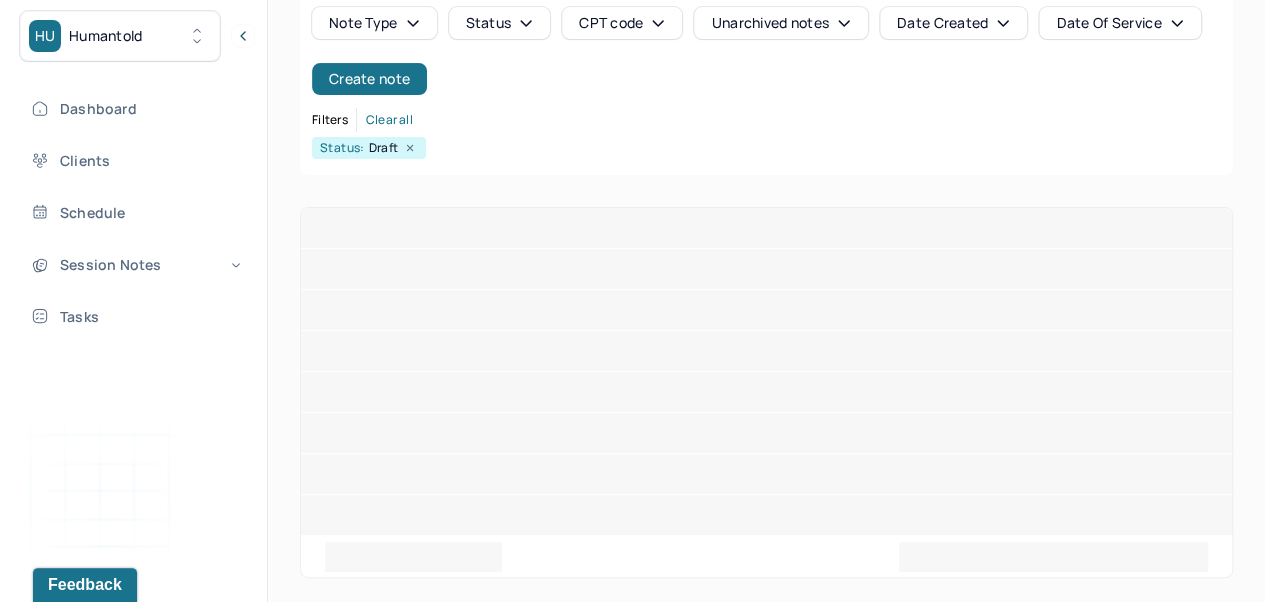 scroll, scrollTop: 0, scrollLeft: 0, axis: both 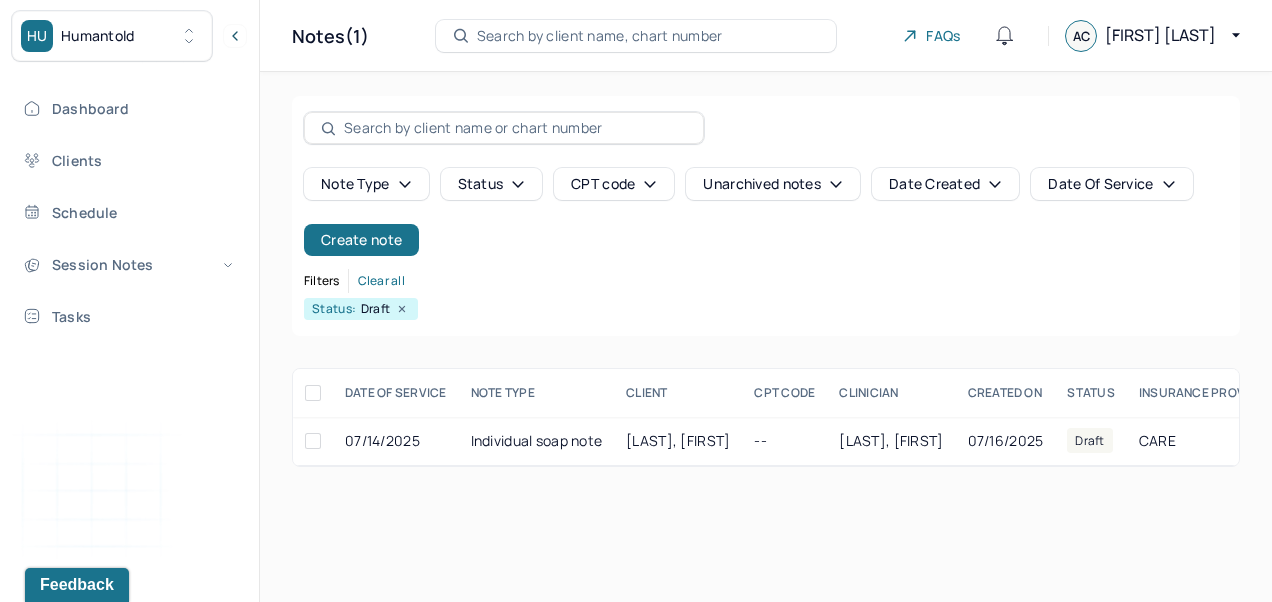click on "[LAST], [FIRST]" at bounding box center (678, 440) 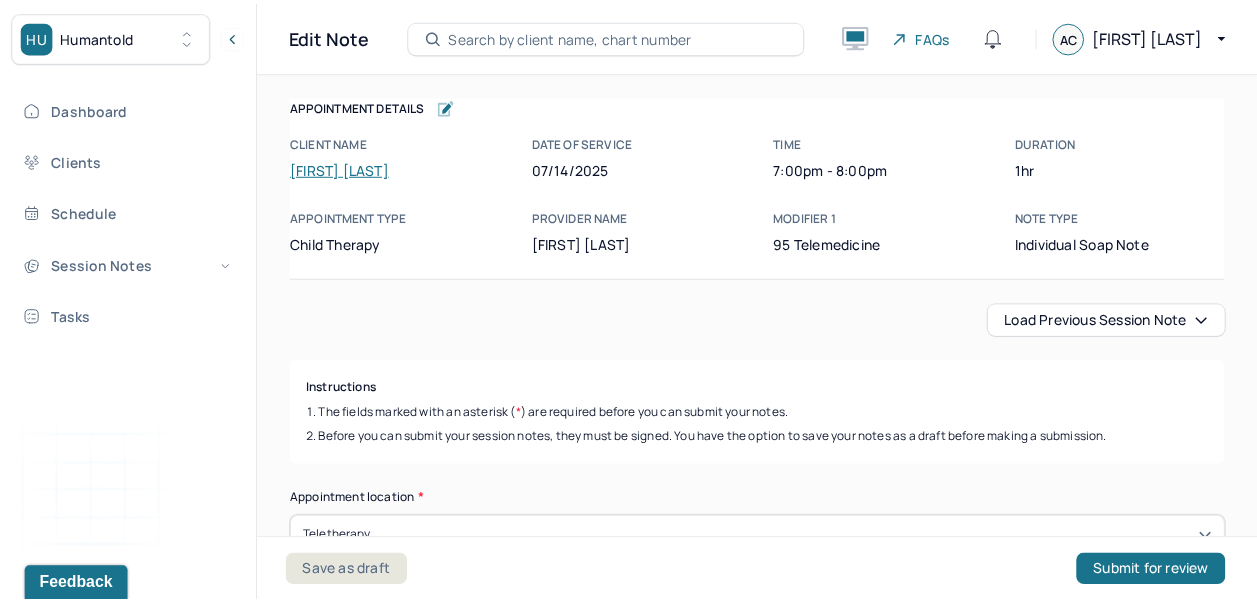 scroll, scrollTop: 0, scrollLeft: 0, axis: both 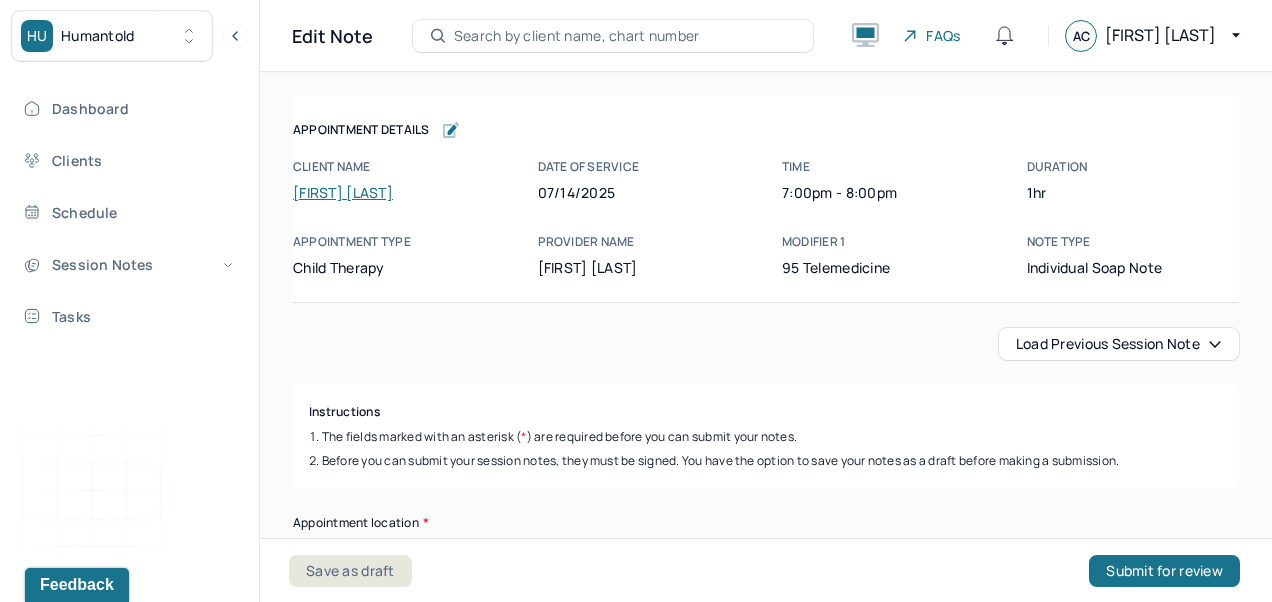 click on "Search by client name, chart number" at bounding box center (577, 36) 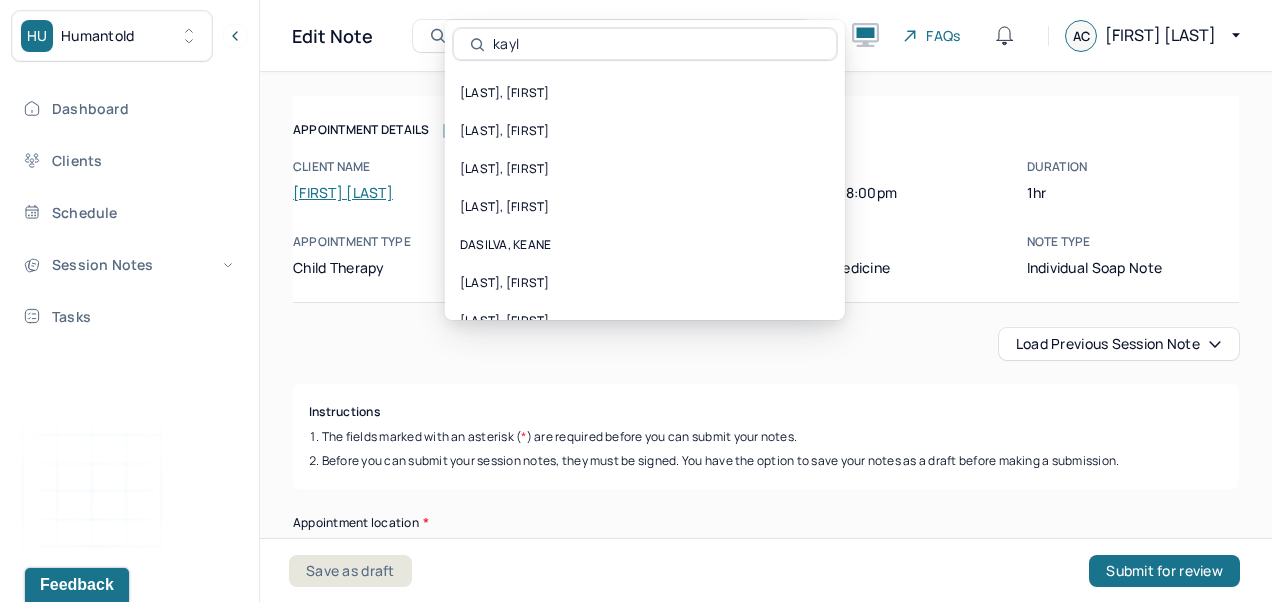 type on "[FIRST]" 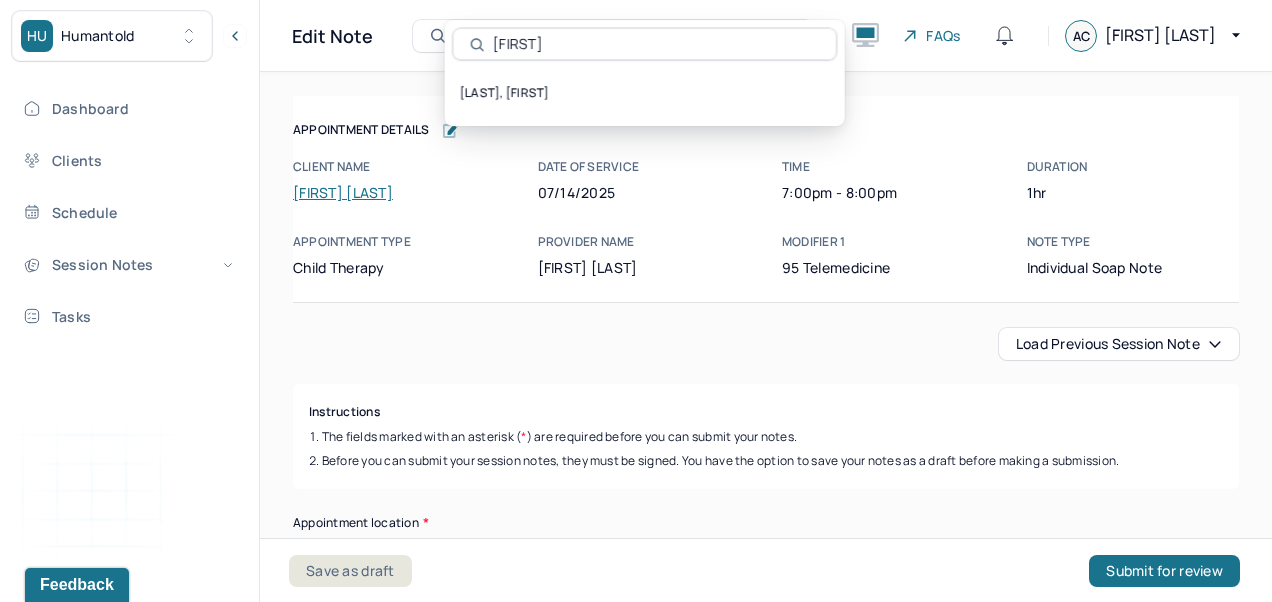 click on "[LAST], [FIRST]" at bounding box center [645, 93] 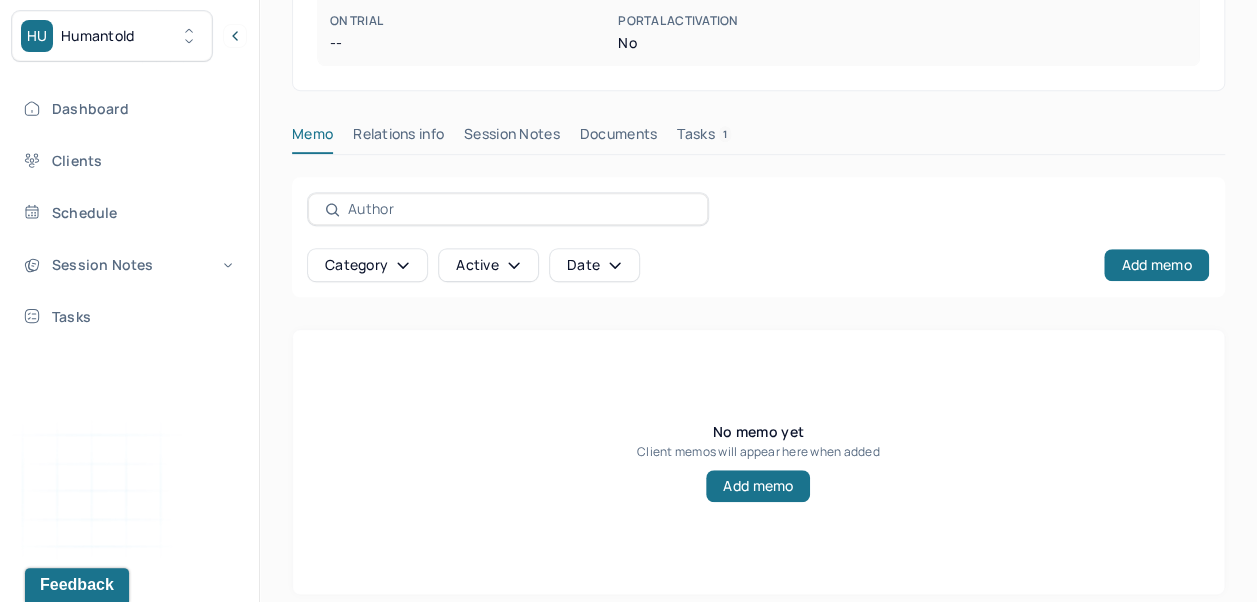 scroll, scrollTop: 565, scrollLeft: 0, axis: vertical 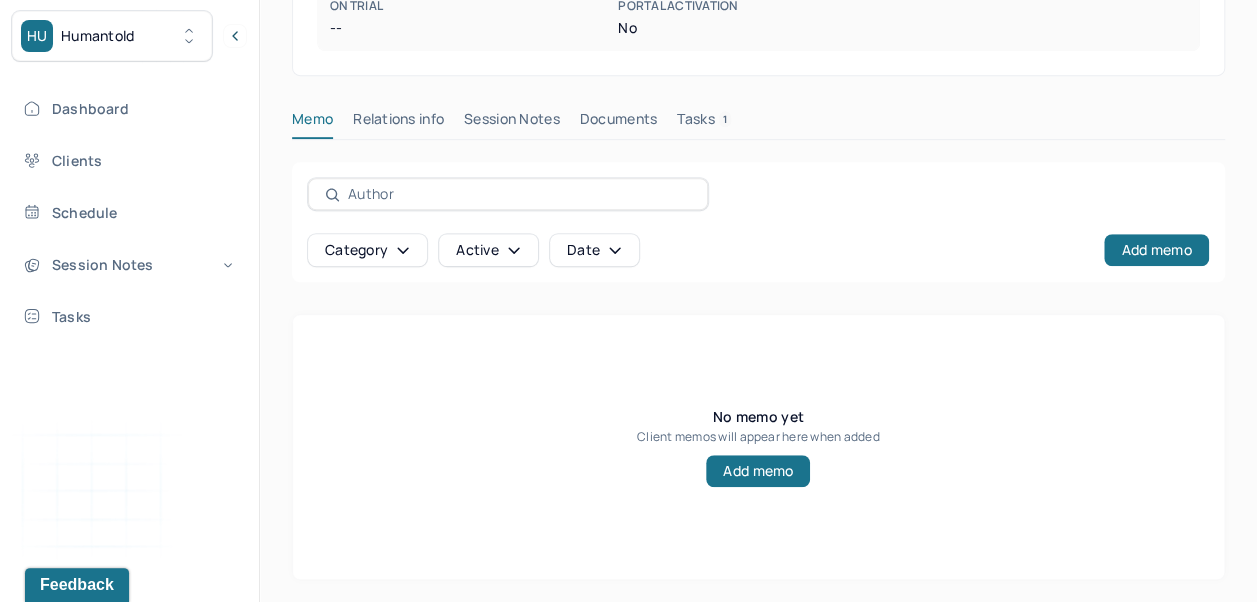 click on "Session Notes" at bounding box center [512, 123] 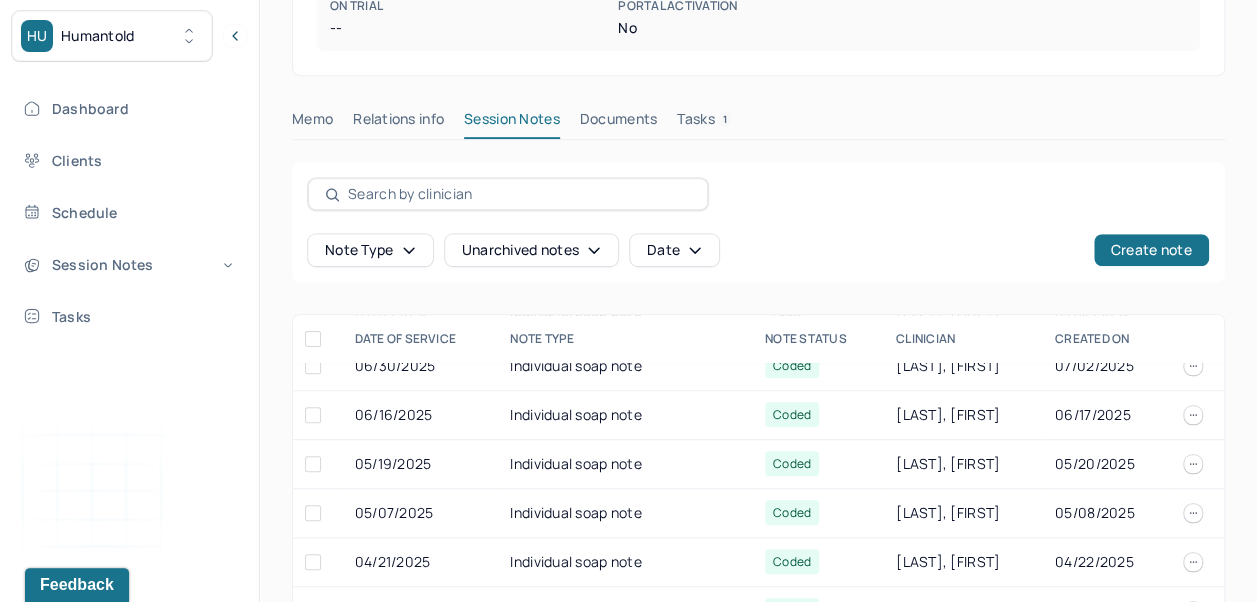 scroll, scrollTop: 0, scrollLeft: 0, axis: both 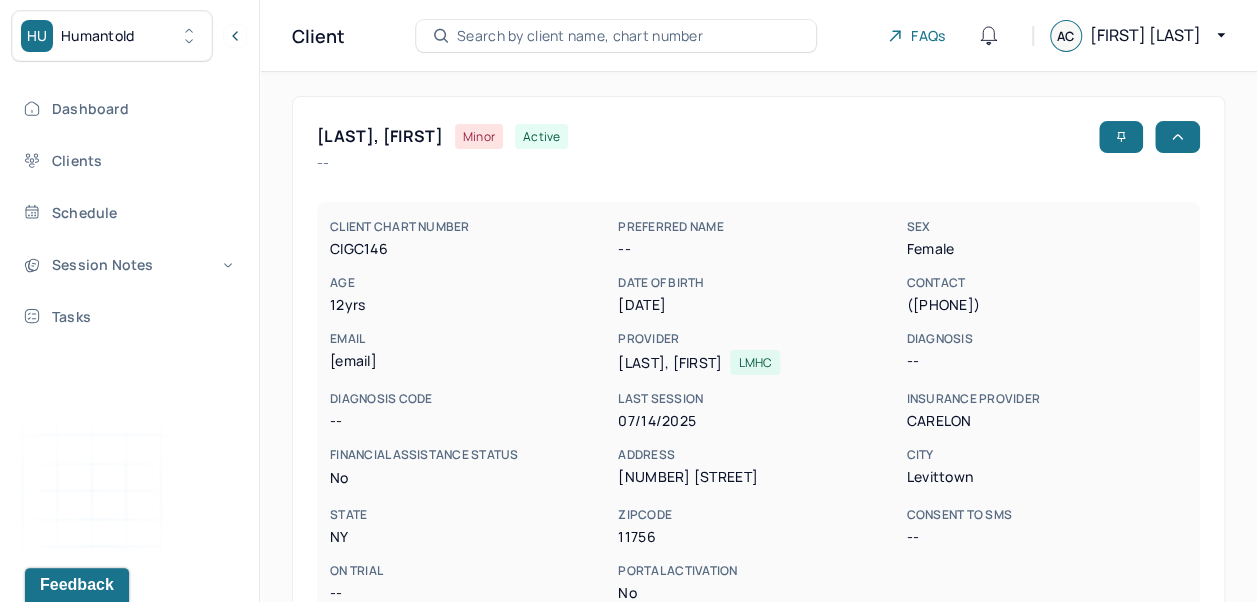 click on "Search by client name, chart number" at bounding box center (616, 36) 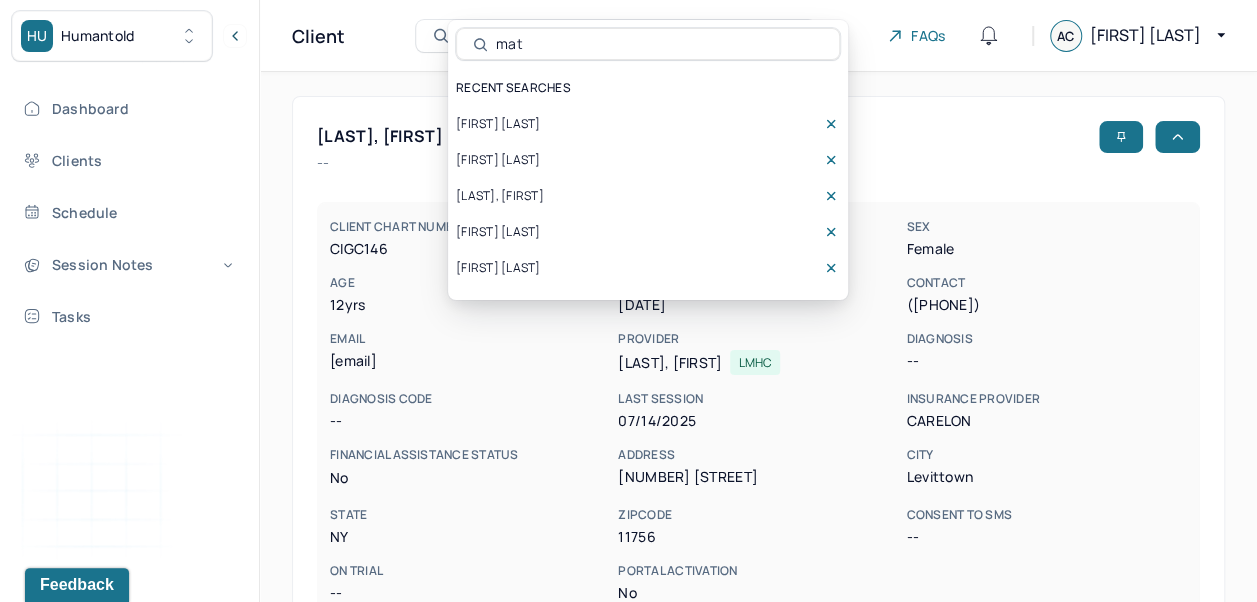 type on "matt" 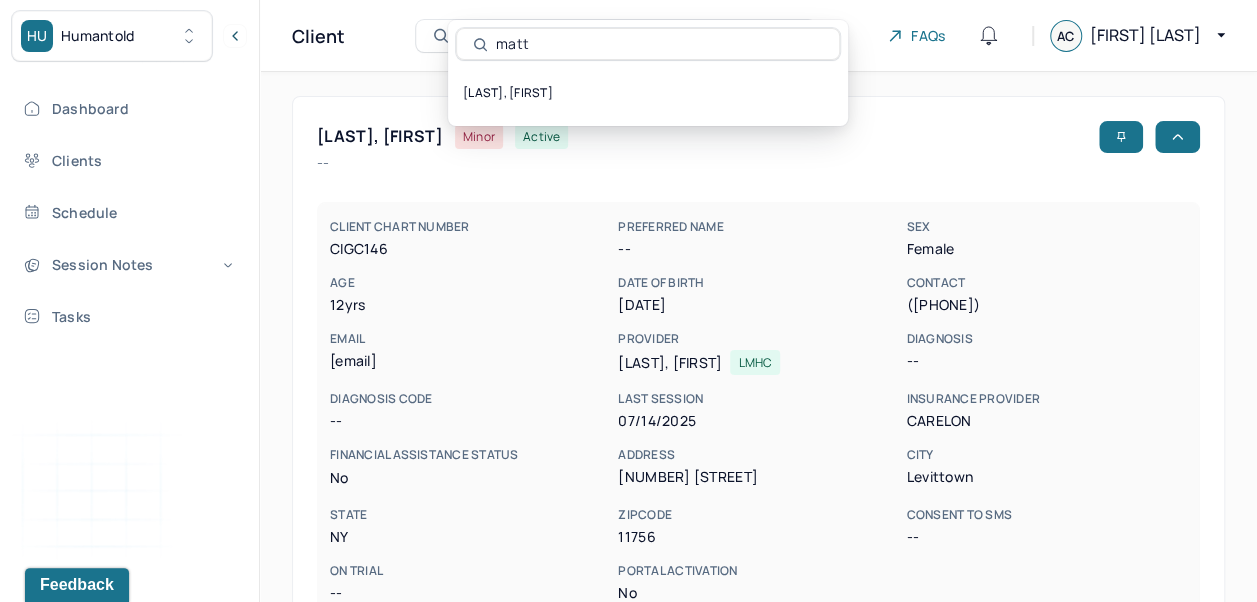 click on "[LAST], [FIRST]" at bounding box center (648, 93) 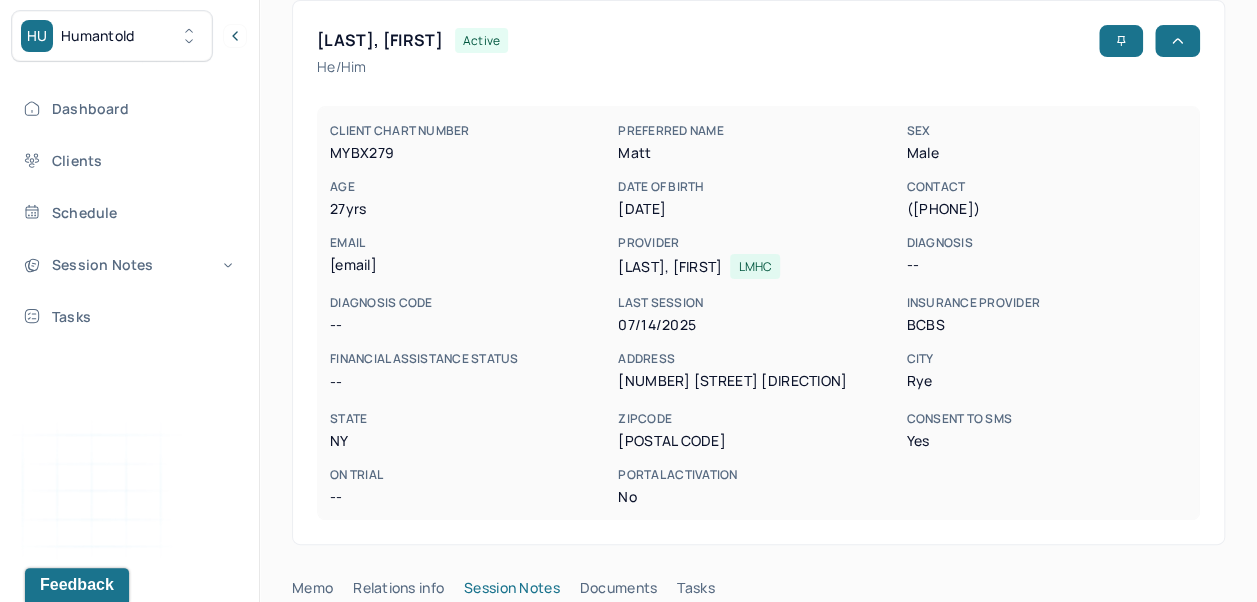 scroll, scrollTop: 0, scrollLeft: 0, axis: both 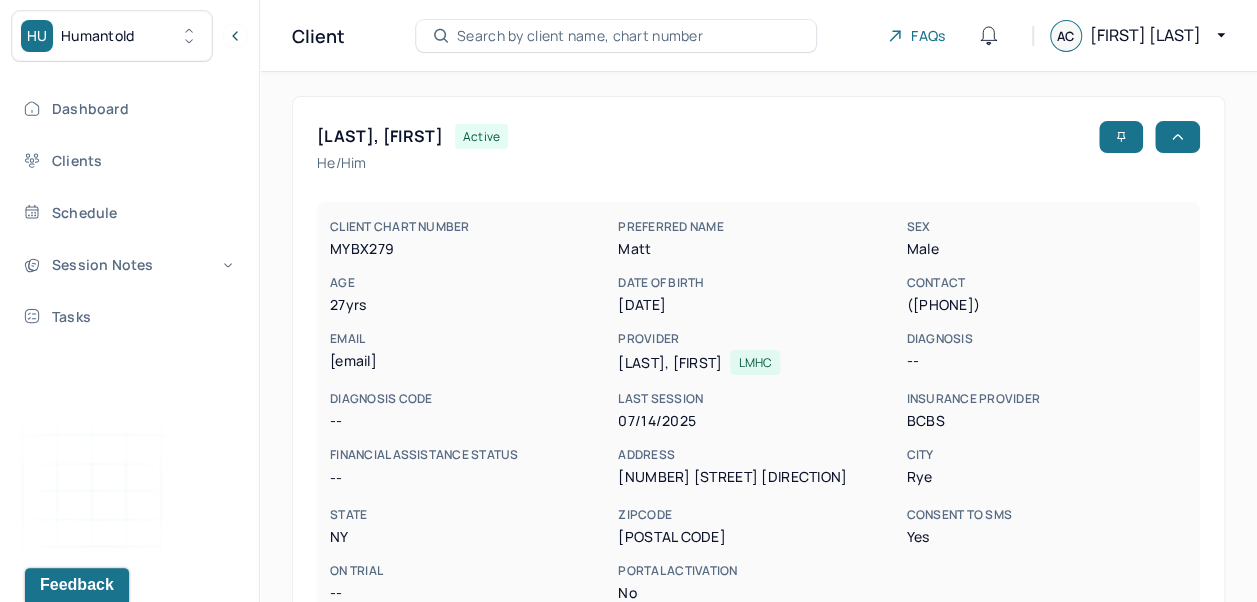 click on "Search by client name, chart number" at bounding box center (616, 36) 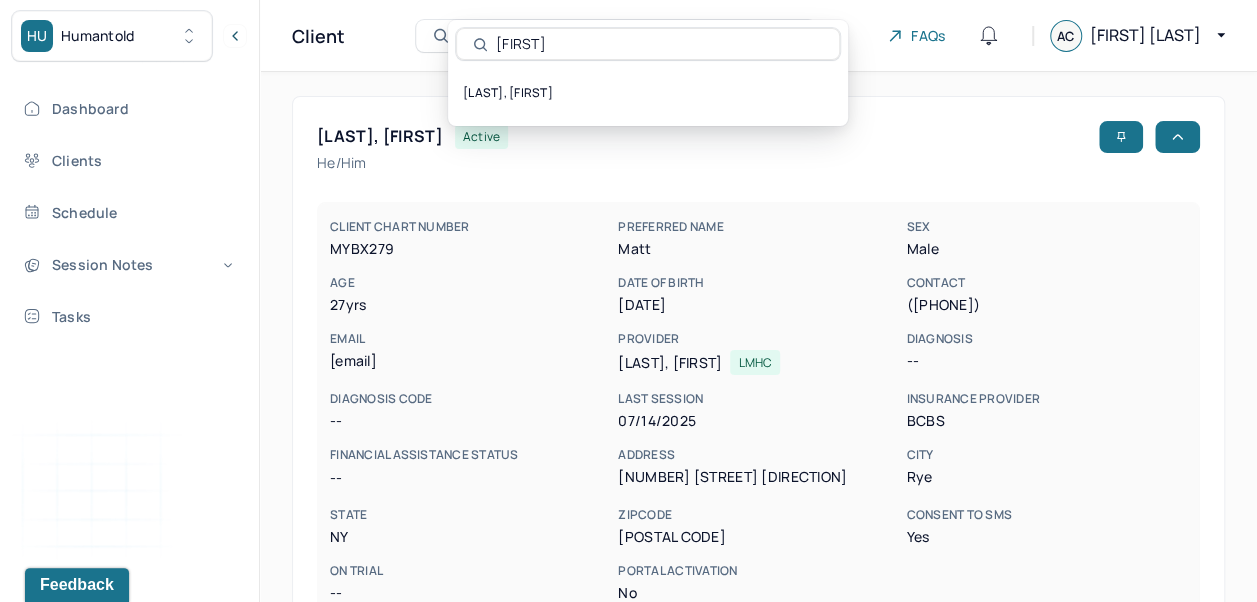 type on "amanda" 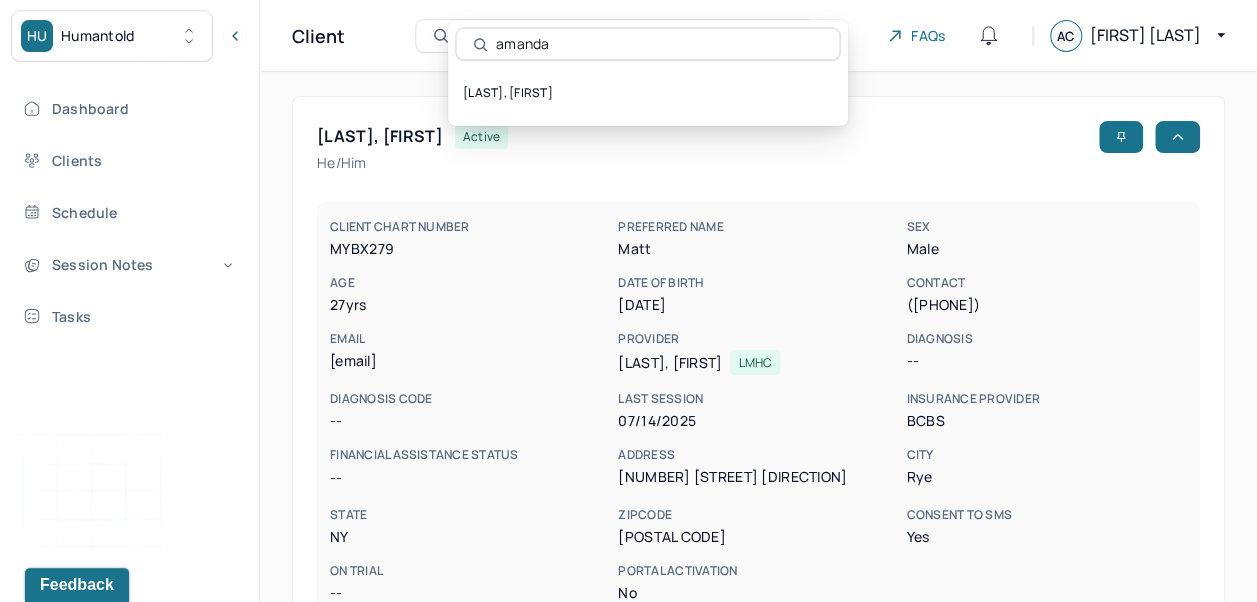 click on "[LAST], [FIRST]" at bounding box center [648, 93] 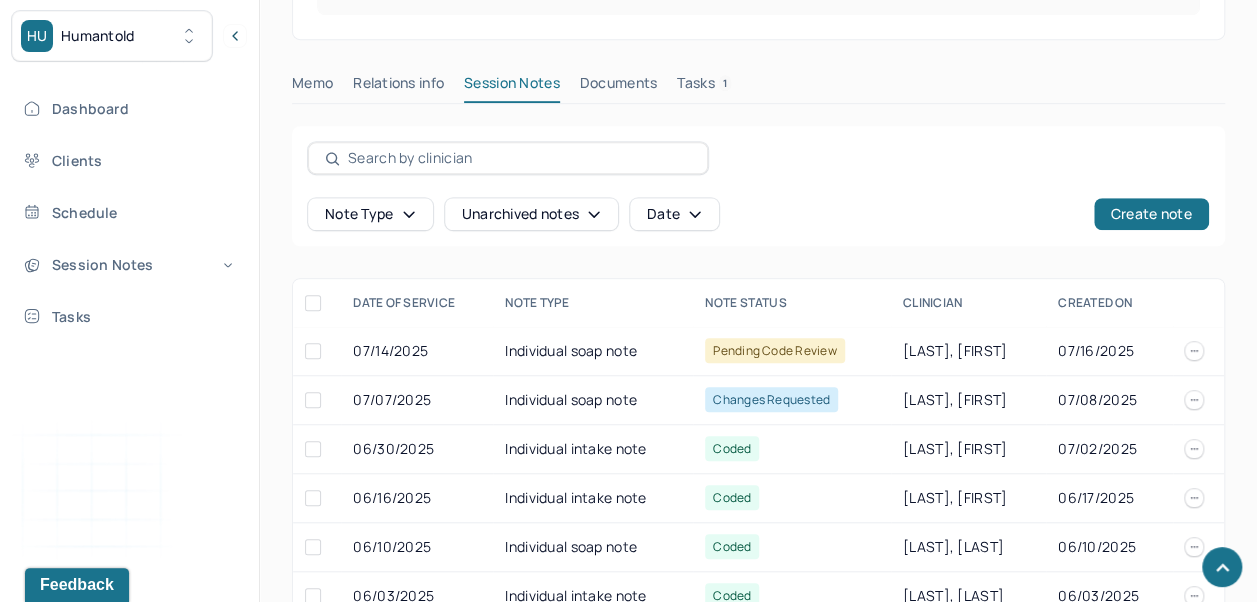 scroll, scrollTop: 598, scrollLeft: 0, axis: vertical 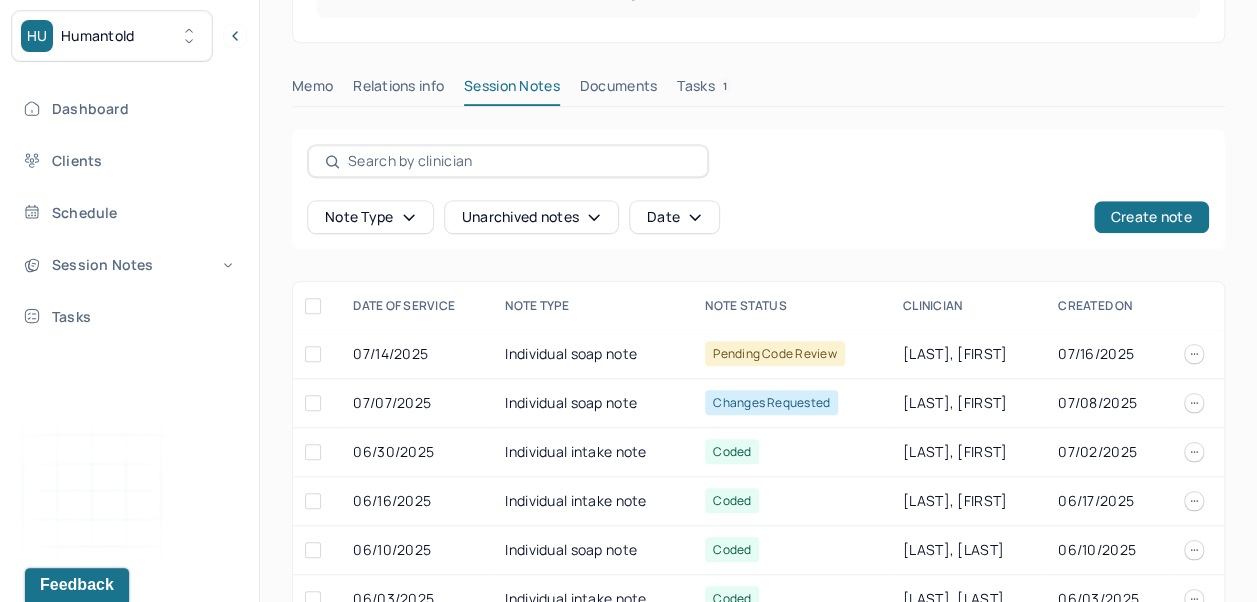 click on "07/08/2025" at bounding box center [1109, 403] 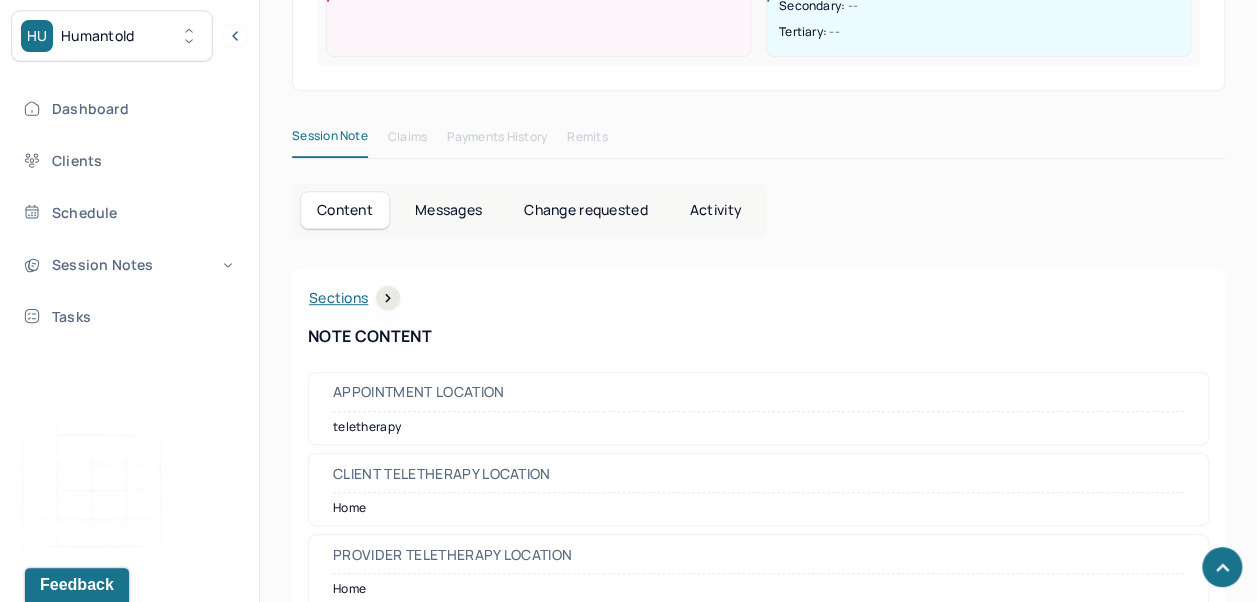 scroll, scrollTop: 0, scrollLeft: 0, axis: both 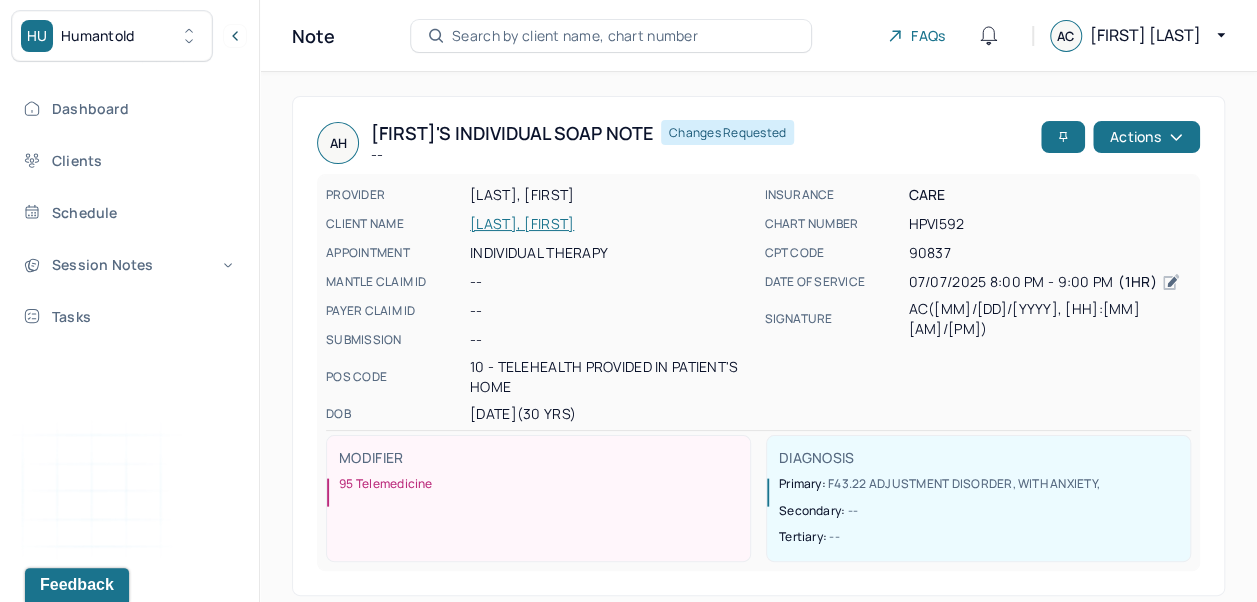 click on "Actions" at bounding box center [1146, 137] 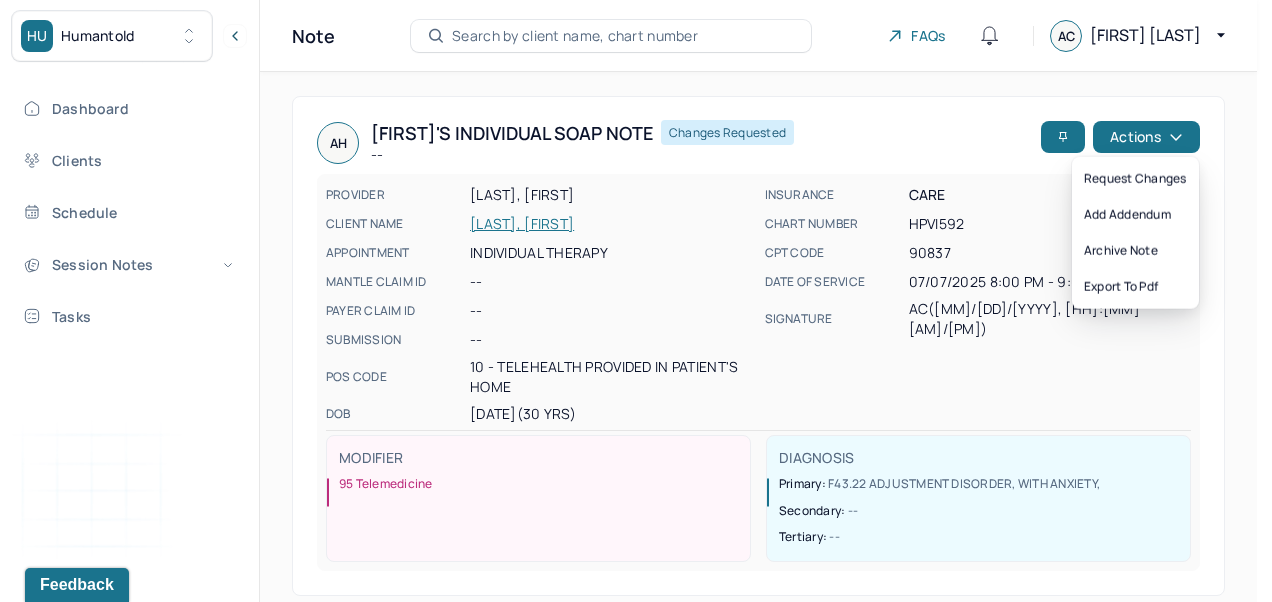 click on "Dashboard Clients Schedule Session Notes Tasks AC [FIRST] [LAST] provider Logout" at bounding box center (129, 322) 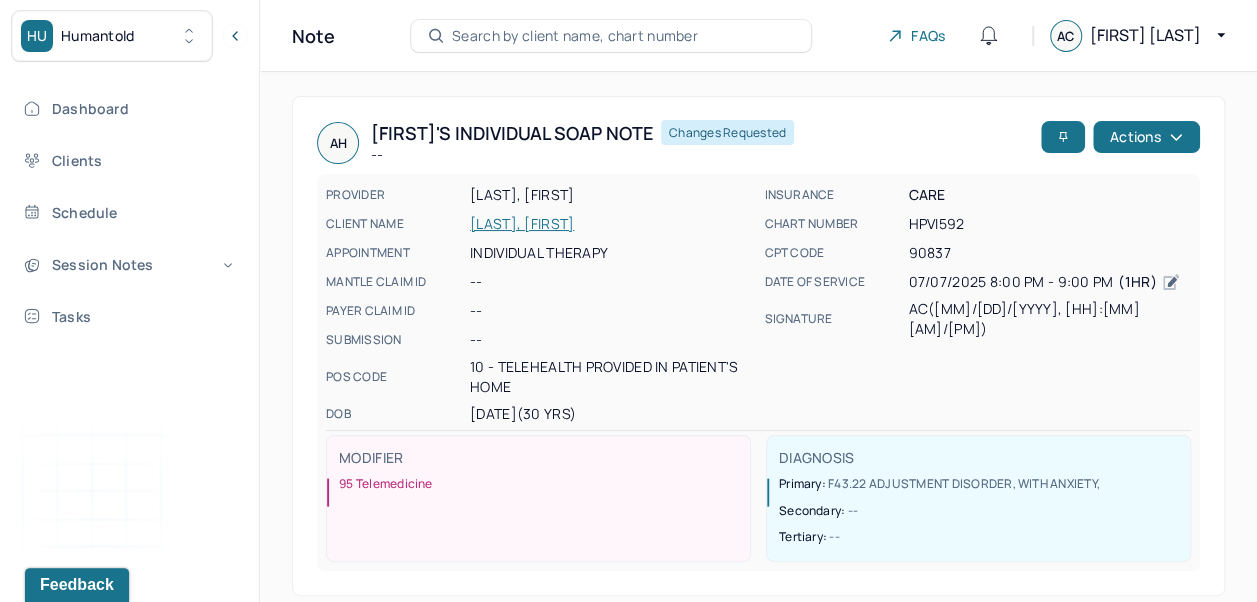 click on "Search by client name, chart number" at bounding box center (575, 36) 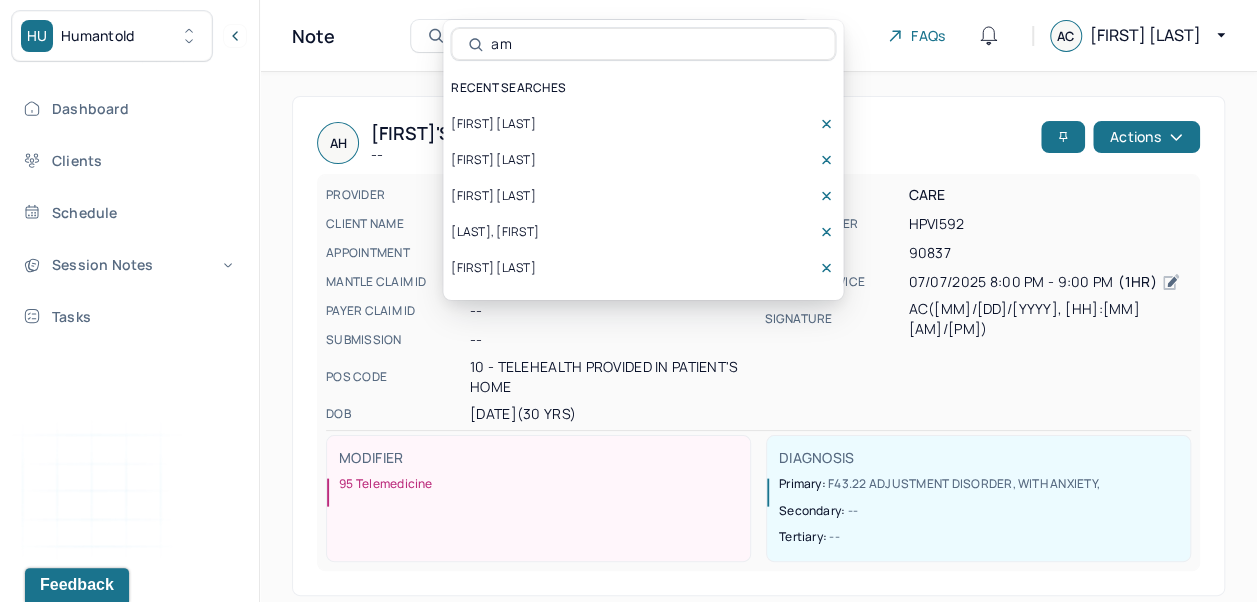 type on "amy" 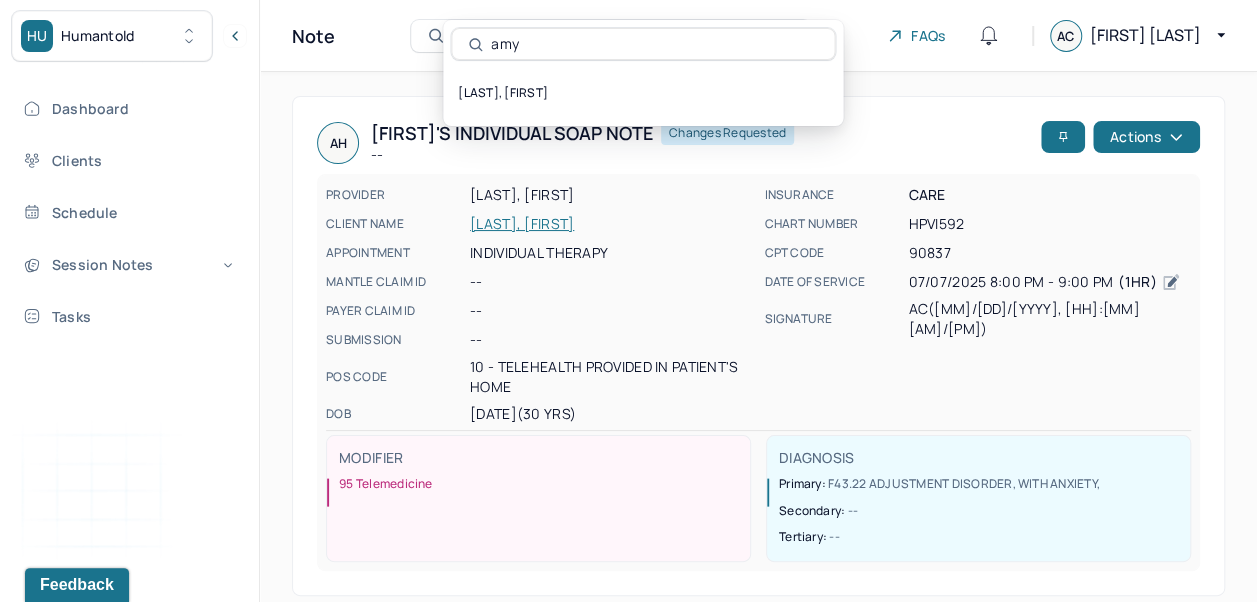 click on "[LAST], [FIRST]" at bounding box center (643, 93) 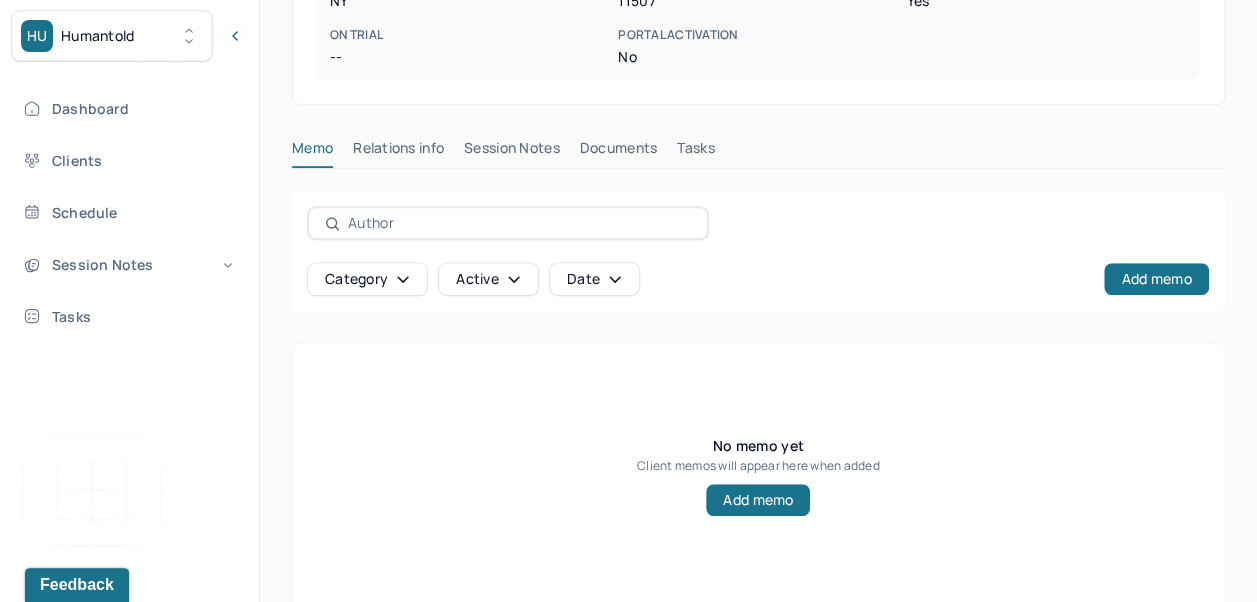 scroll, scrollTop: 544, scrollLeft: 0, axis: vertical 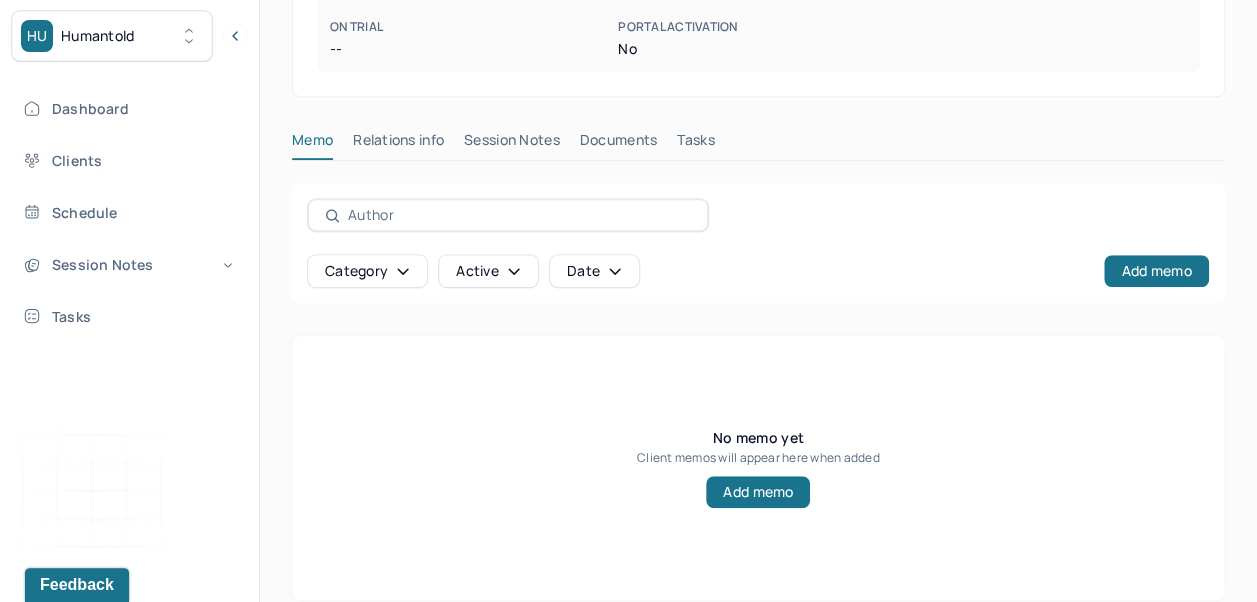 click on "[LAST], [FIRST] active -- CLIENT CHART NUMBER [NUMBER] PREFERRED NAME [FIRST] SEX [SEX] AGE [NUMBER] yrs DATE OF BIRTH [DATE] CONTACT [PHONE] EMAIL [EMAIL] PROVIDER [LAST], [FIRST] LMHC DIAGNOSIS -- DIAGNOSIS CODE -- LAST SESSION [DATE] insurance provider [BRAND] FINANCIAL ASSISTANCE STATUS [STATUS] Address [NUMBER] [STREET] City [CITY] State [STATE] Zipcode [ZIPCODE] Consent to Sms [BOOLEAN] On Trial -- Portal Activation No Memo Relations info Session Notes Documents Tasks Category active Date Add memo No memo yet Client memos will appear here when added Add memo" at bounding box center [758, 76] 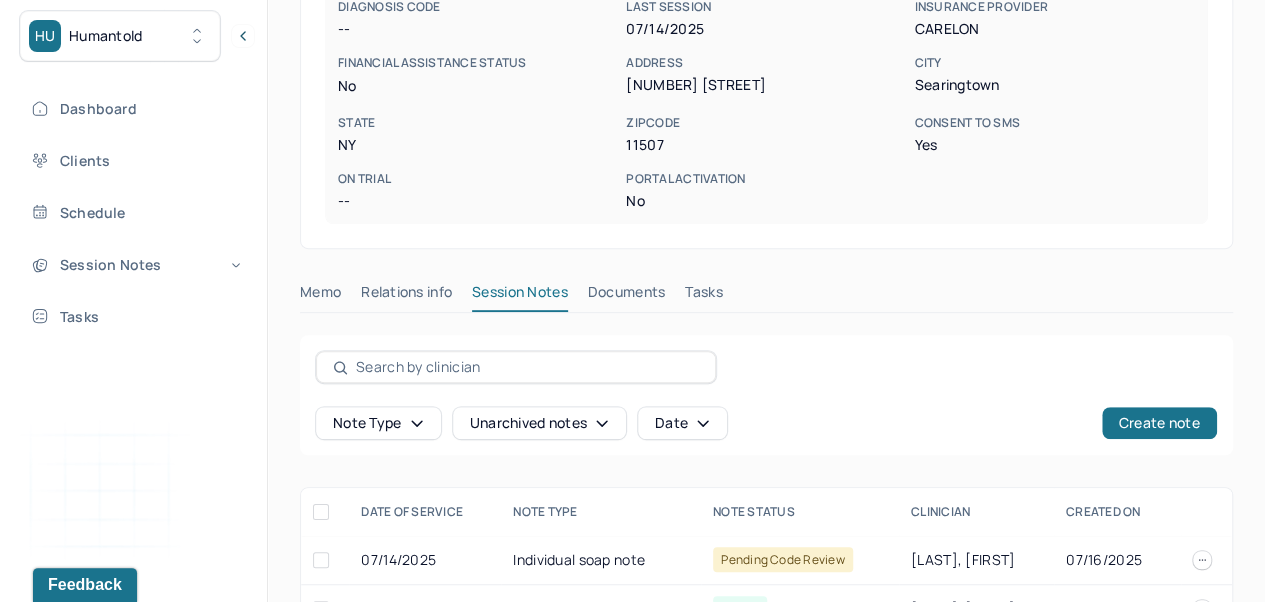 scroll, scrollTop: 0, scrollLeft: 0, axis: both 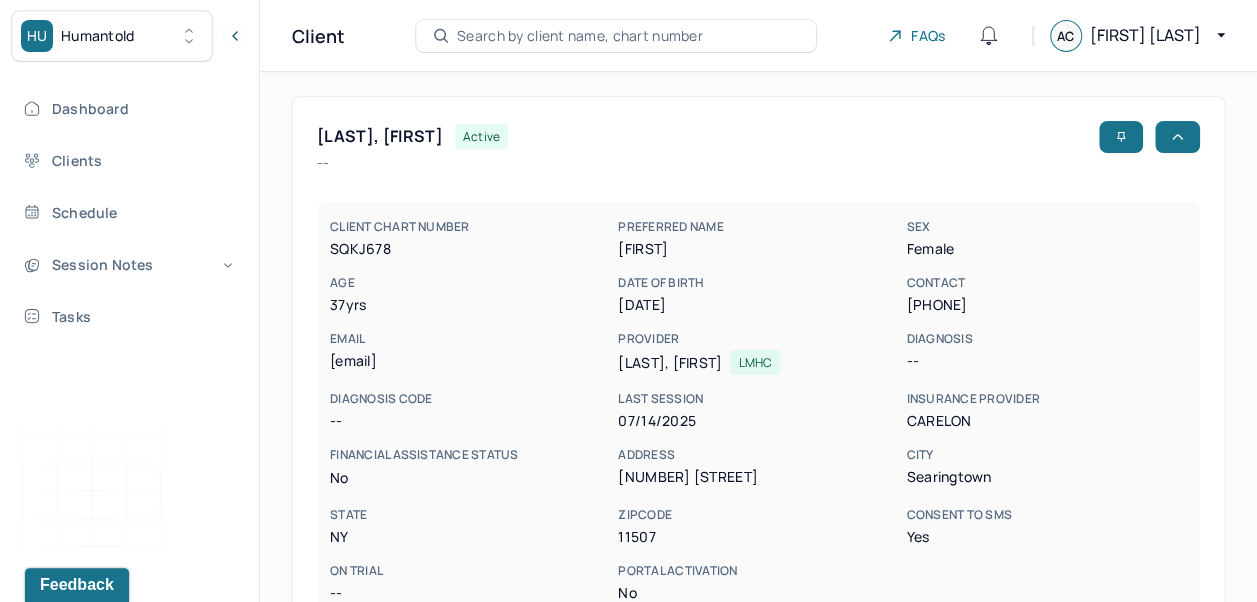 click on "Session Notes" at bounding box center (128, 264) 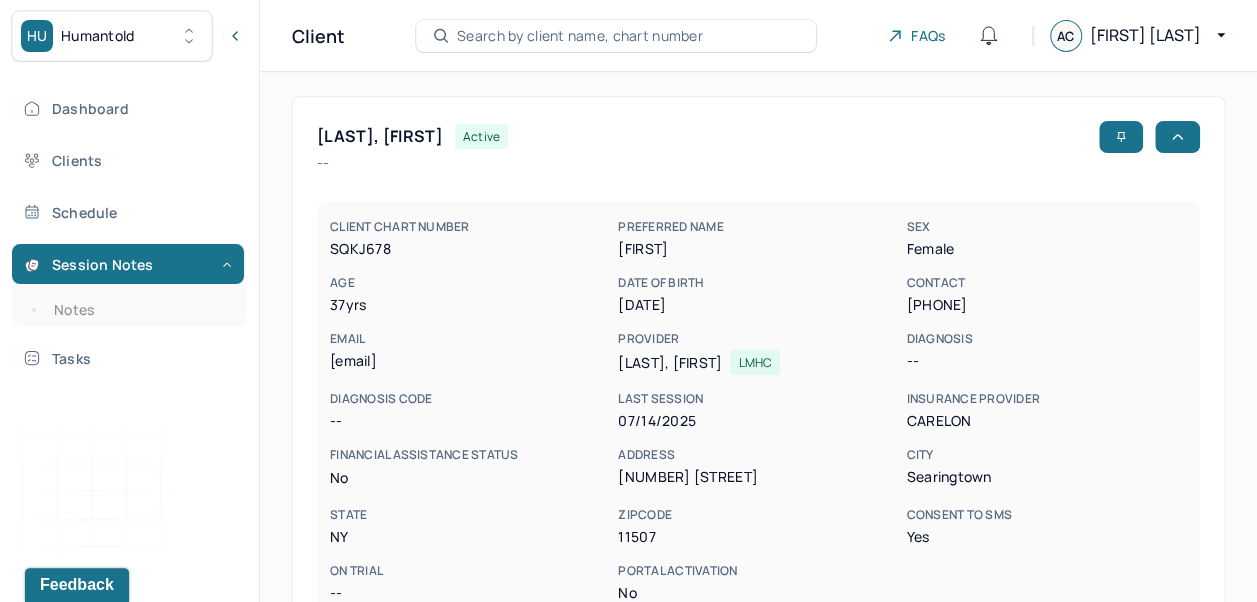 click on "Notes" at bounding box center (139, 310) 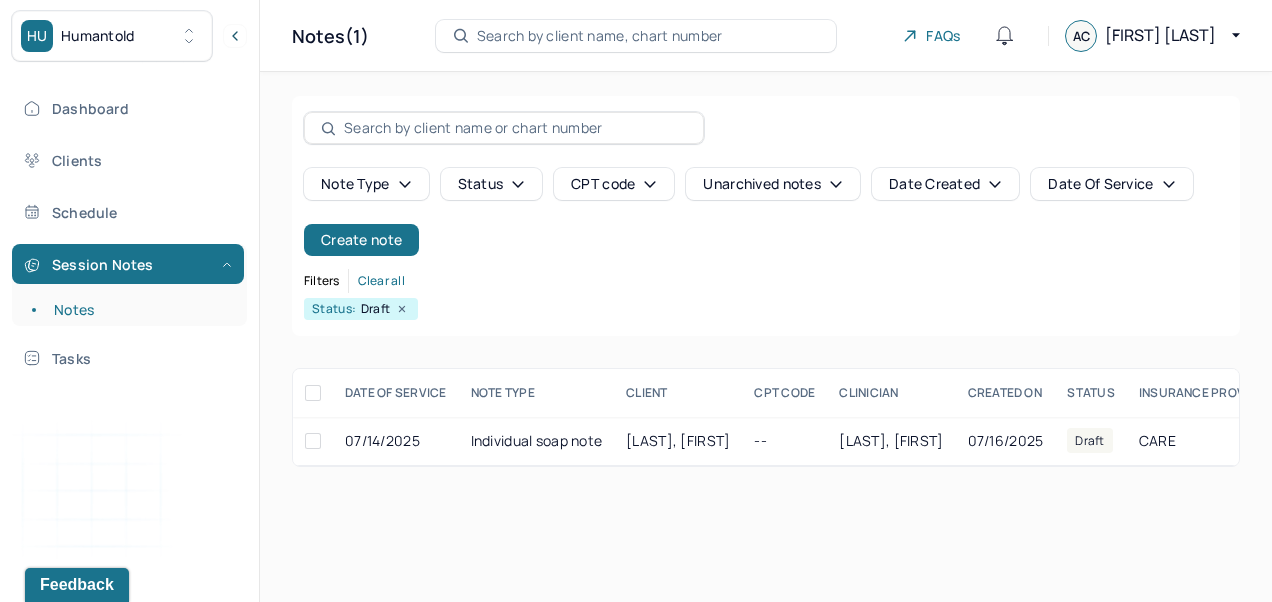 click on "[LAST], [FIRST]" at bounding box center [678, 440] 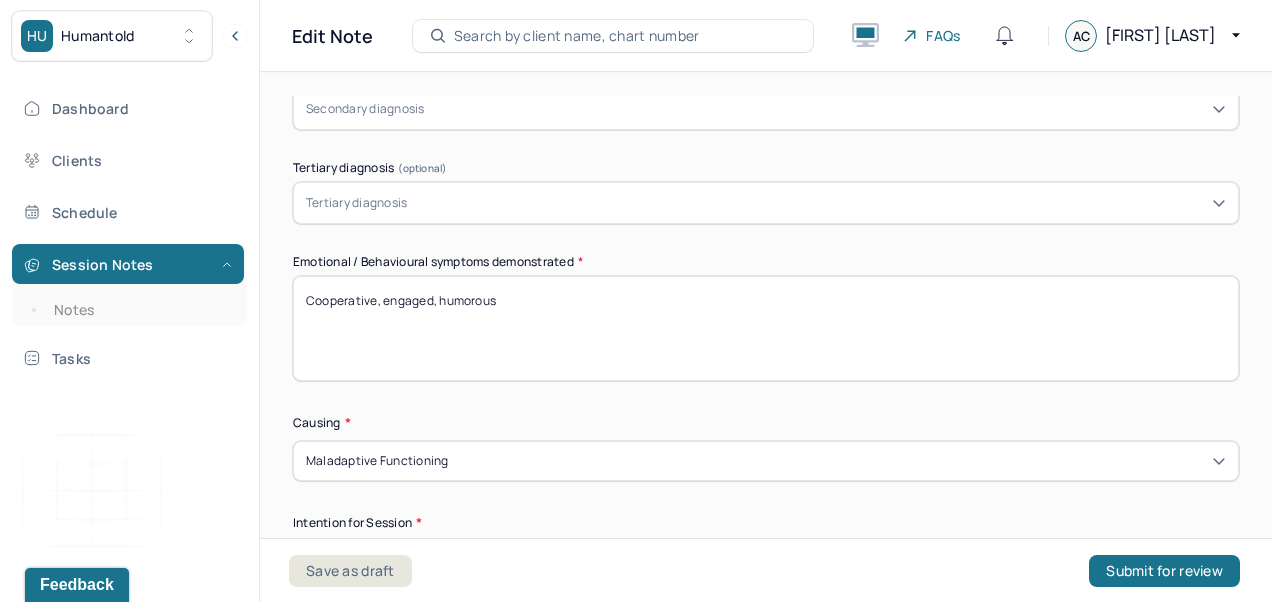 scroll, scrollTop: 900, scrollLeft: 0, axis: vertical 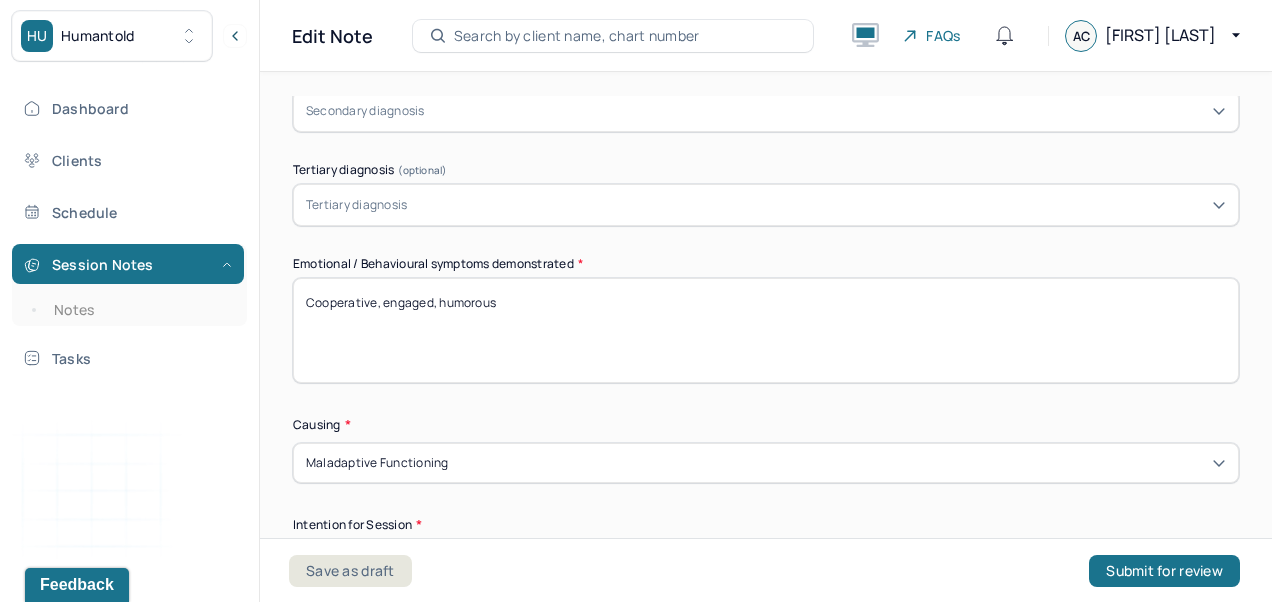 click on "Cooperative, engaged, humorous" at bounding box center [766, 330] 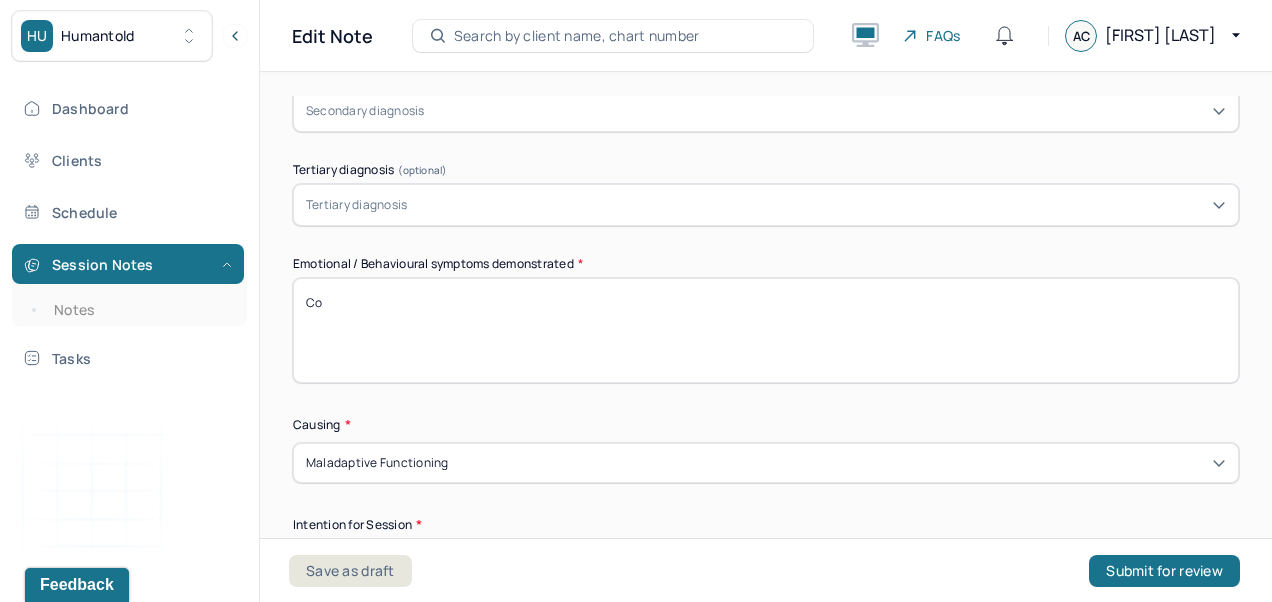 type on "C" 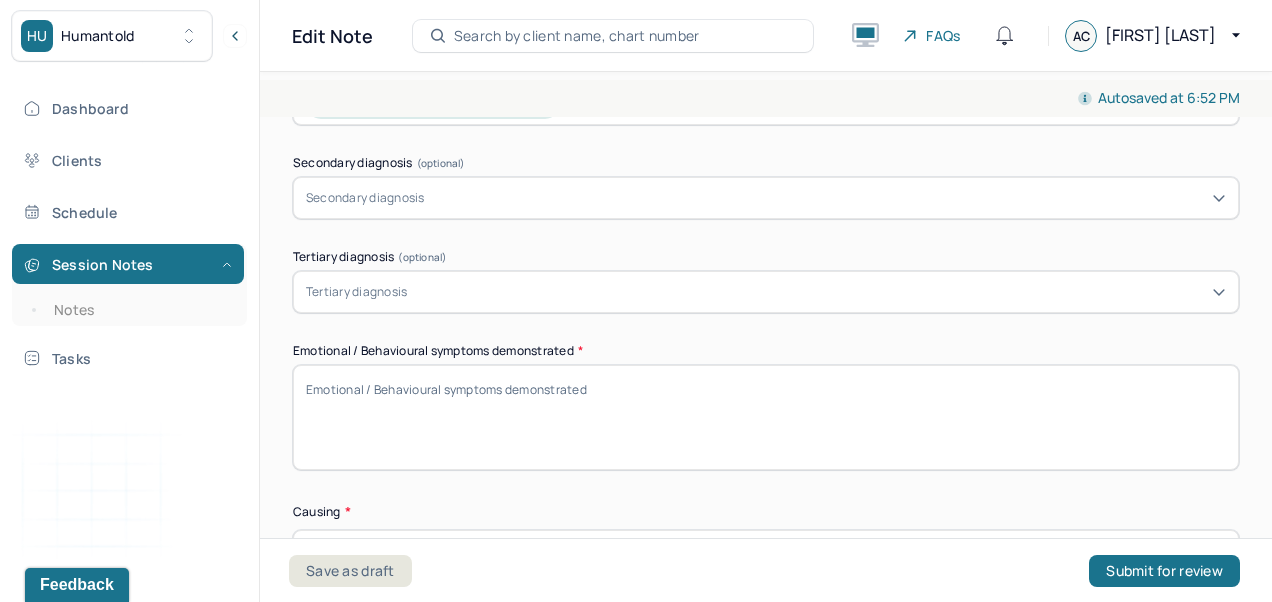 scroll, scrollTop: 840, scrollLeft: 0, axis: vertical 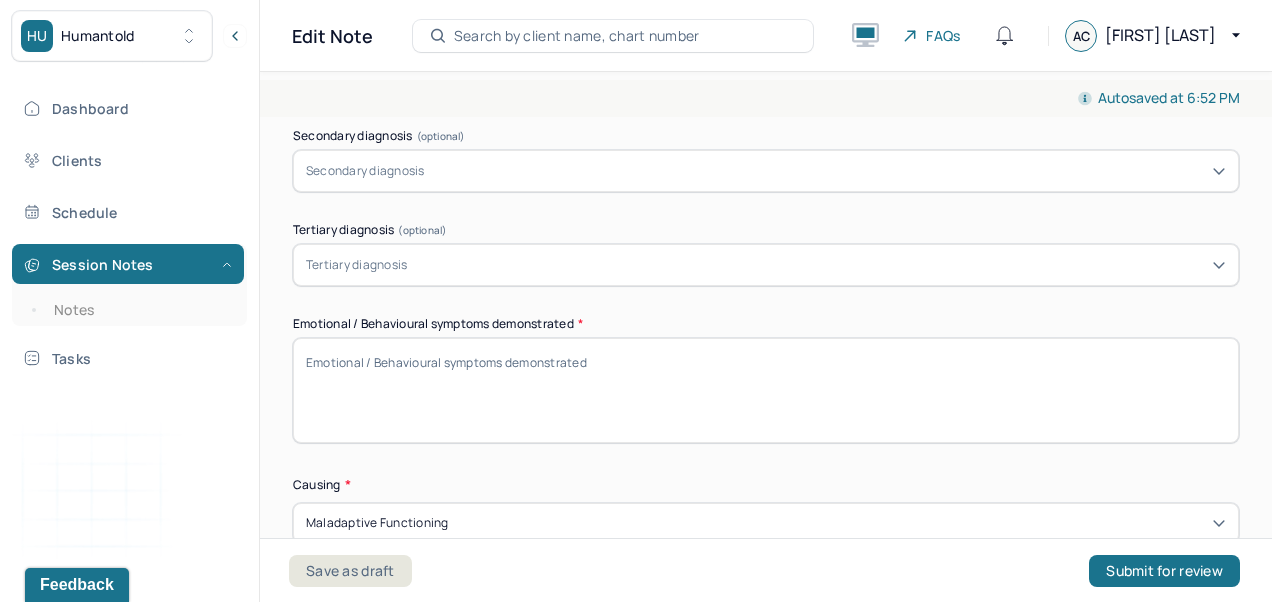 click on "Emotional / Behavioural symptoms demonstrated *" at bounding box center (766, 390) 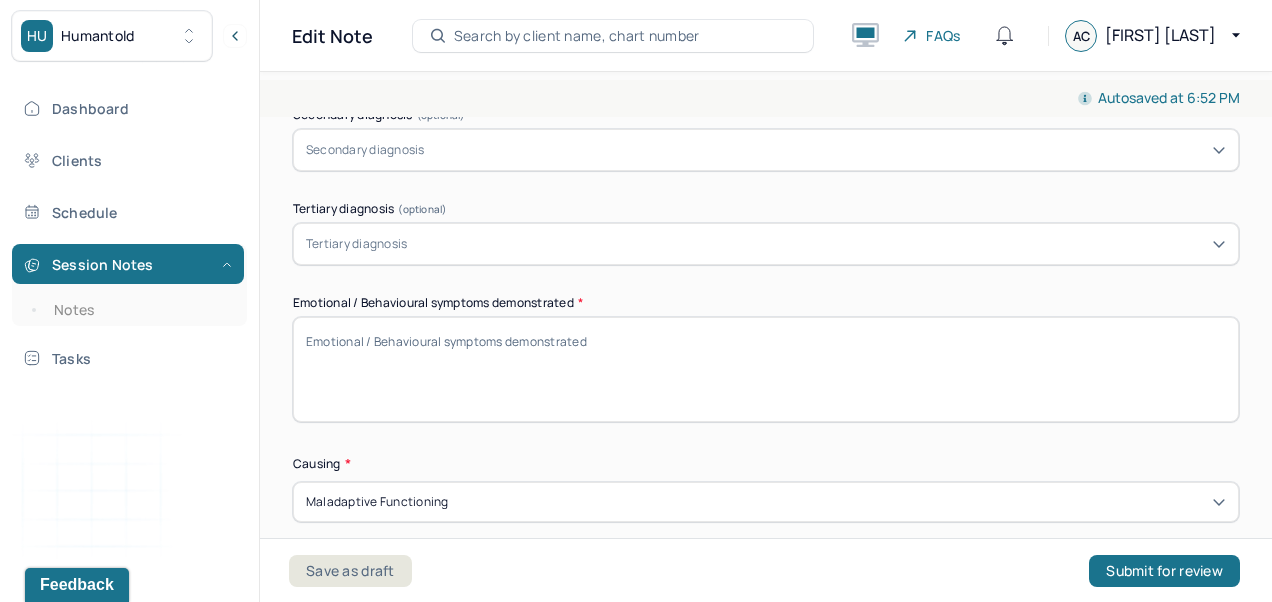 scroll, scrollTop: 896, scrollLeft: 0, axis: vertical 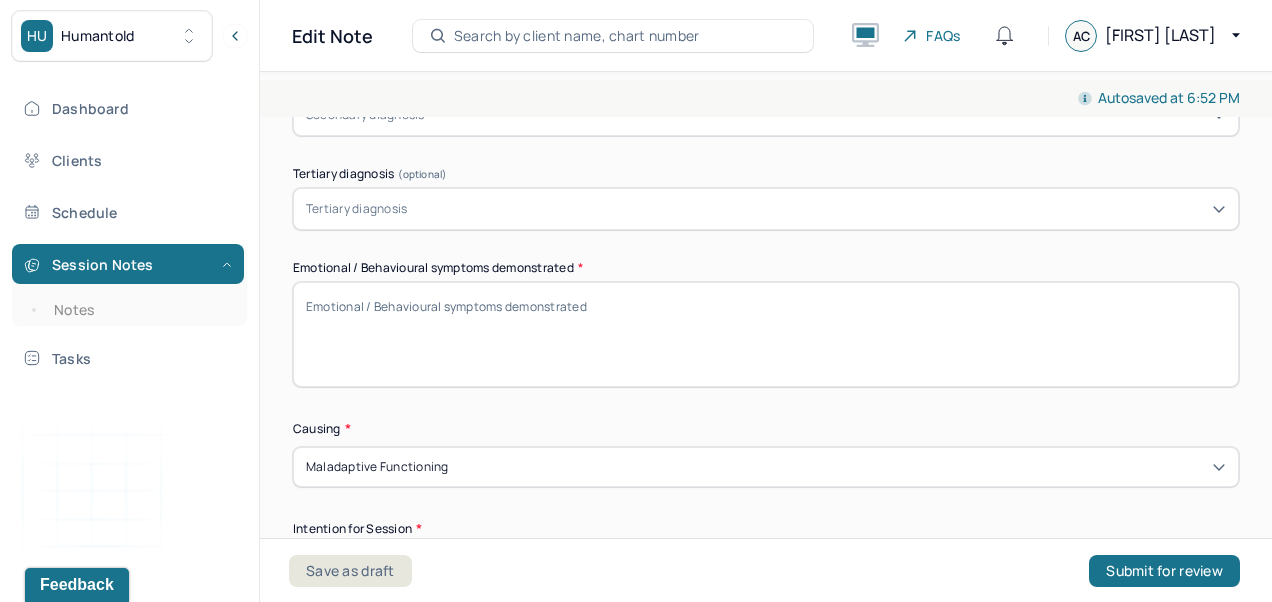 click on "Emotional / Behavioural symptoms demonstrated *" at bounding box center [766, 334] 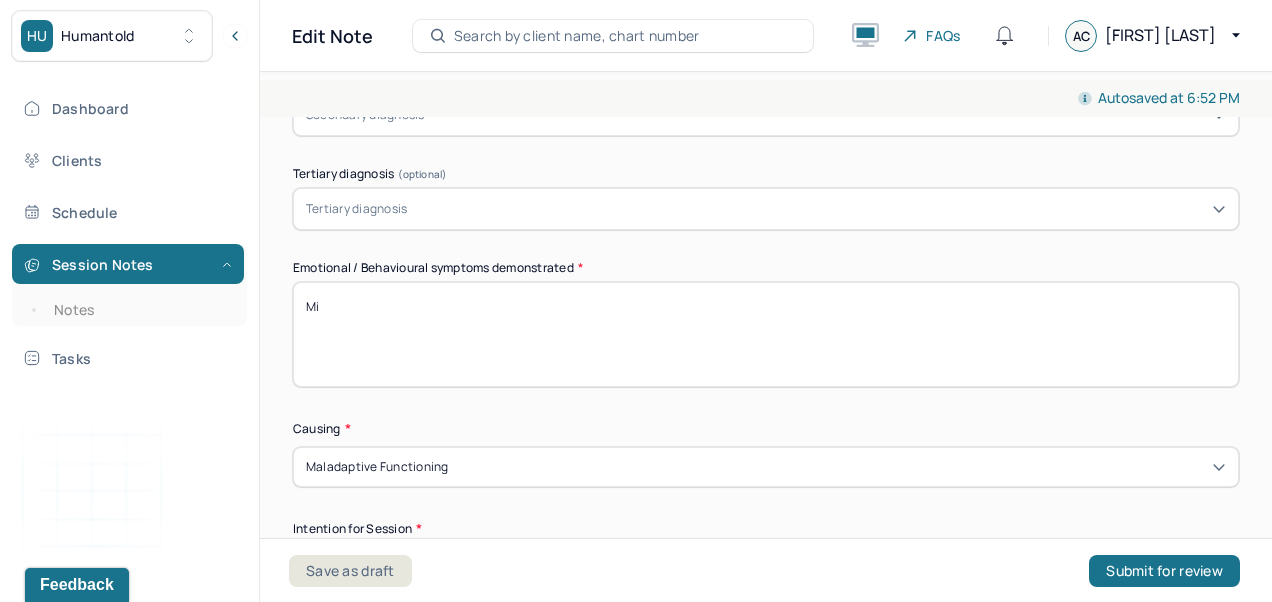 type on "M" 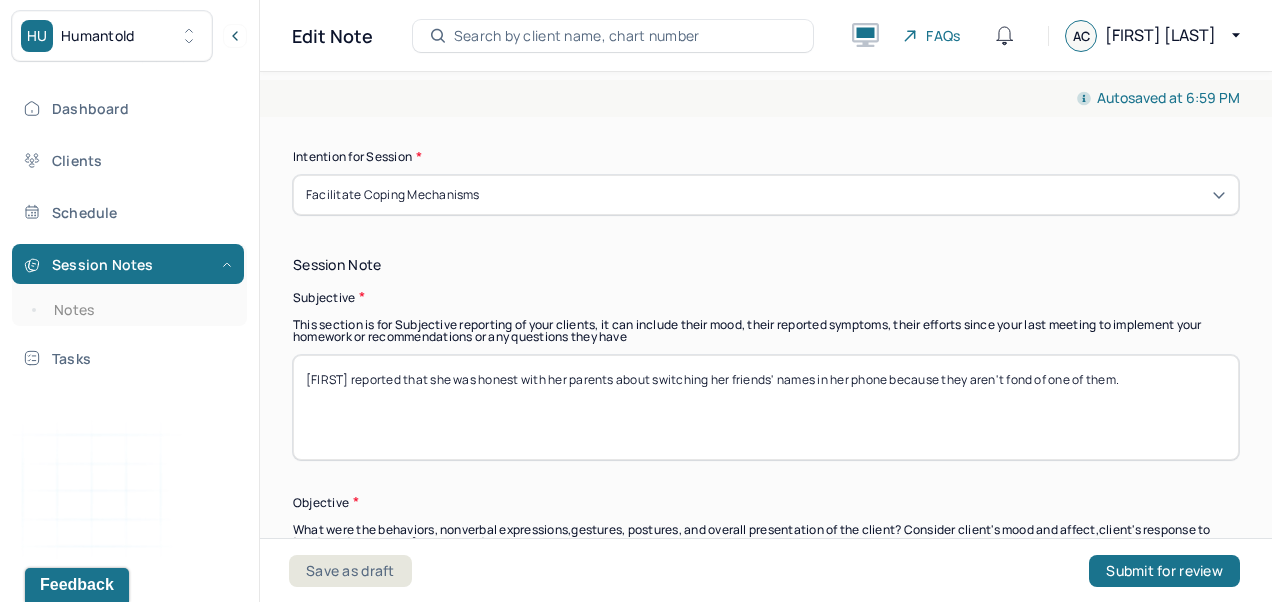 scroll, scrollTop: 1269, scrollLeft: 0, axis: vertical 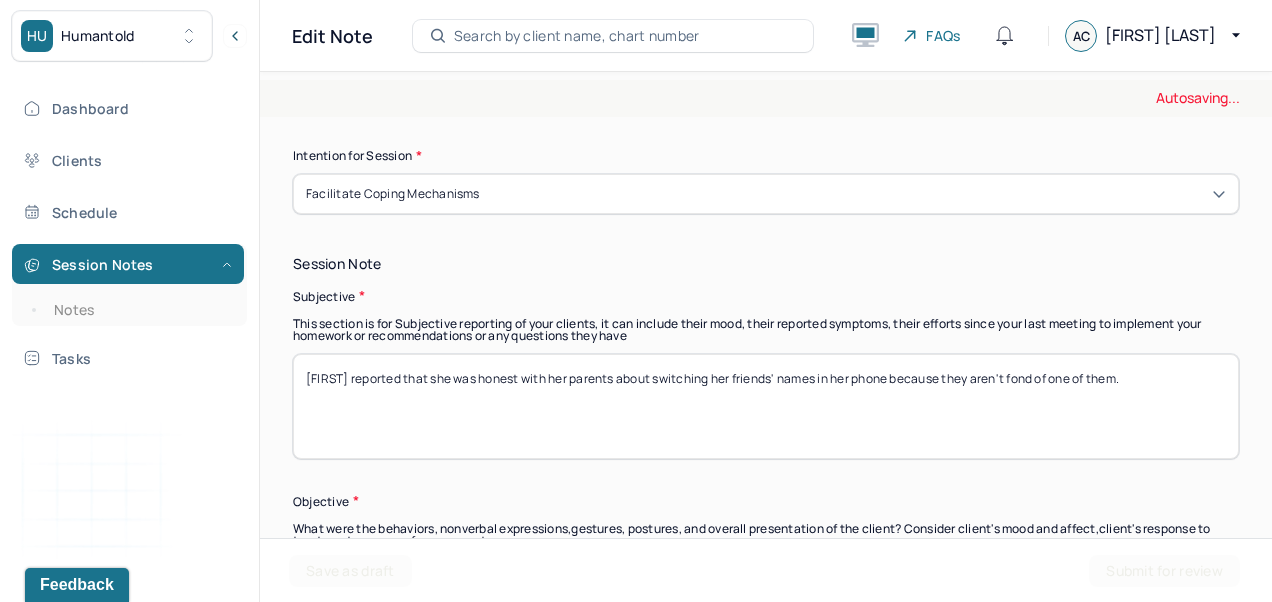 type on "Worry, lying/omitting information, distortions in judgement" 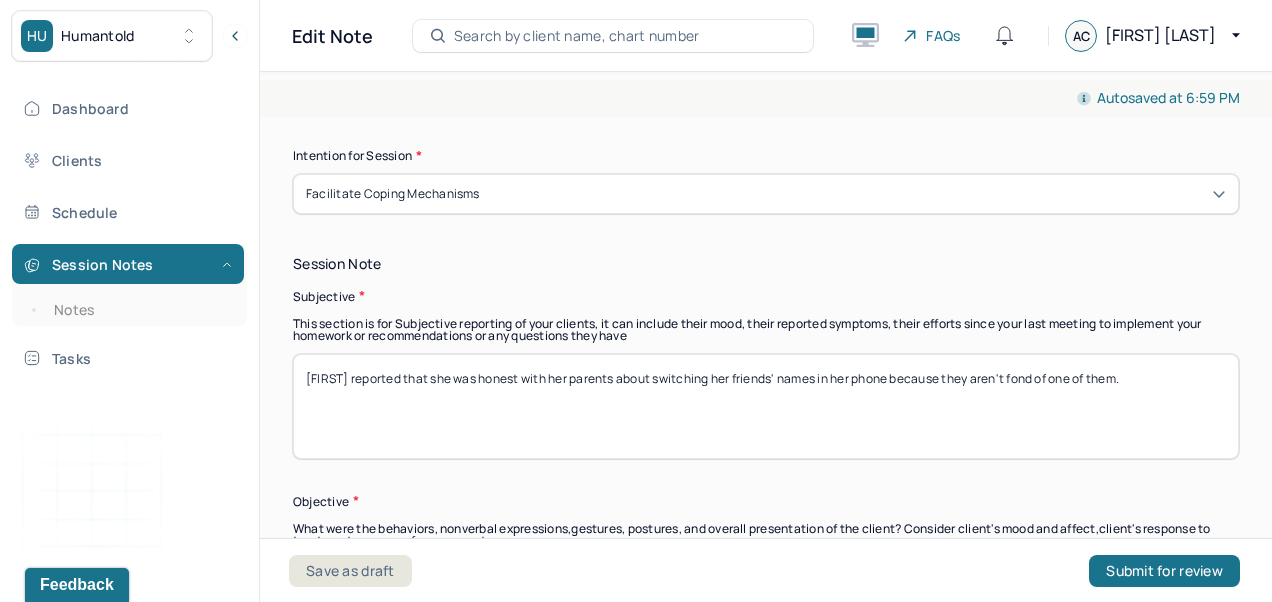 click on "[FIRST] reported that she was honest with her parents about switching her friends' names in her phone because they aren't fond of one of them." at bounding box center (766, 406) 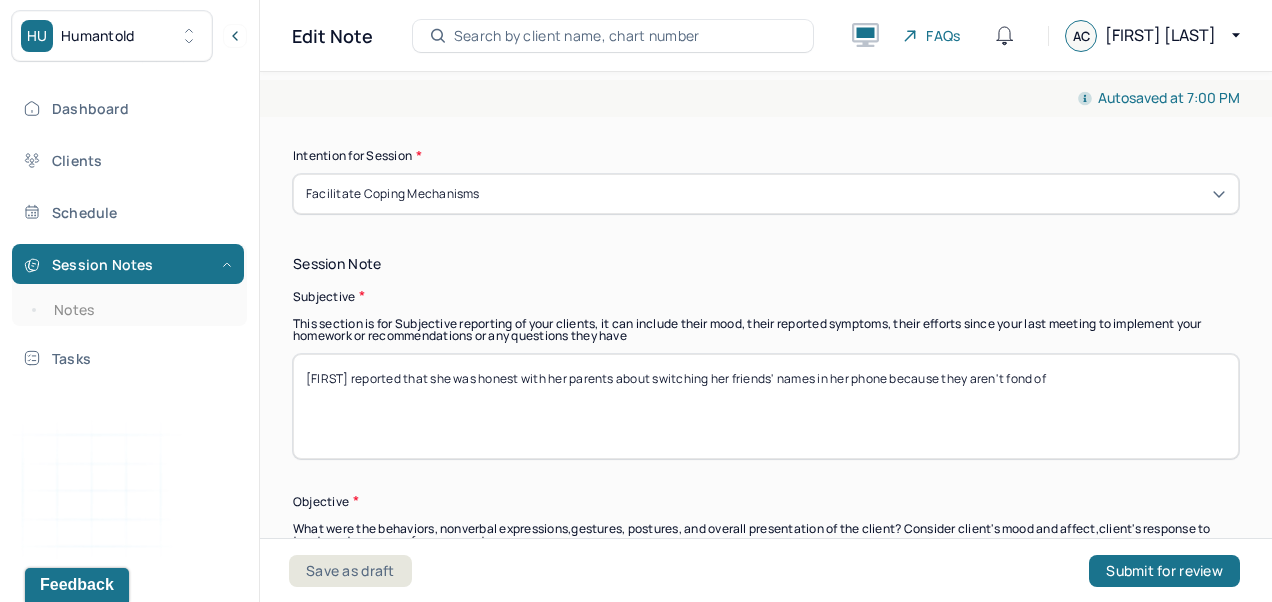 click on "[FIRST] reported that she was honest with her parents about switching her friends' names in her phone because they aren't fond of" at bounding box center [766, 406] 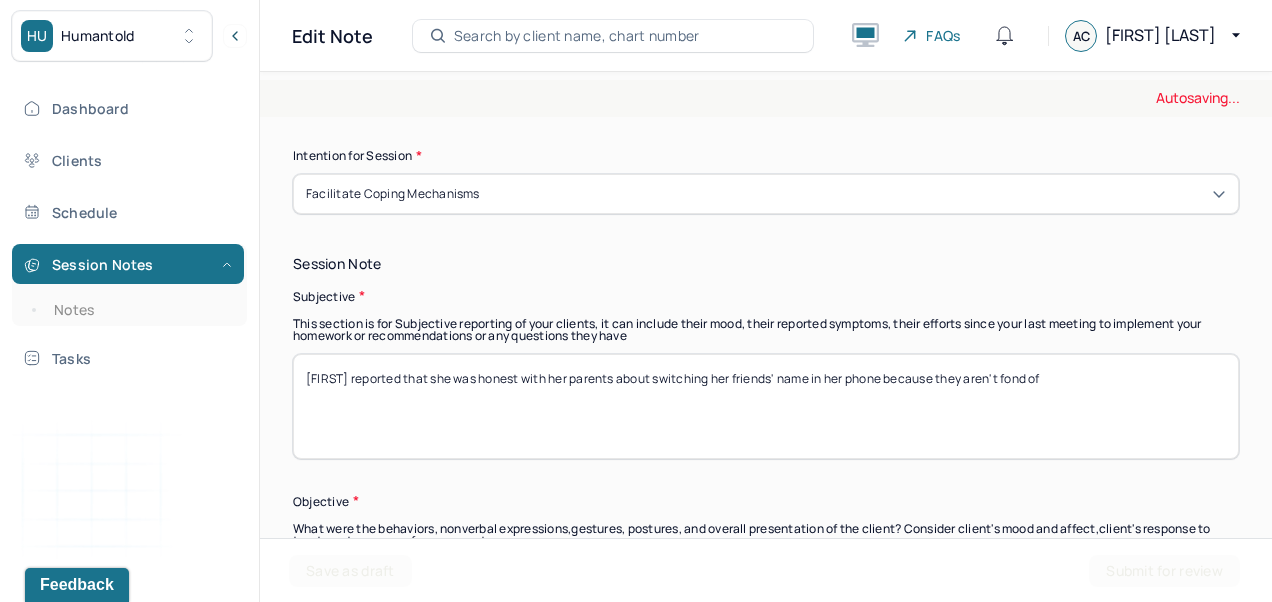 click on "[FIRST] reported that she was honest with her parents about switching her friends' names in her phone because they aren't fond of" at bounding box center (766, 406) 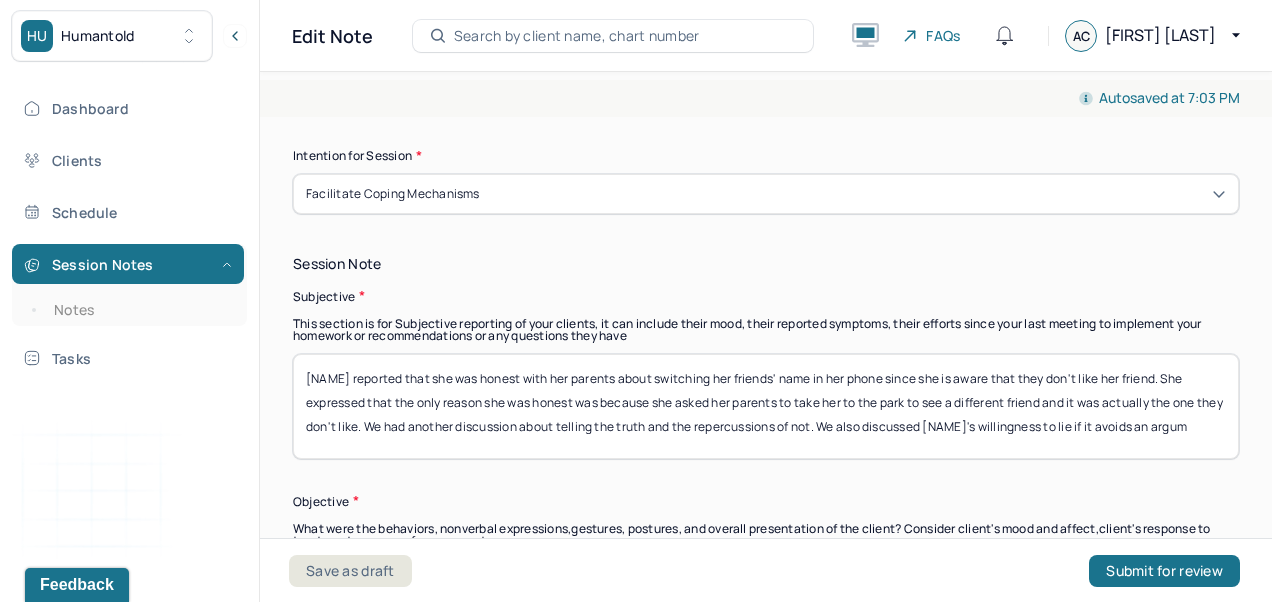 scroll, scrollTop: 0, scrollLeft: 0, axis: both 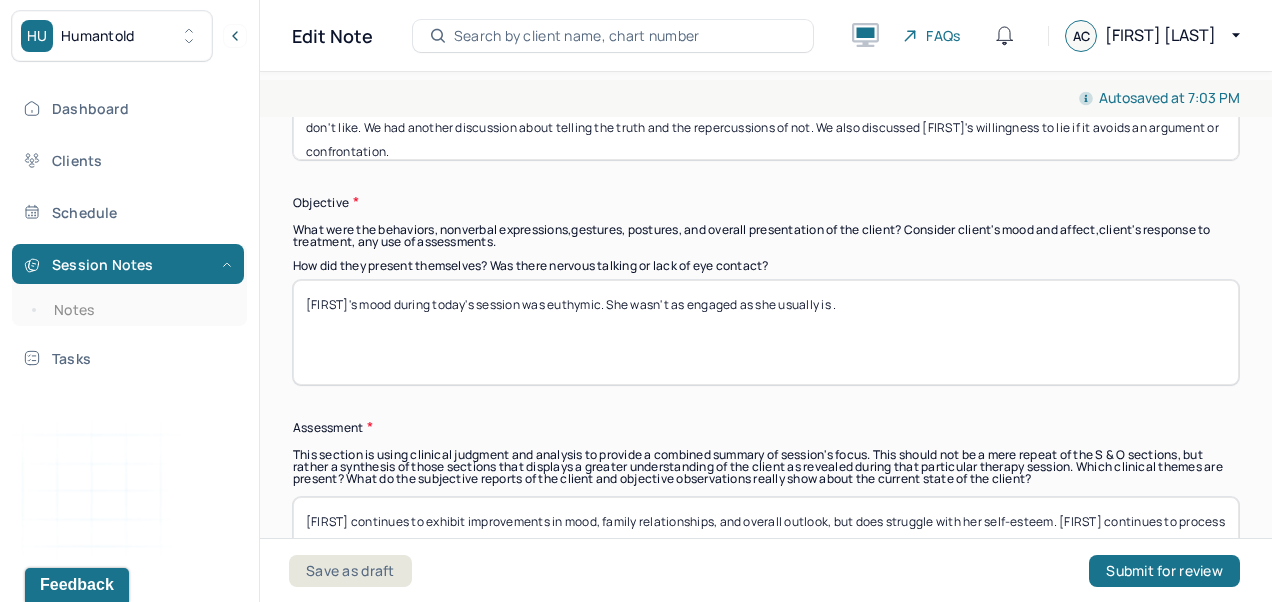 type on "[FIRST] reported that she was honest with her parents about switching her friends' name in her phone since she is aware that they don't like her friend. She expressed that the only reason she was honest was because she asked her parents to take her to the park to see a different friend and it was actually the one they don't like. We had another discussion about telling the truth and the repercussions of not. We also discussed [FIRST]'s willingness to lie if it avoids an argument or confrontation." 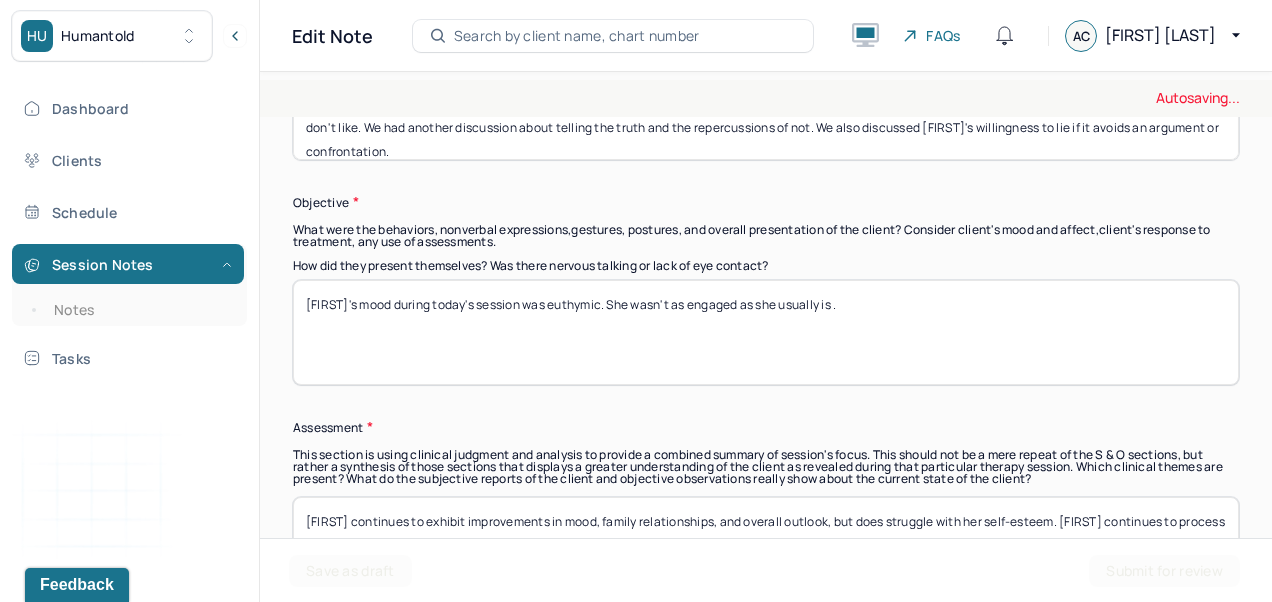 click on "[FIRST]'s mood during today's session was euthymic. She wasn't as engaged as she usually is ." at bounding box center [766, 332] 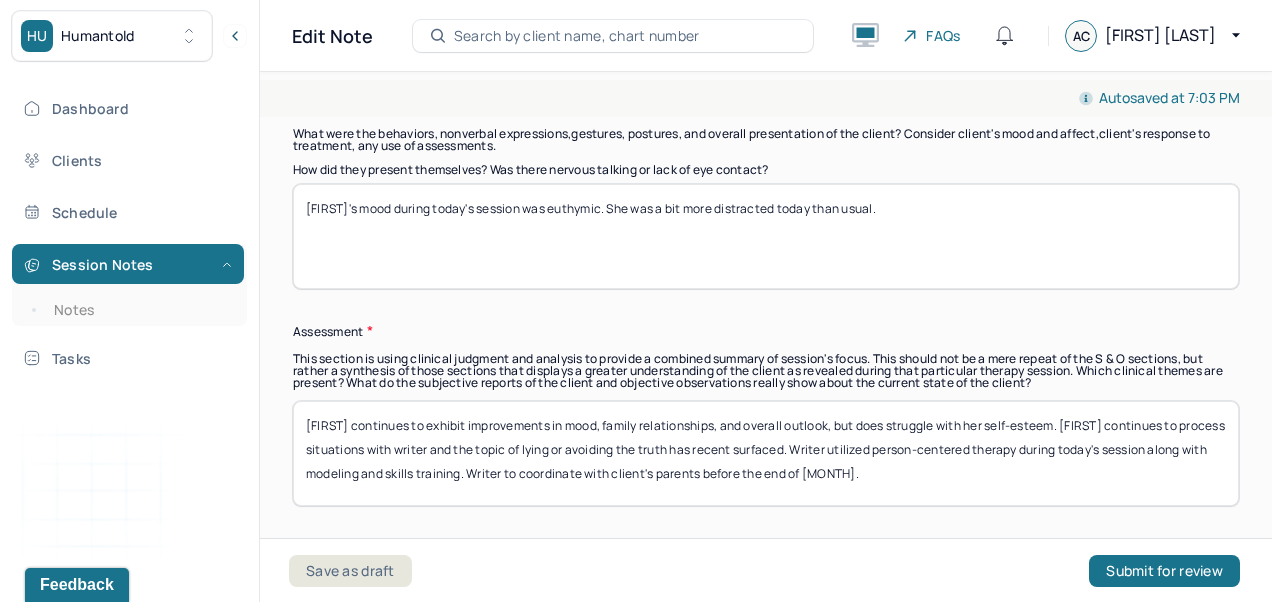 scroll, scrollTop: 1775, scrollLeft: 0, axis: vertical 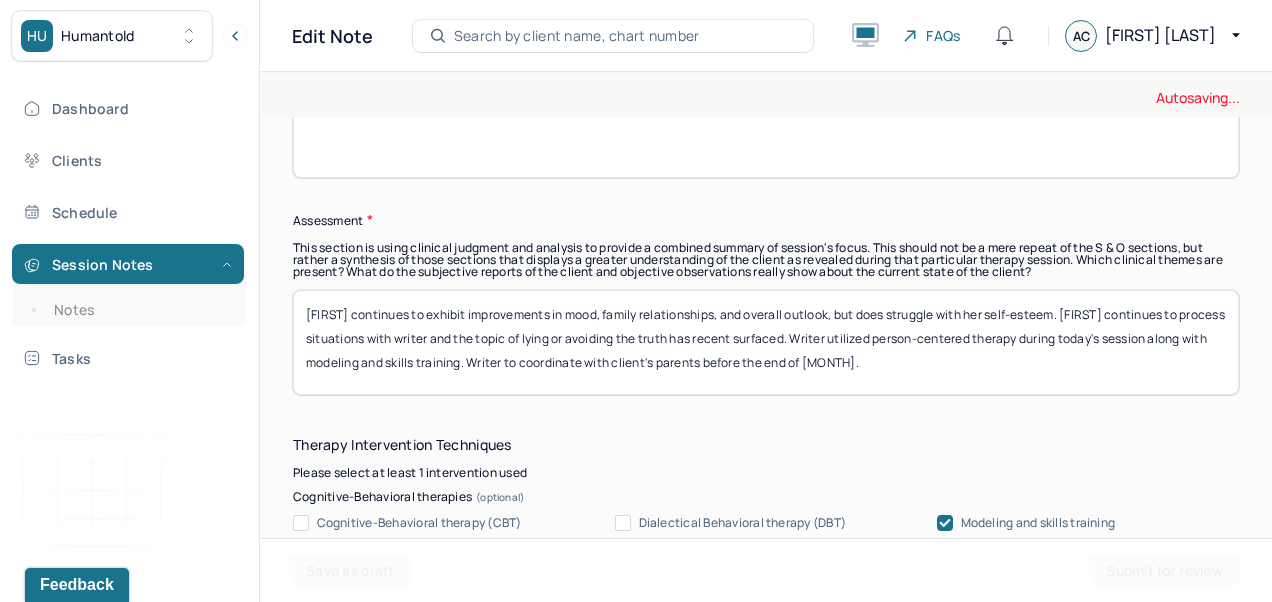 type on "[FIRST]'s mood during today's session was euthymic. She was a bit more distracted today than usual." 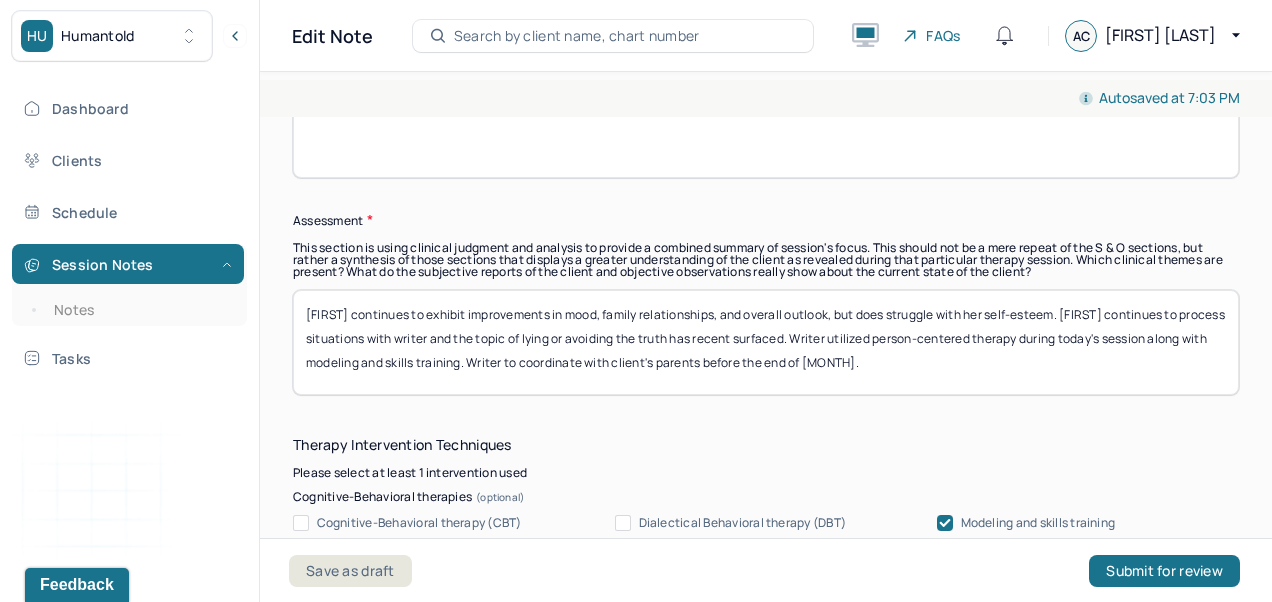 click on "[FIRST] continues to exhibit improvements in mood, family relationships, and overall outlook, but does struggle with her self-esteem. [FIRST] continues to process situations with writer and the topic of lying or avoiding the truth has recent surfaced. Writer utilized person-centered therapy during today's session along with modeling and skills training. Writer to coordinate with client's parents before the end of [MONTH]." at bounding box center [766, 342] 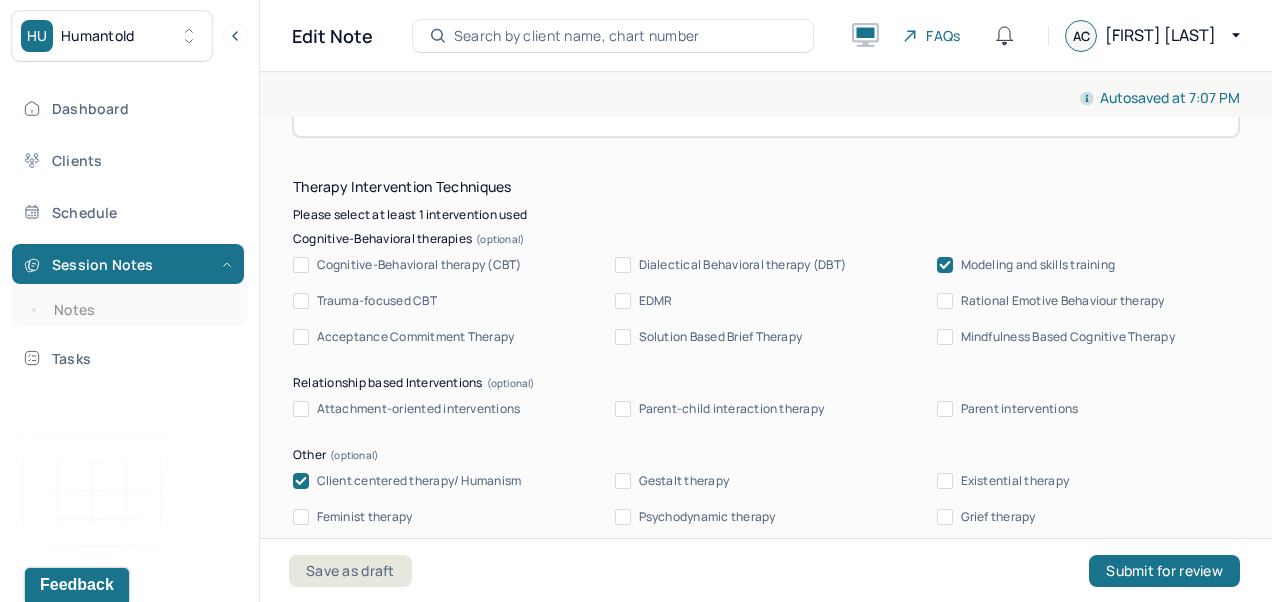 type on "[FIRST] continues to work toward treatment goals. She continues to make progress with emotion regulation and communication, but she is struggling with being honest. [FIRST] and writer continue to practice skills training and DBT, however [FIRST] struggles to see the issue with lying if it avoids a negative interaction. Writer will coordinate a time to do a check in with client's parents to see how she is doing at home." 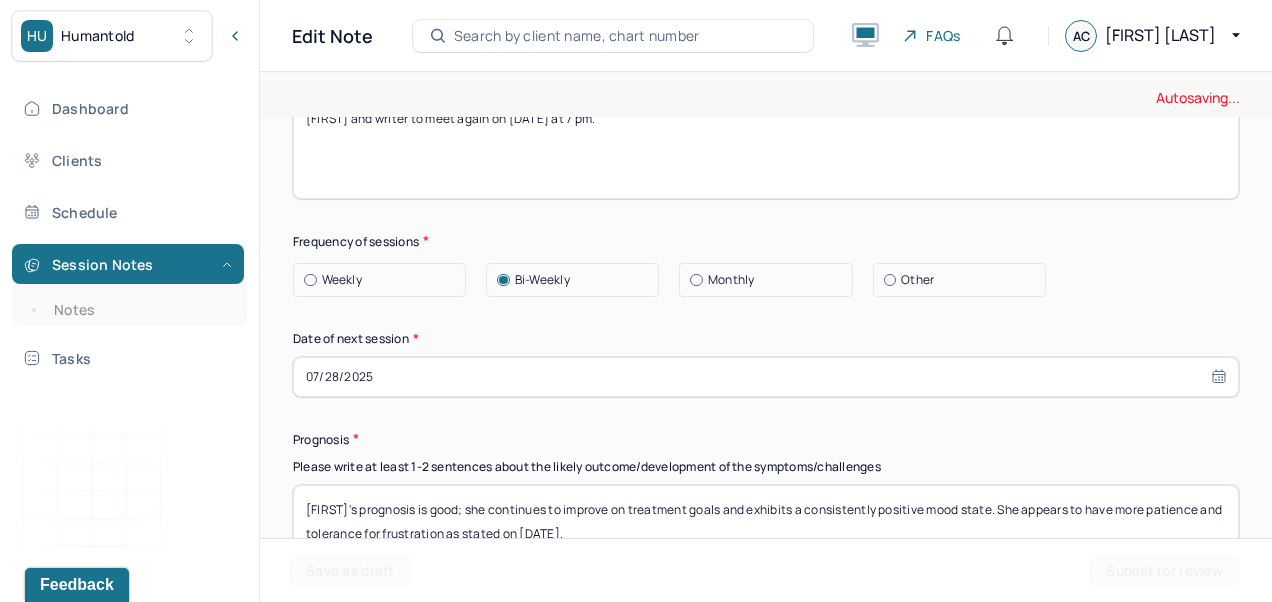 scroll, scrollTop: 2680, scrollLeft: 0, axis: vertical 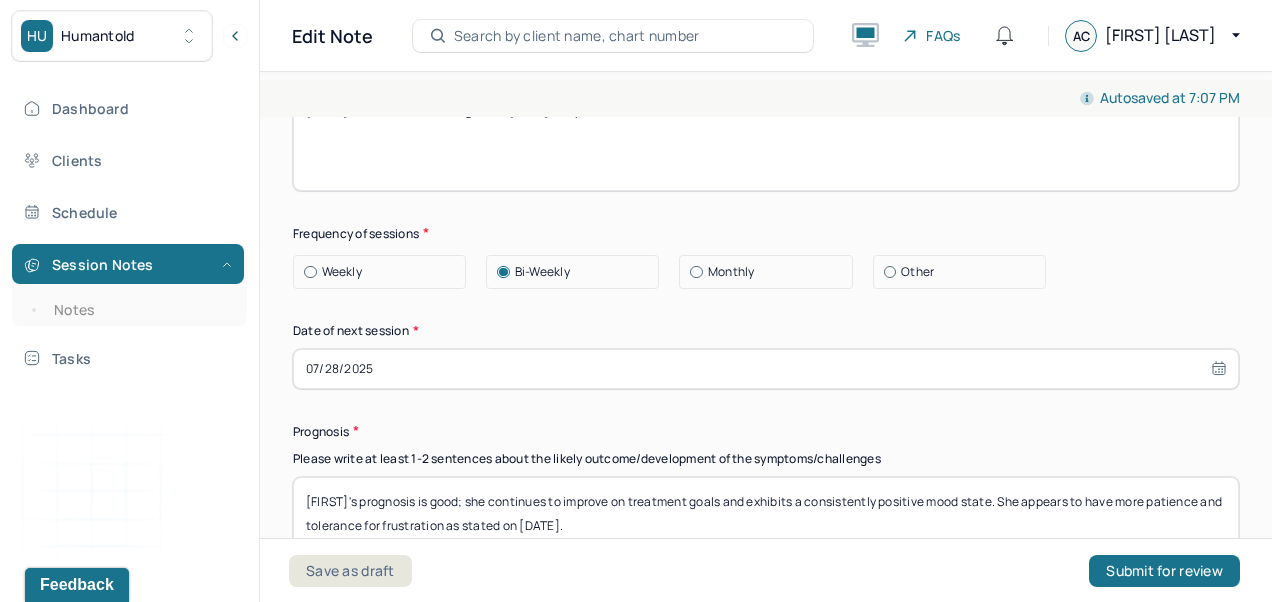 click on "[FIRST] and writer to meet again on [DATE] at 7 pm." at bounding box center [766, 138] 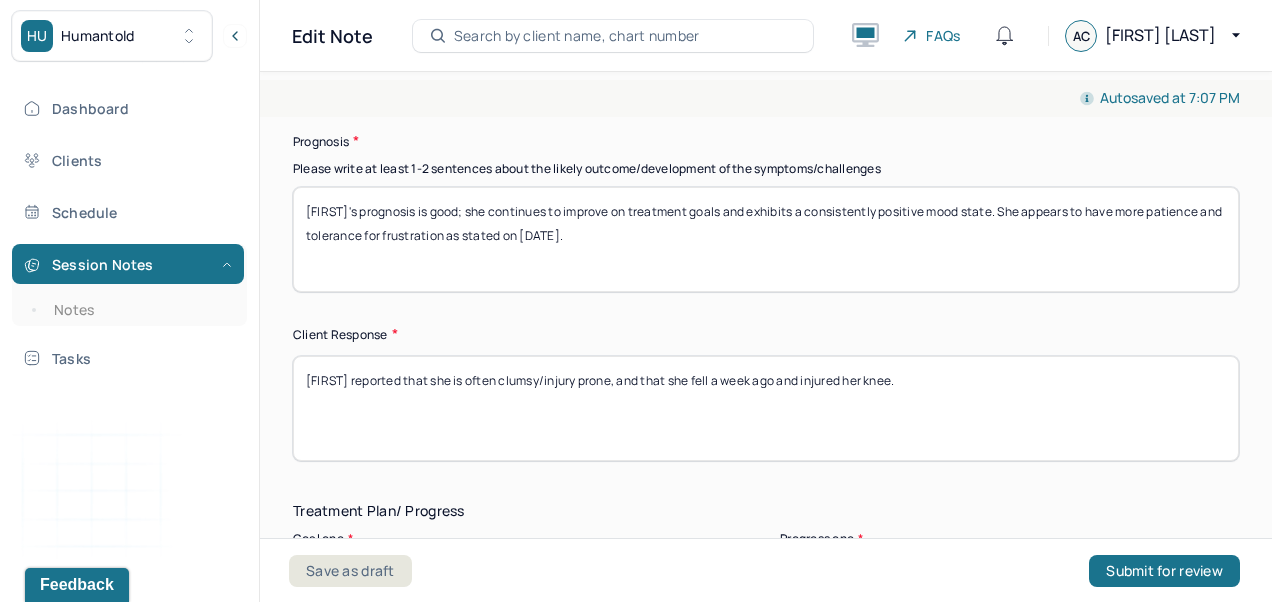 scroll, scrollTop: 3080, scrollLeft: 0, axis: vertical 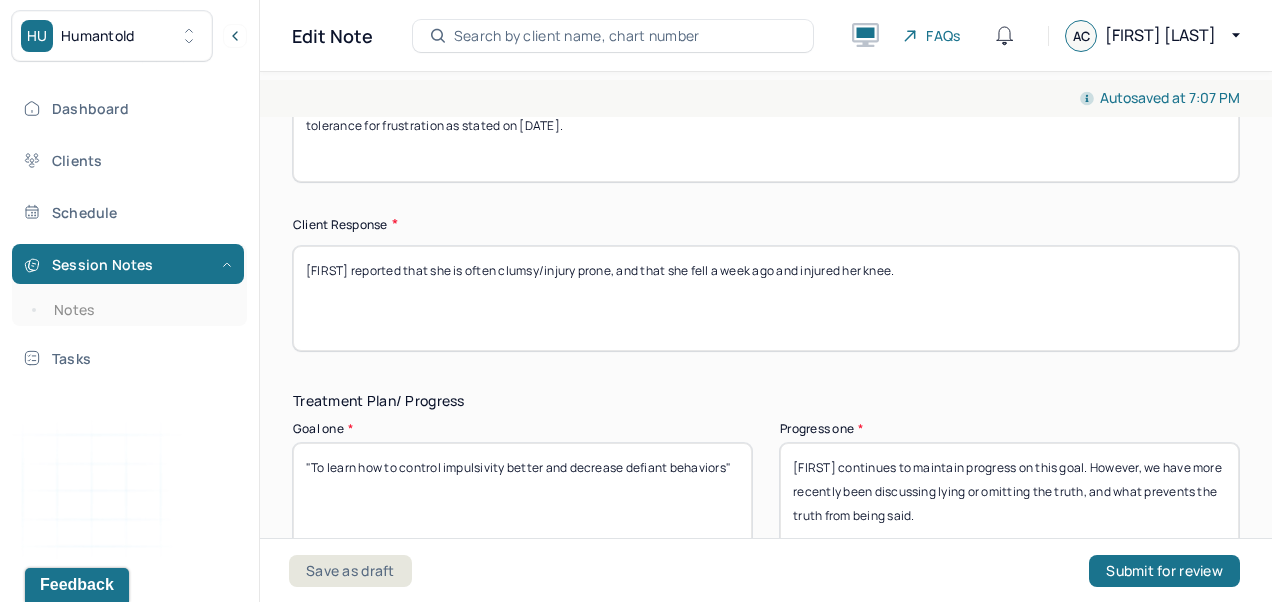 click on "[FIRST]'s prognosis is good; she continues to improve on treatment goals and exhibits a consistently positive mood state. She appears to have more patience and tolerance for frustration as stated on [DATE]." at bounding box center [766, 129] 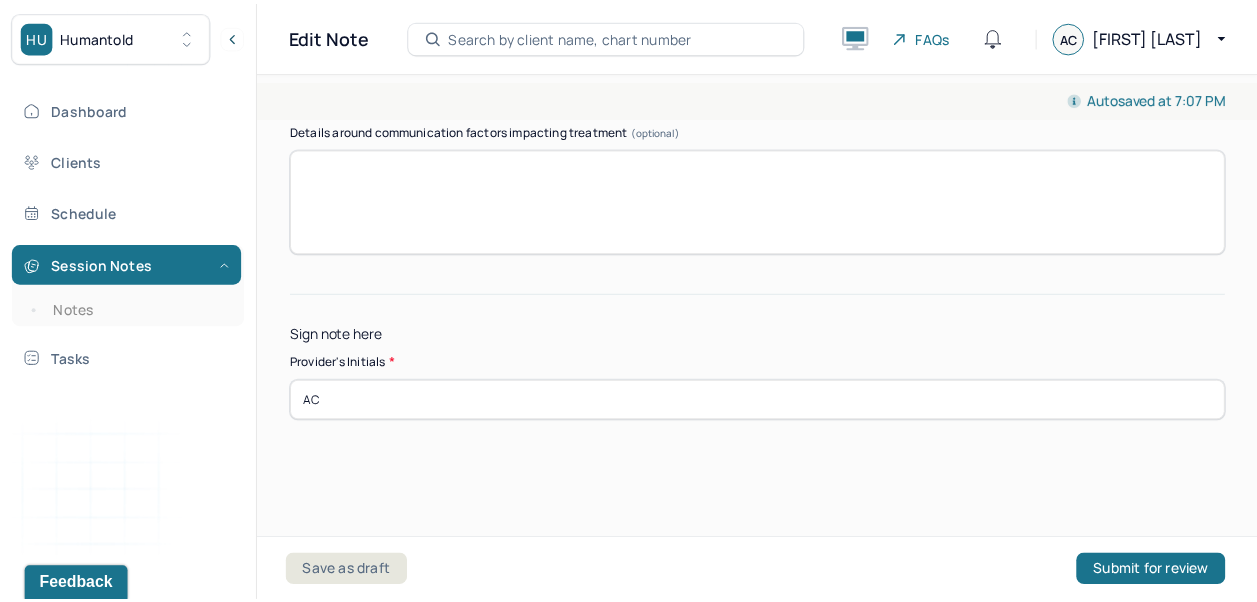 scroll, scrollTop: 4238, scrollLeft: 0, axis: vertical 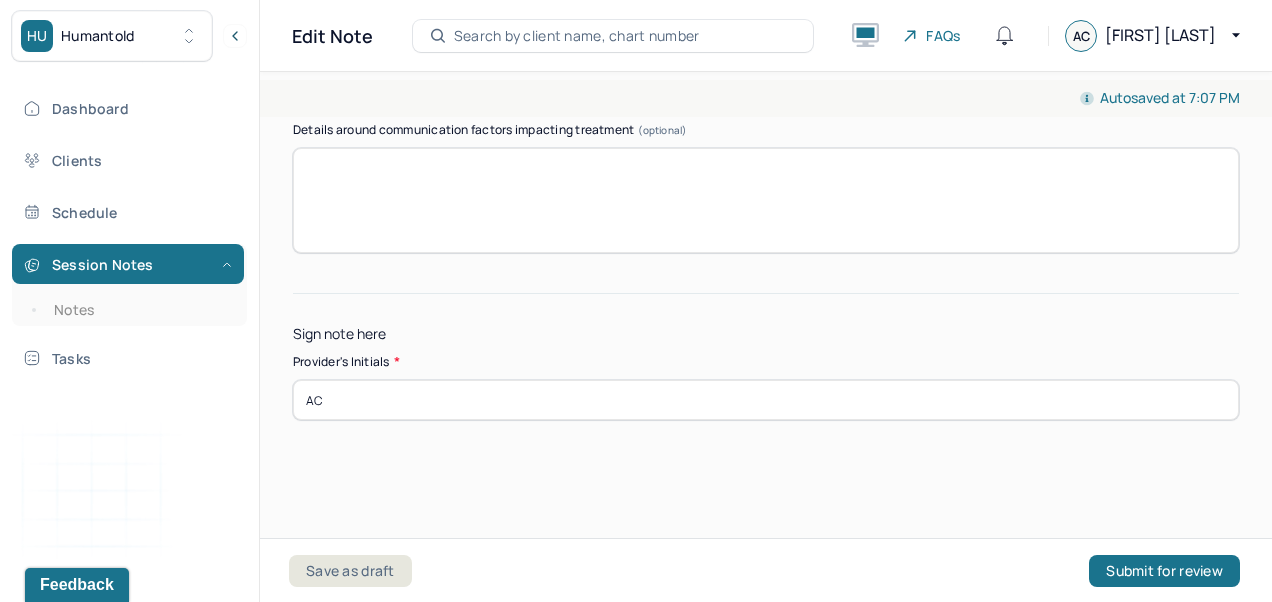 click on "Submit for review" at bounding box center [1164, 571] 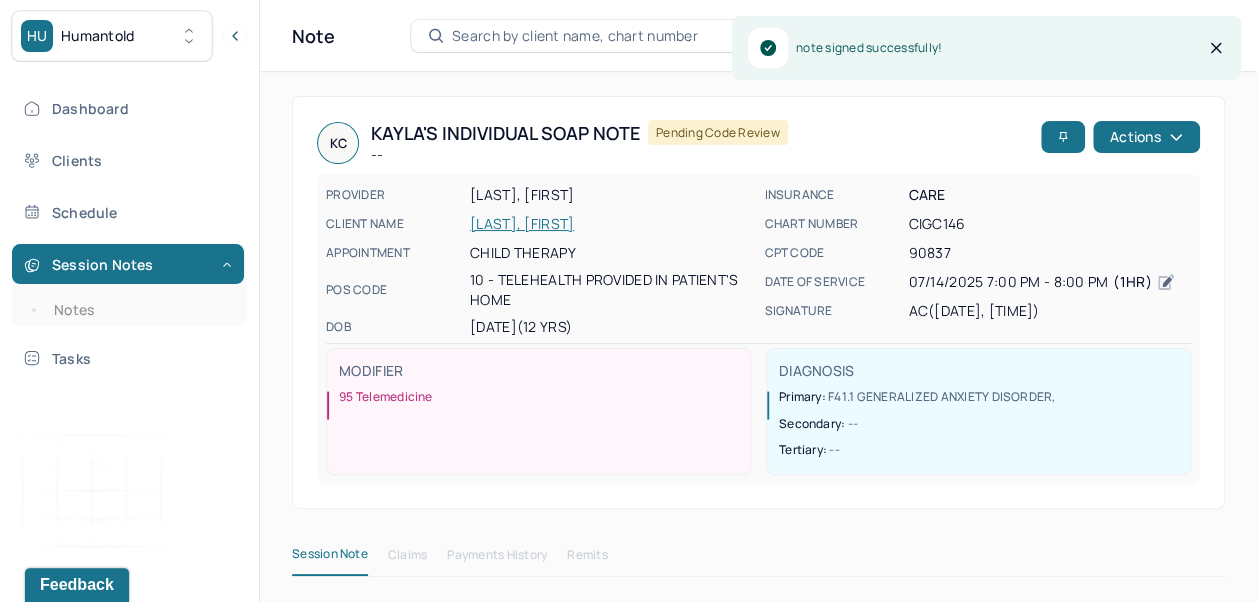 click on "Dashboard" at bounding box center [128, 108] 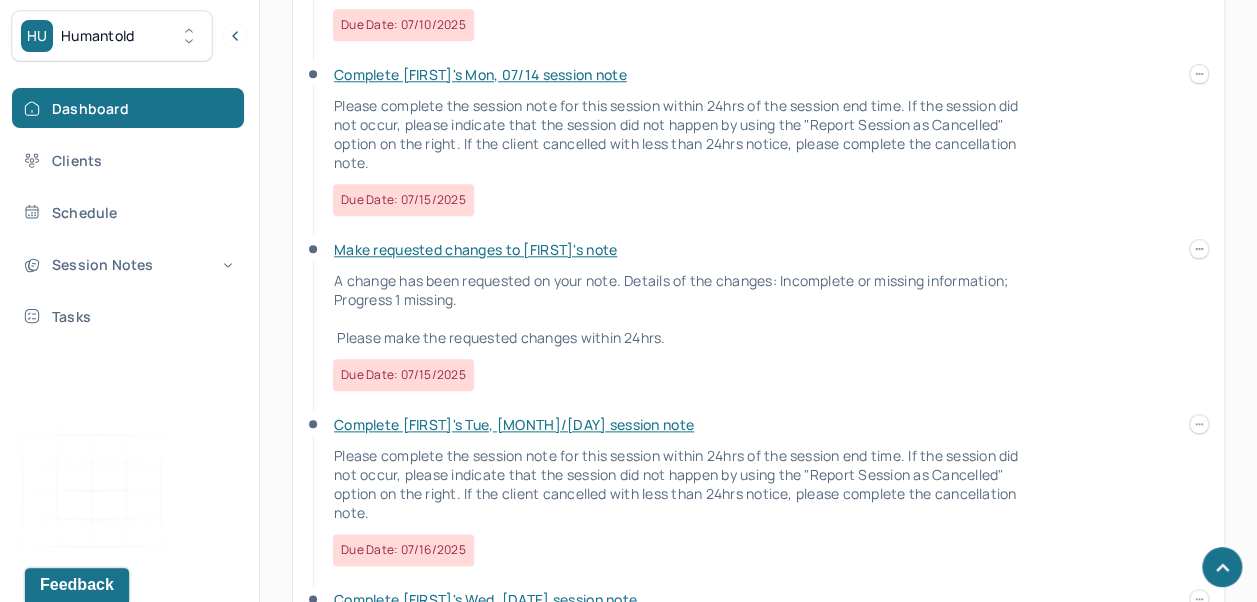 scroll, scrollTop: 974, scrollLeft: 0, axis: vertical 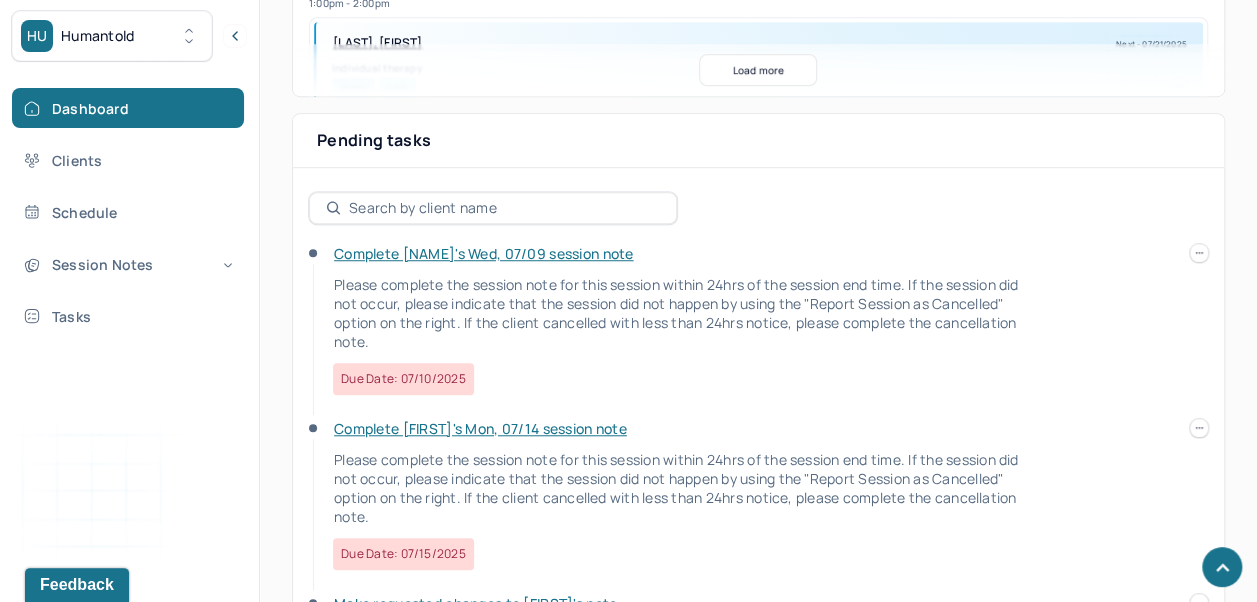 click on "Complete [FIRST]'s Mon, 07/14 session note" at bounding box center [480, 428] 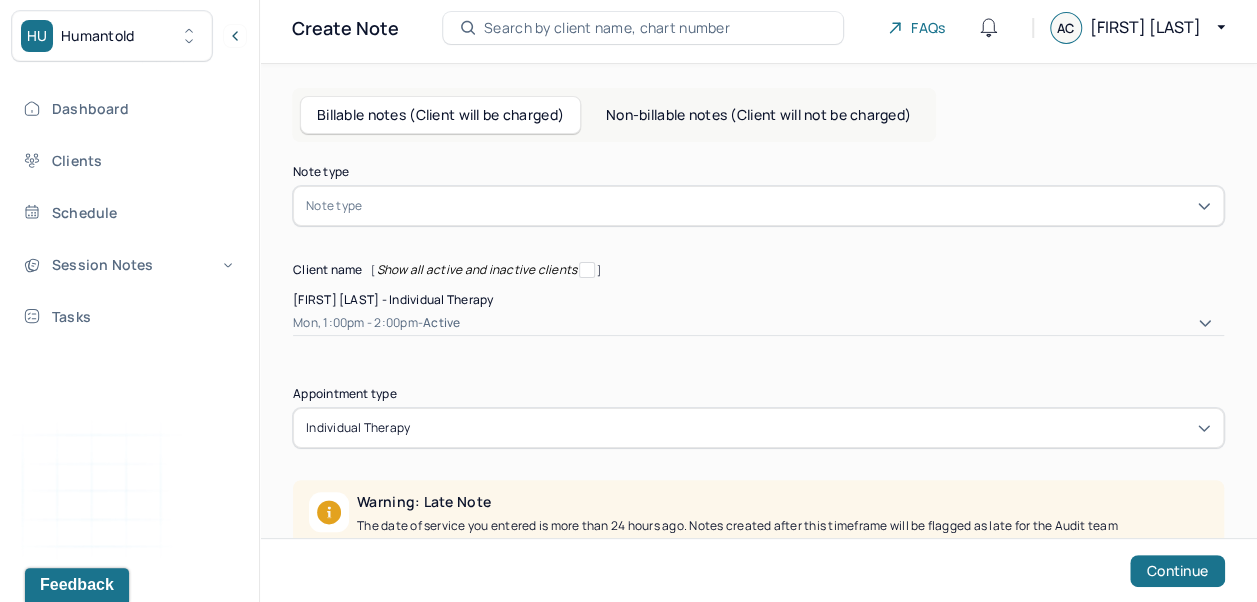scroll, scrollTop: 0, scrollLeft: 0, axis: both 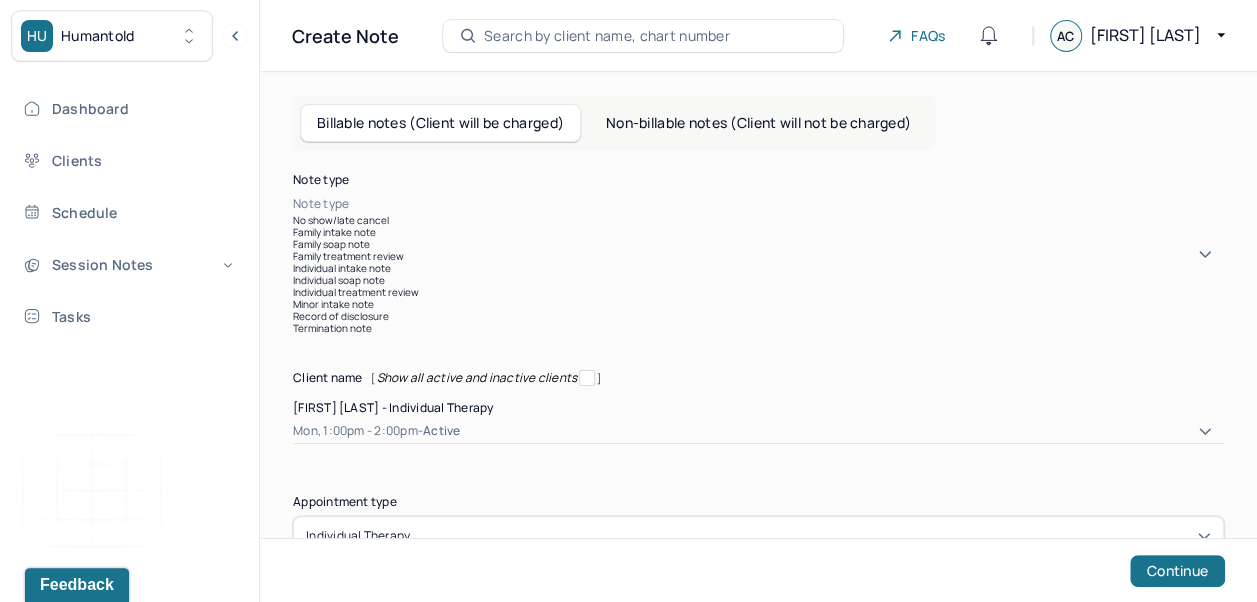 click on "Individual soap note" at bounding box center [758, 280] 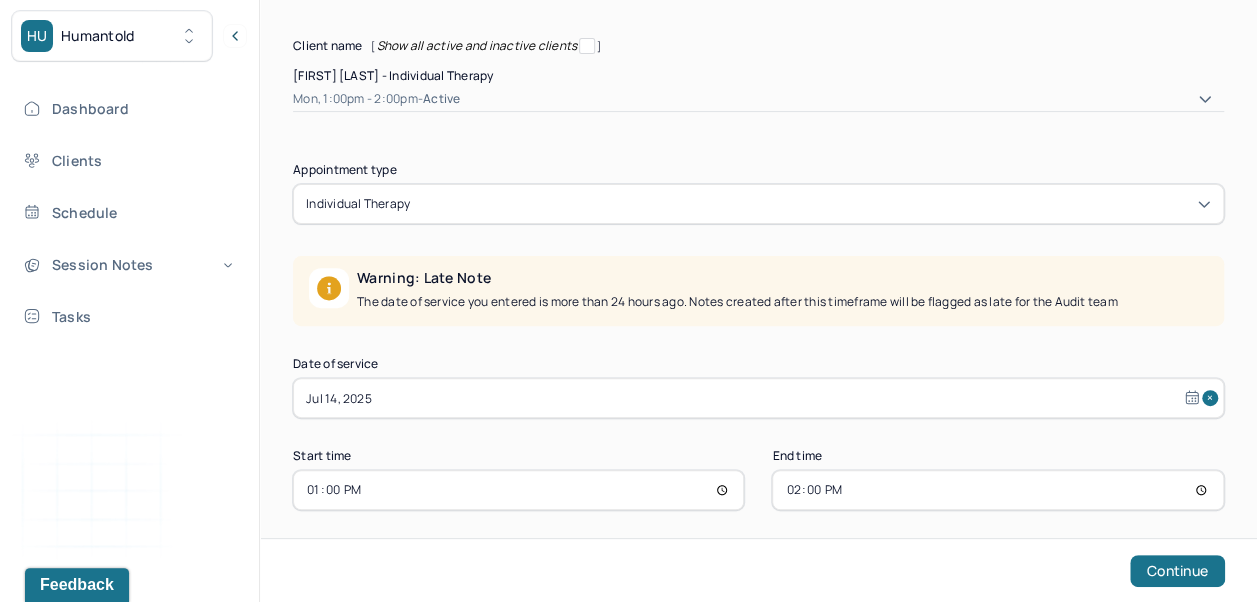 scroll, scrollTop: 228, scrollLeft: 0, axis: vertical 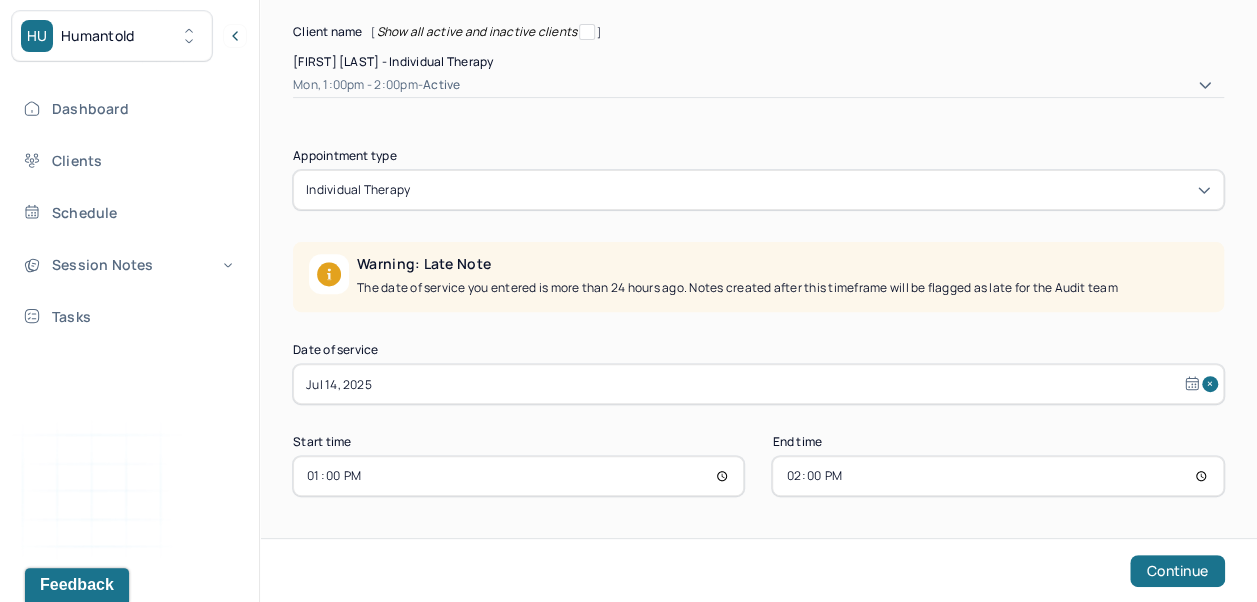 click on "Jul 14, 2025" at bounding box center (758, 384) 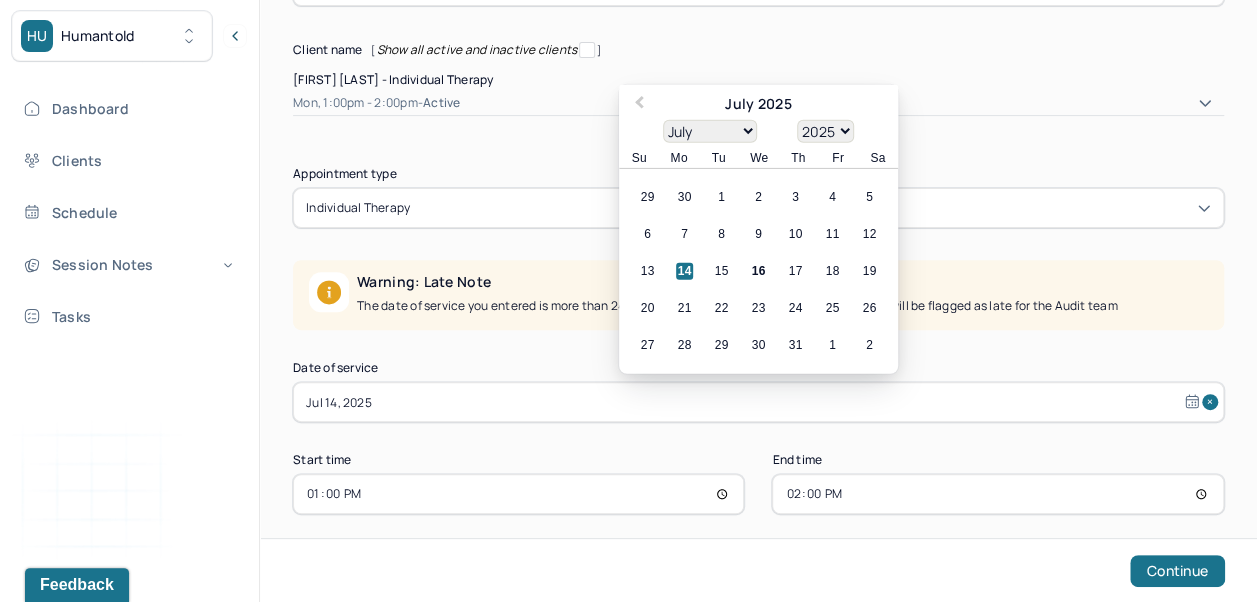 click on "15" at bounding box center (721, 271) 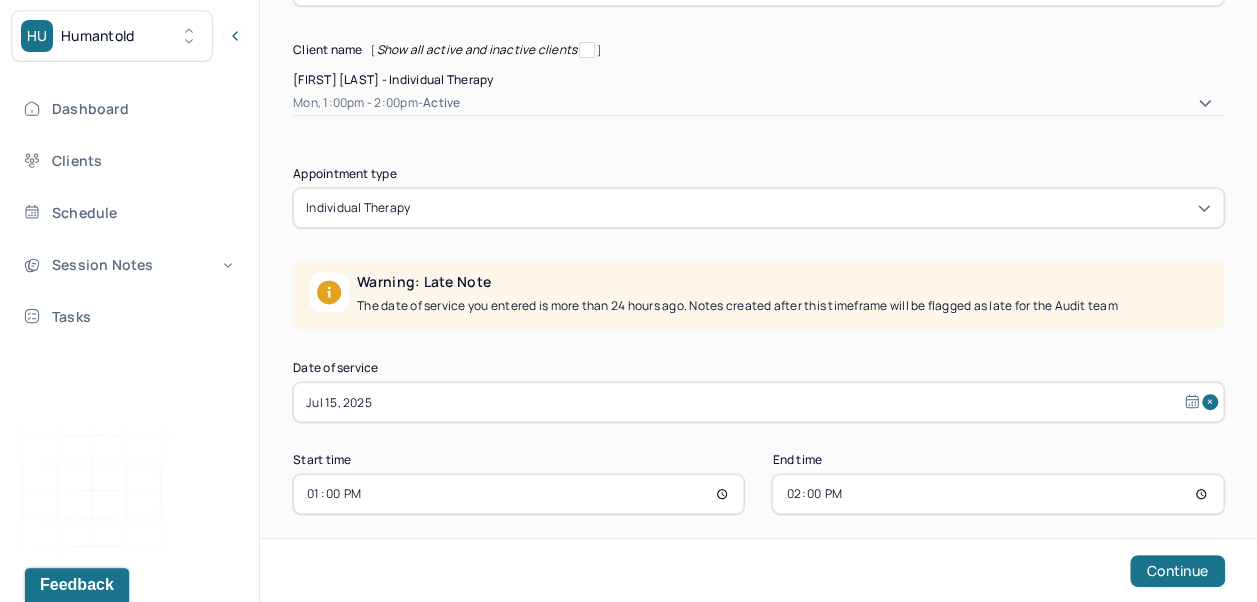 click on "13:00" at bounding box center (518, 494) 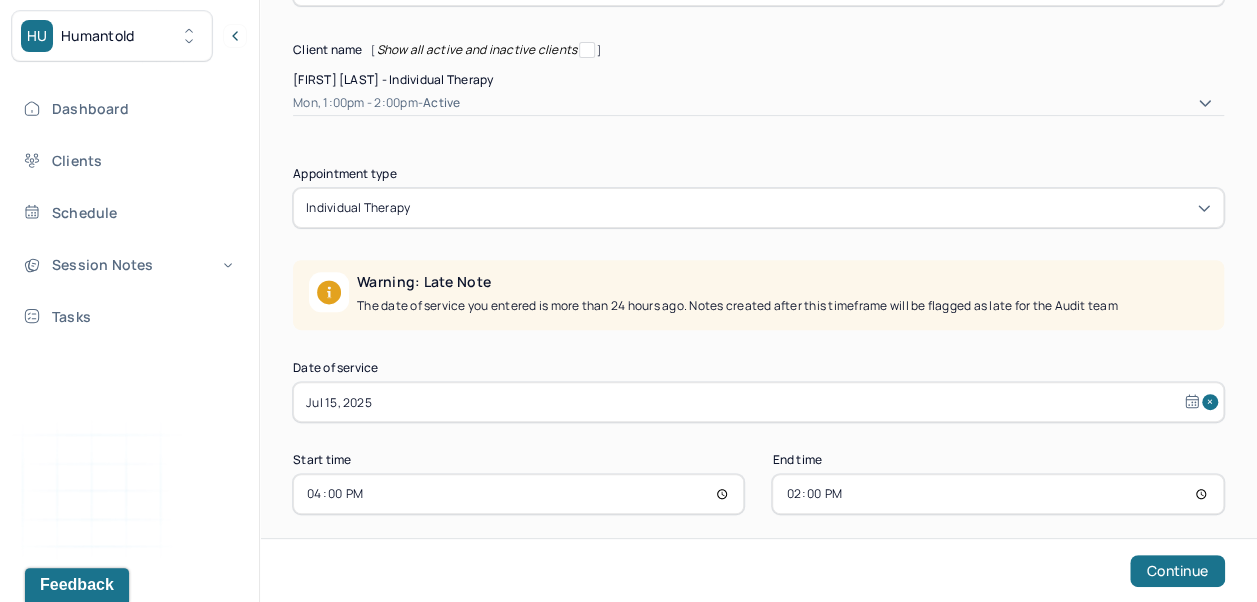 click on "14:00" at bounding box center [997, 494] 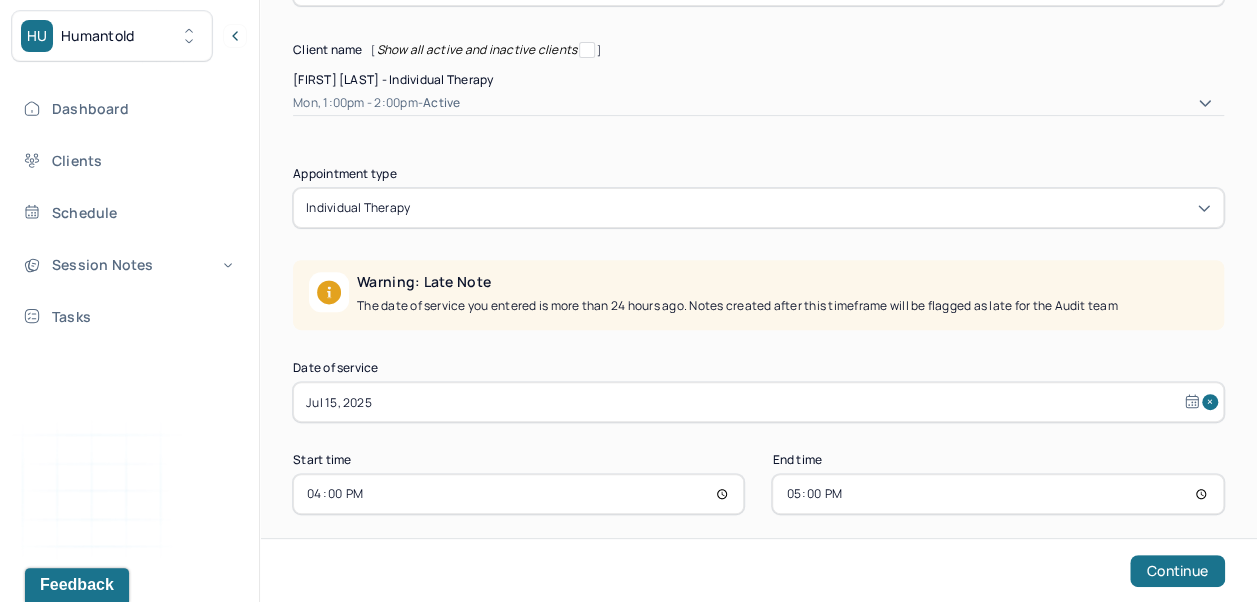 click on "Continue" at bounding box center (1177, 571) 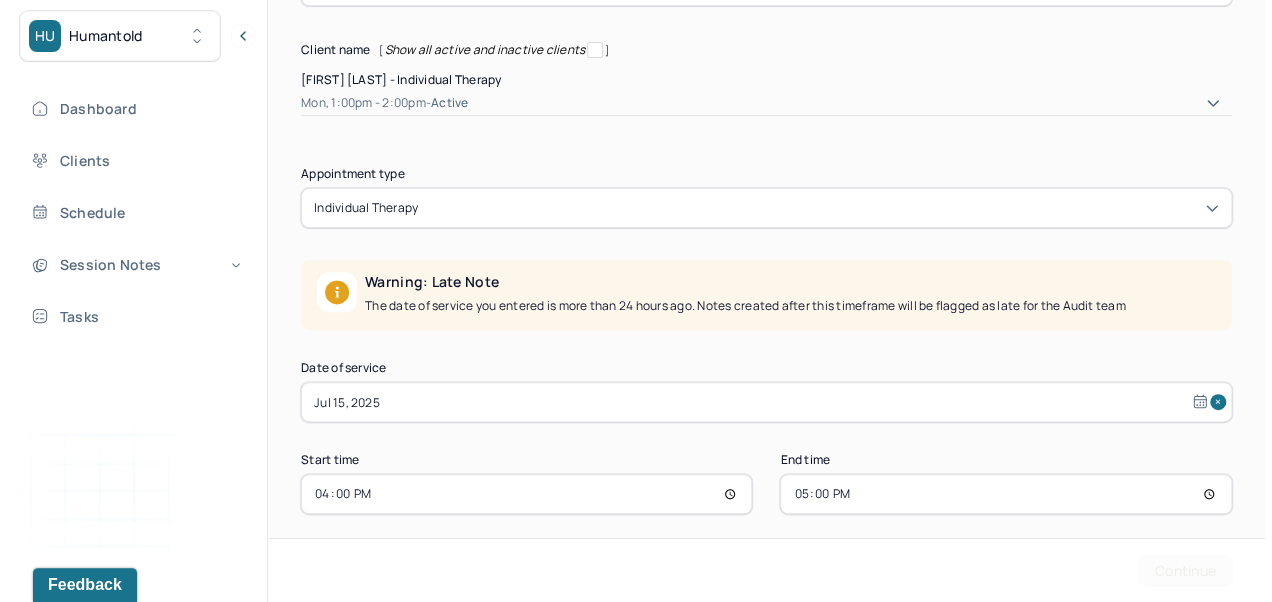 scroll, scrollTop: 0, scrollLeft: 0, axis: both 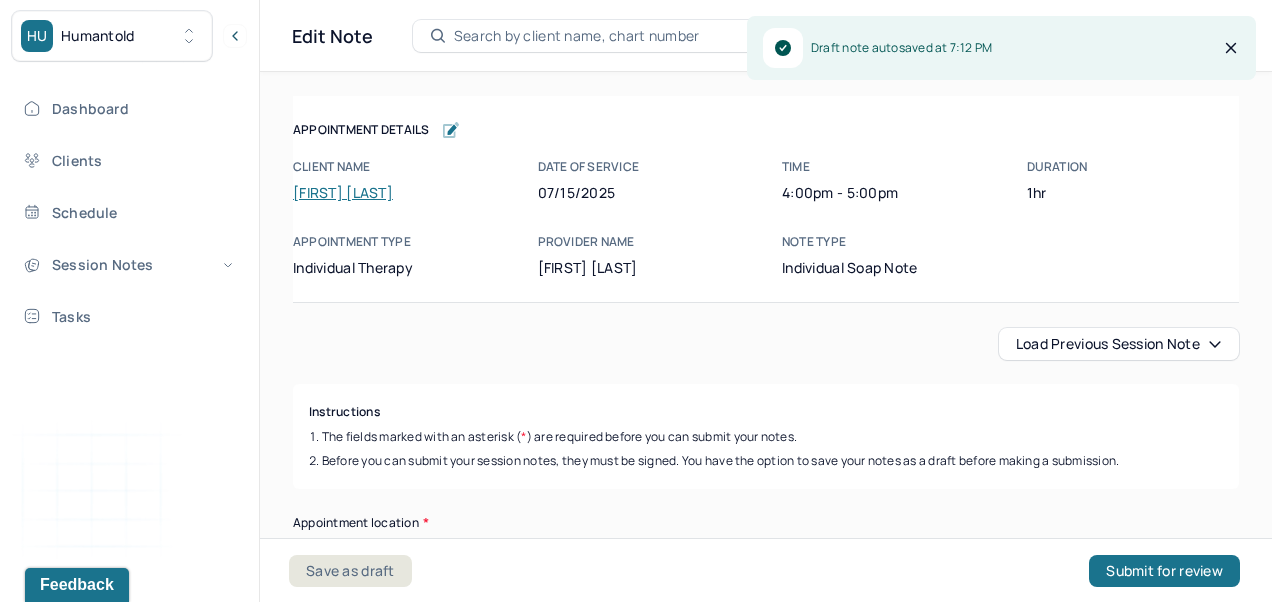 click on "Load previous session note" at bounding box center [1119, 344] 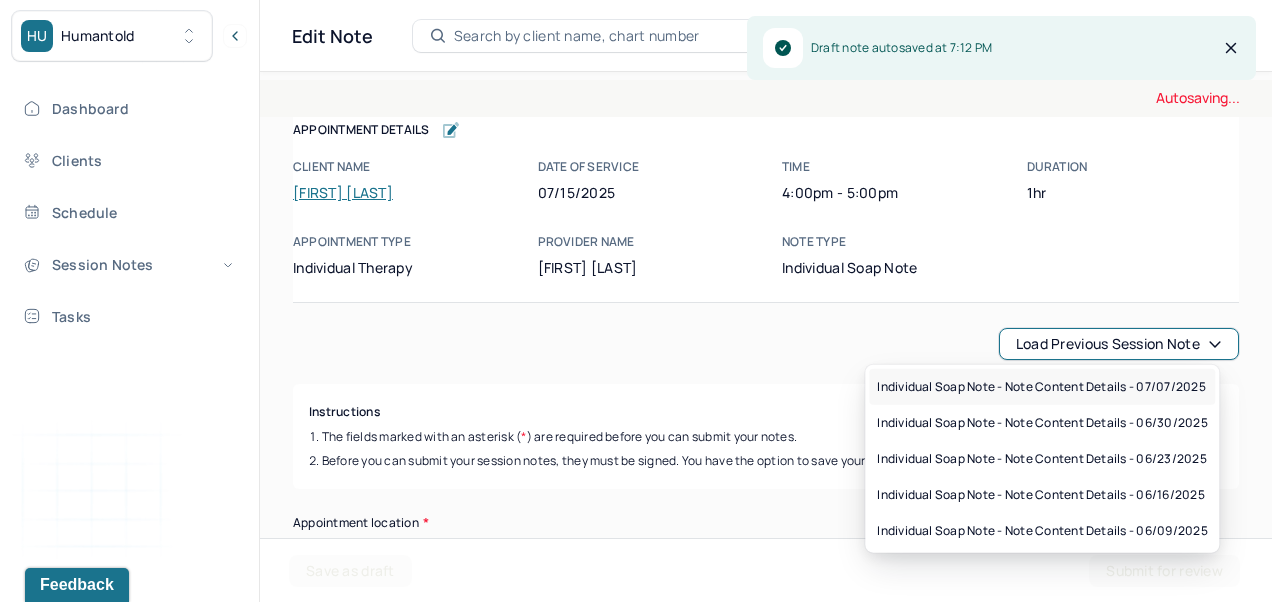 click on "Individual soap note   - Note content Details -   07/07/2025" at bounding box center [1041, 387] 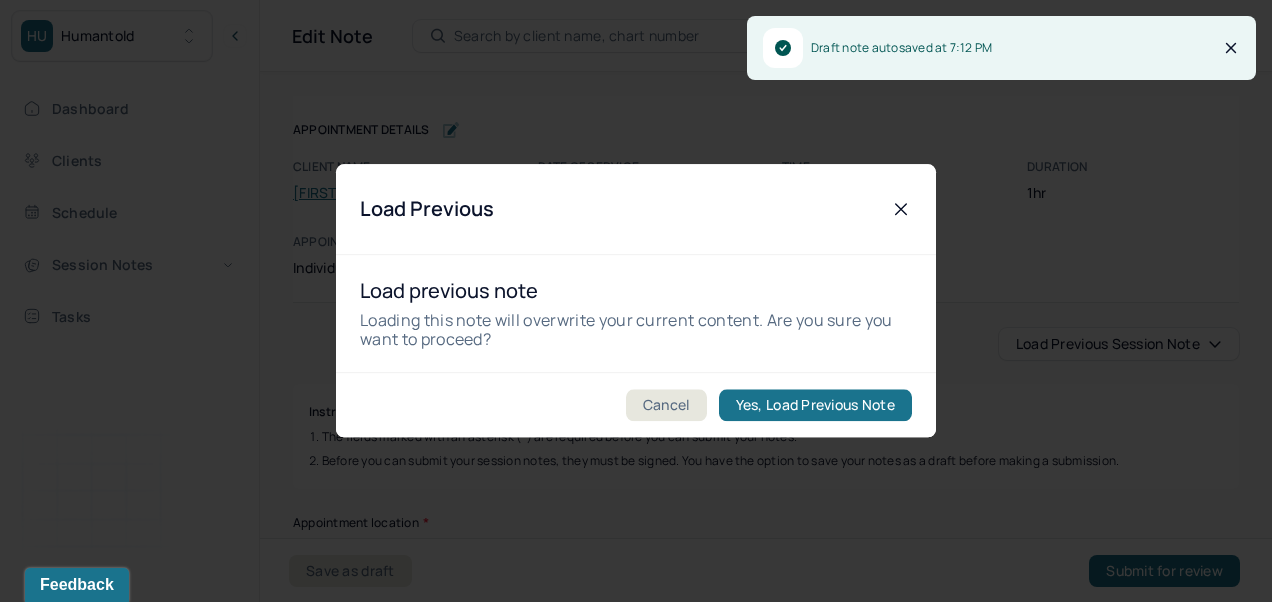 click on "Yes, Load Previous Note" at bounding box center [815, 406] 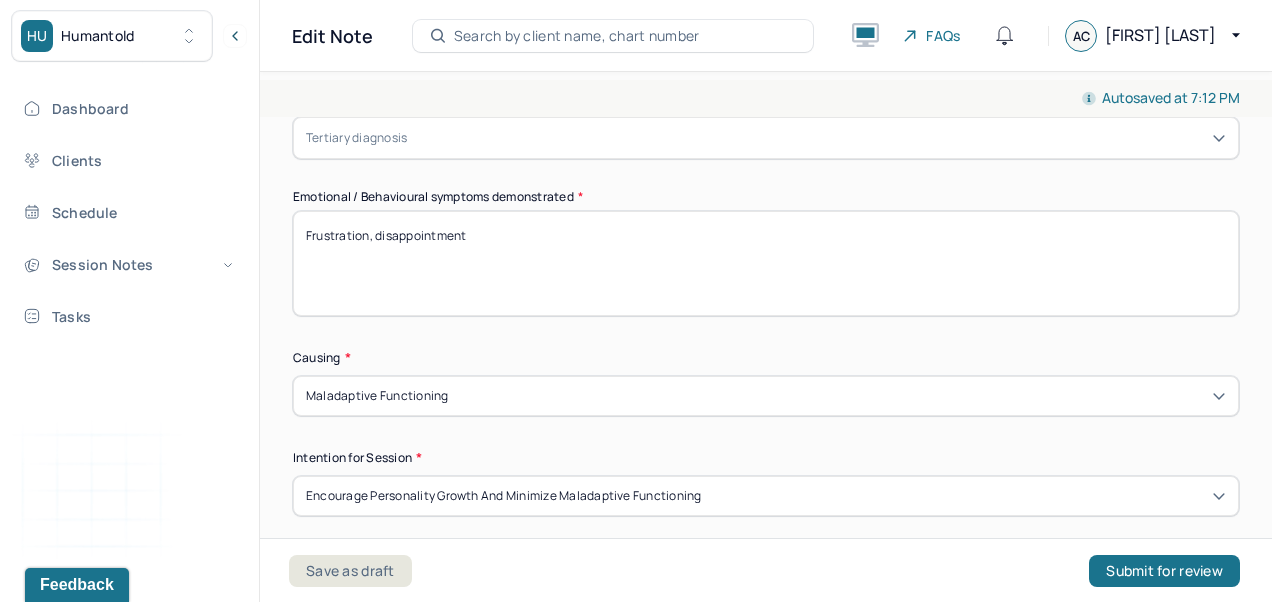 scroll, scrollTop: 968, scrollLeft: 0, axis: vertical 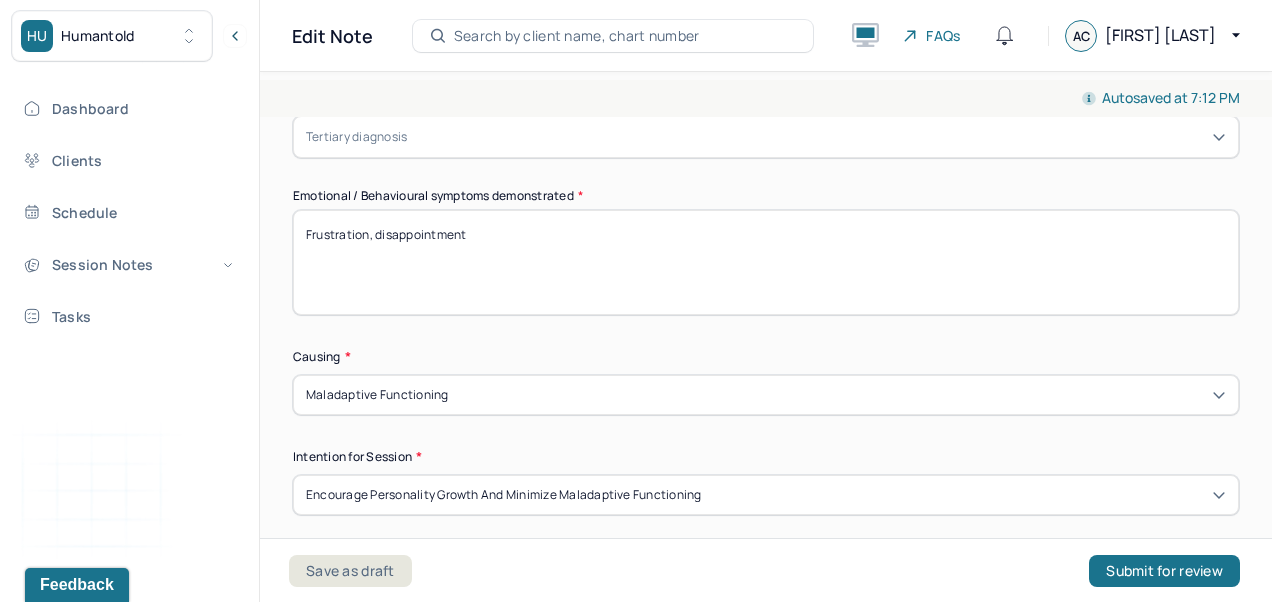 click on "Frustration, disappointment" at bounding box center (766, 262) 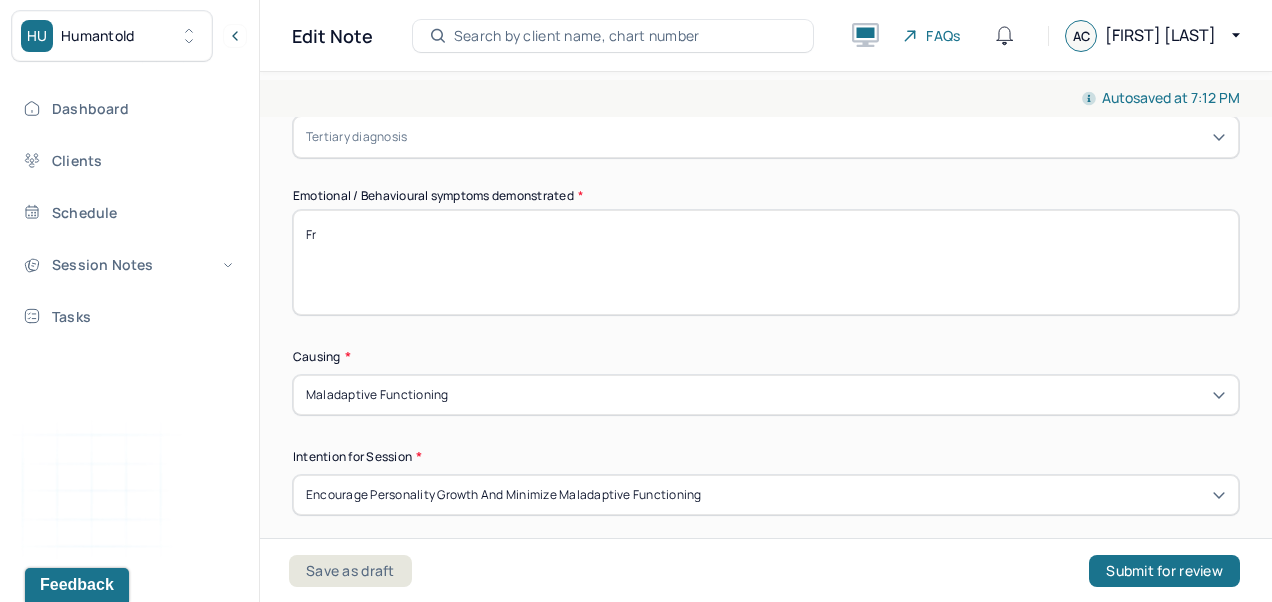type on "F" 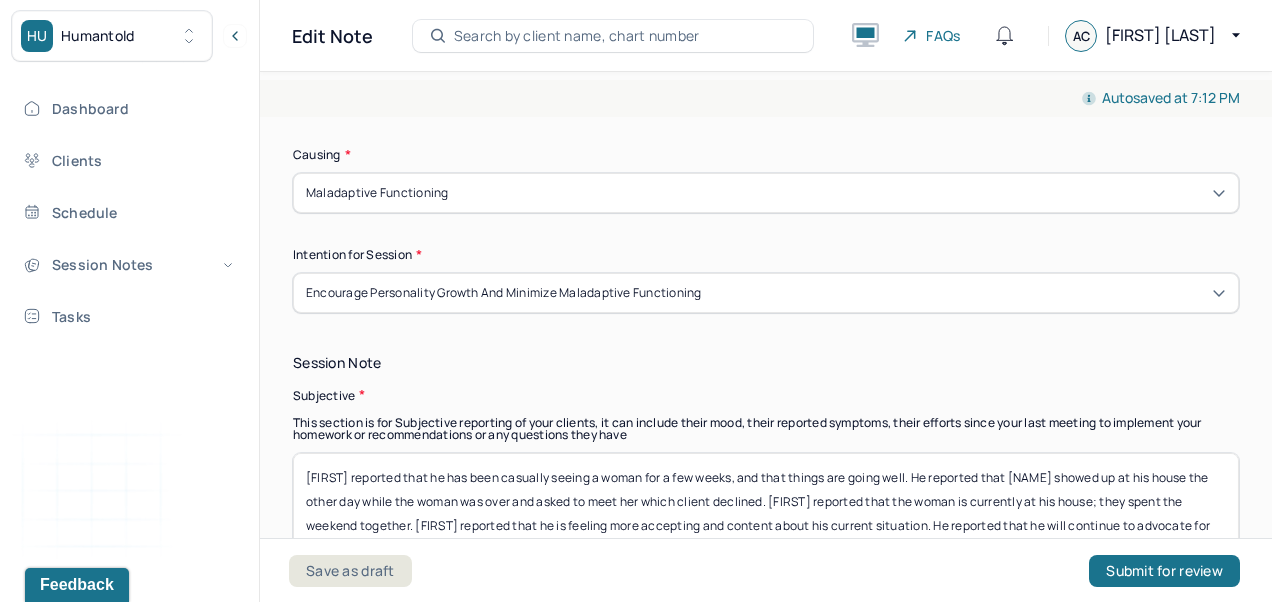 scroll, scrollTop: 1212, scrollLeft: 0, axis: vertical 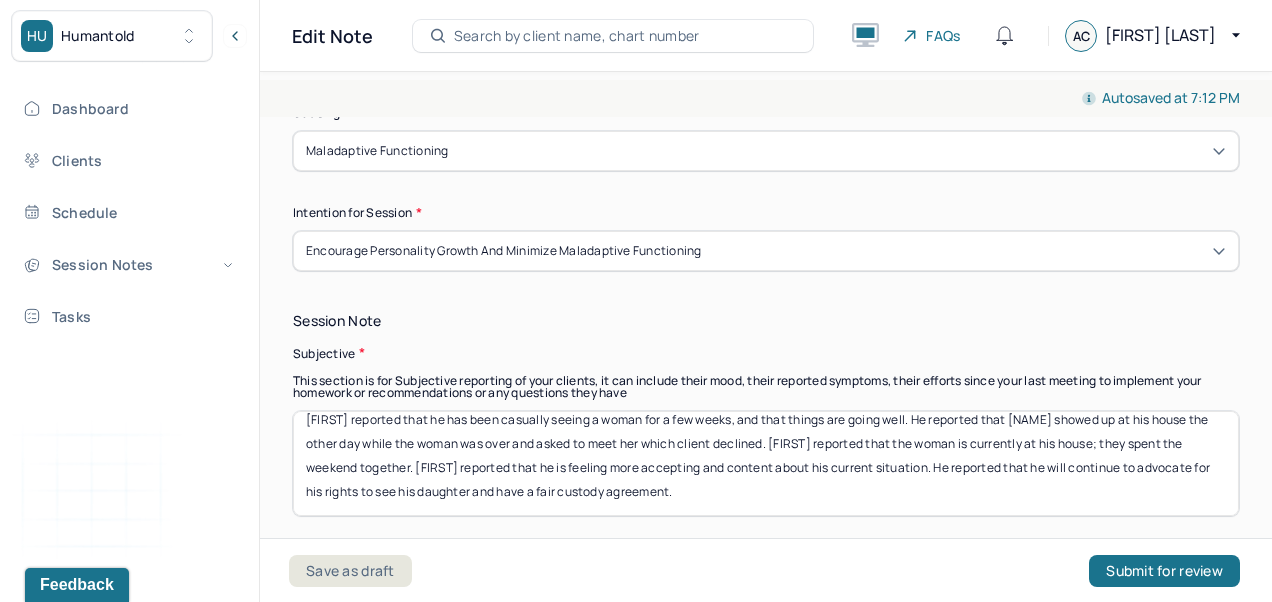 type on "Worry/anxiety, disappointment" 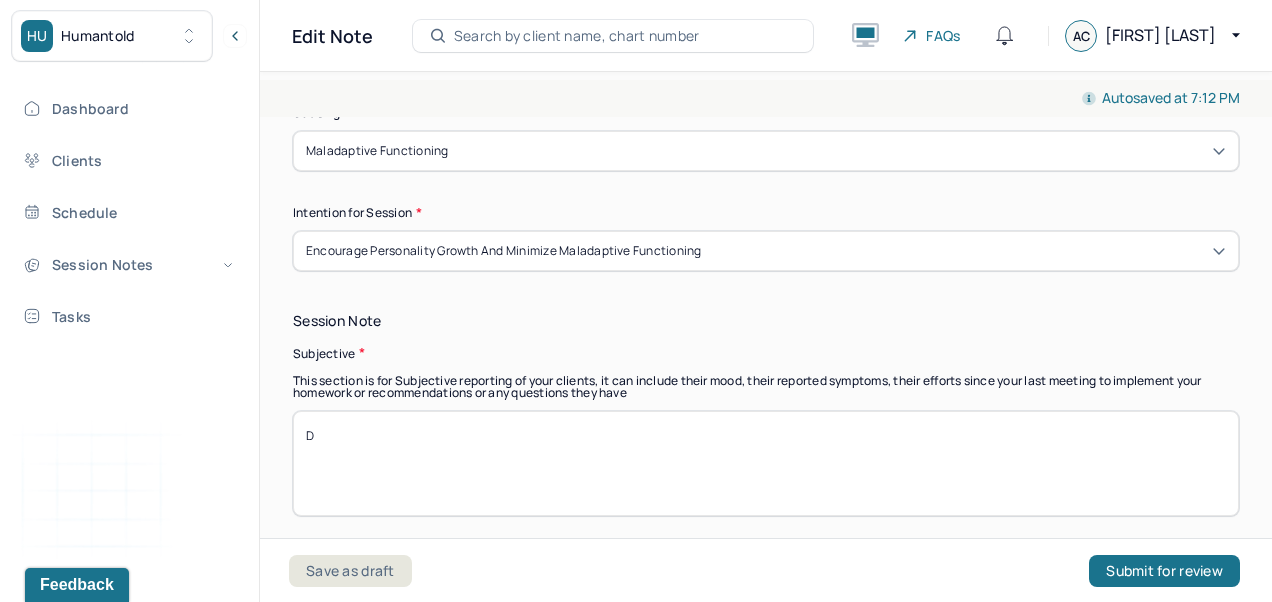 scroll, scrollTop: 0, scrollLeft: 0, axis: both 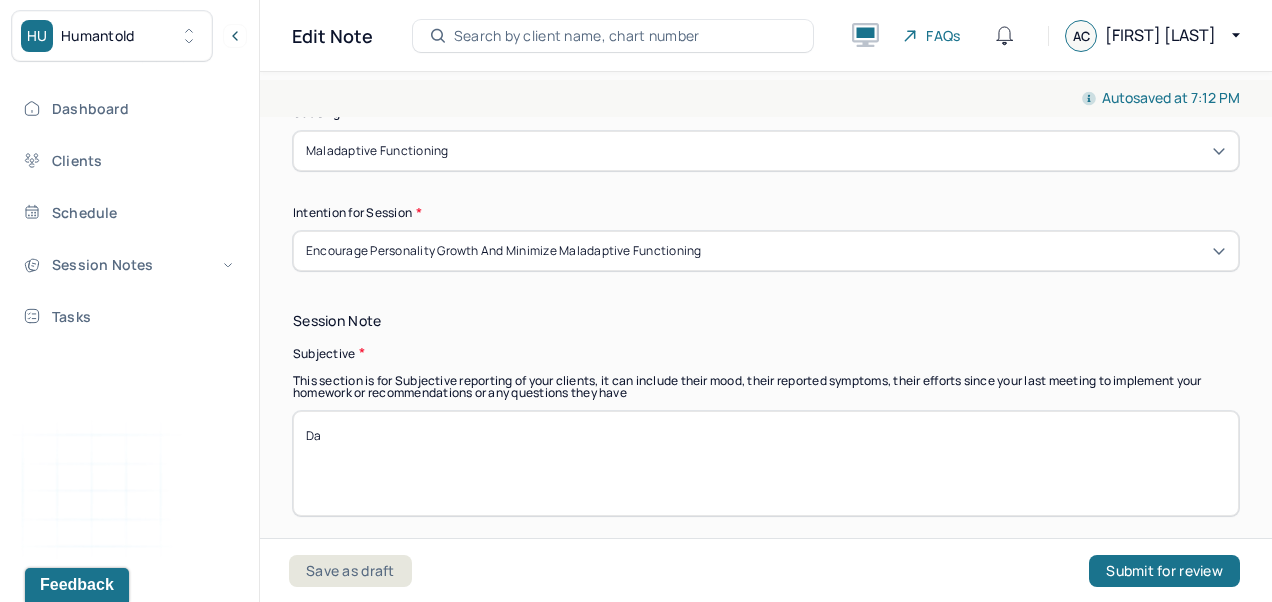 type on "D" 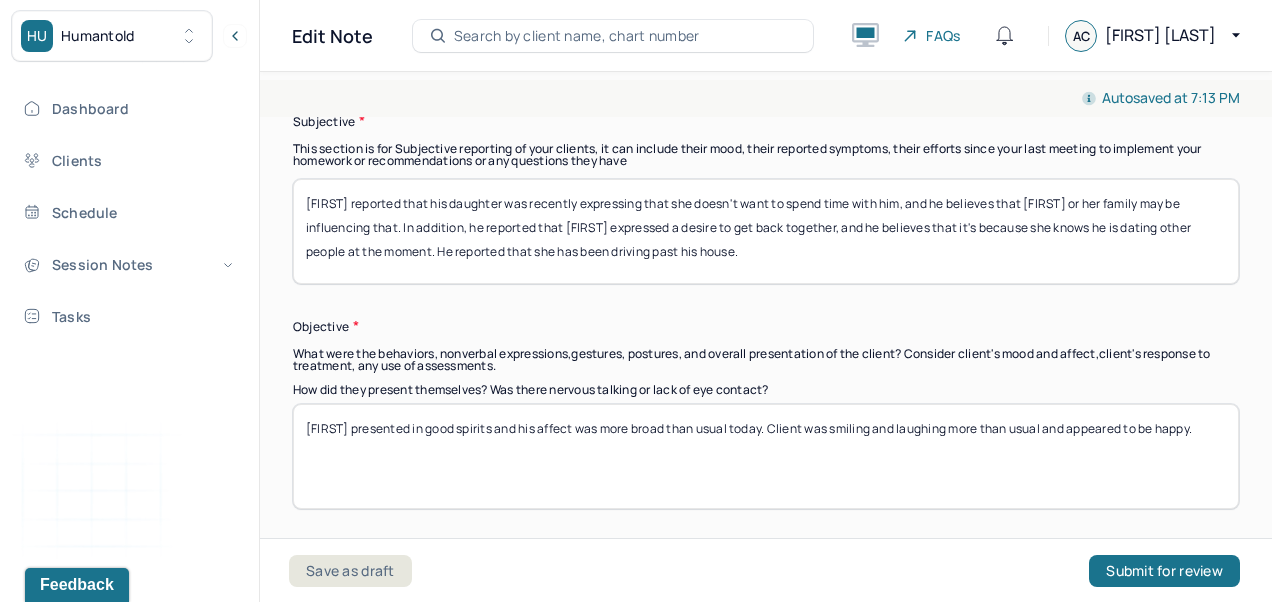 scroll, scrollTop: 1618, scrollLeft: 0, axis: vertical 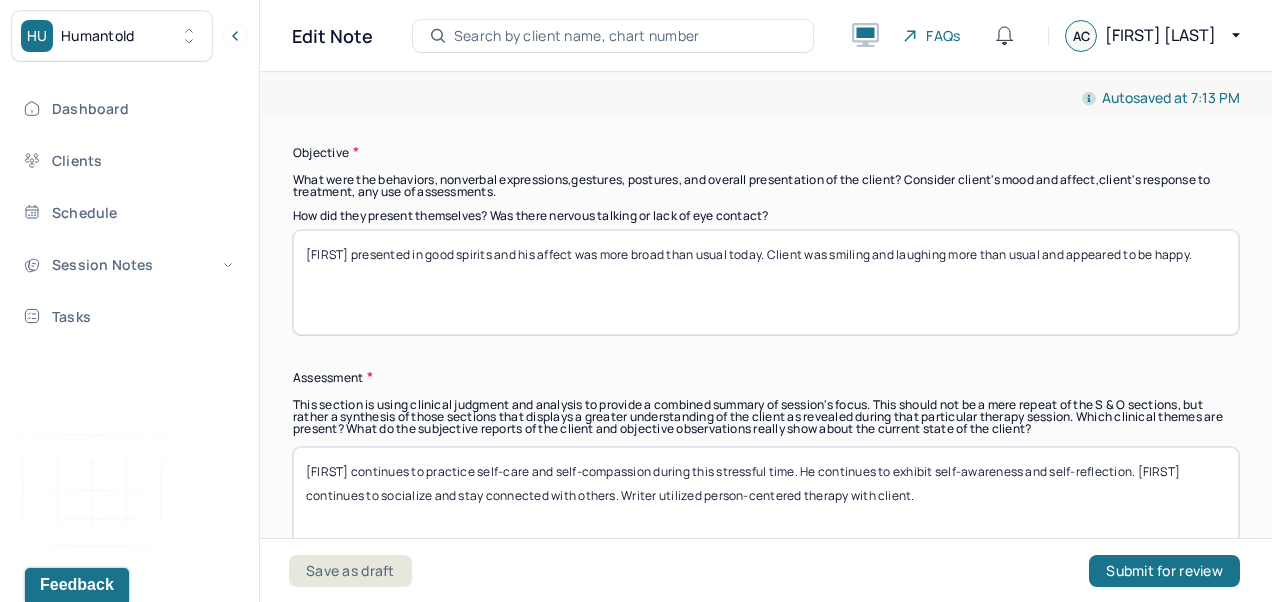 type on "[FIRST] reported that his daughter was recently expressing that she doesn't want to spend time with him, and he believes that [FIRST] or her family may be influencing that. In addition, he reported that [FIRST] expressed a desire to get back together, and he believes that it's because she knows he is dating other people at the moment. He reported that she has been driving past his house." 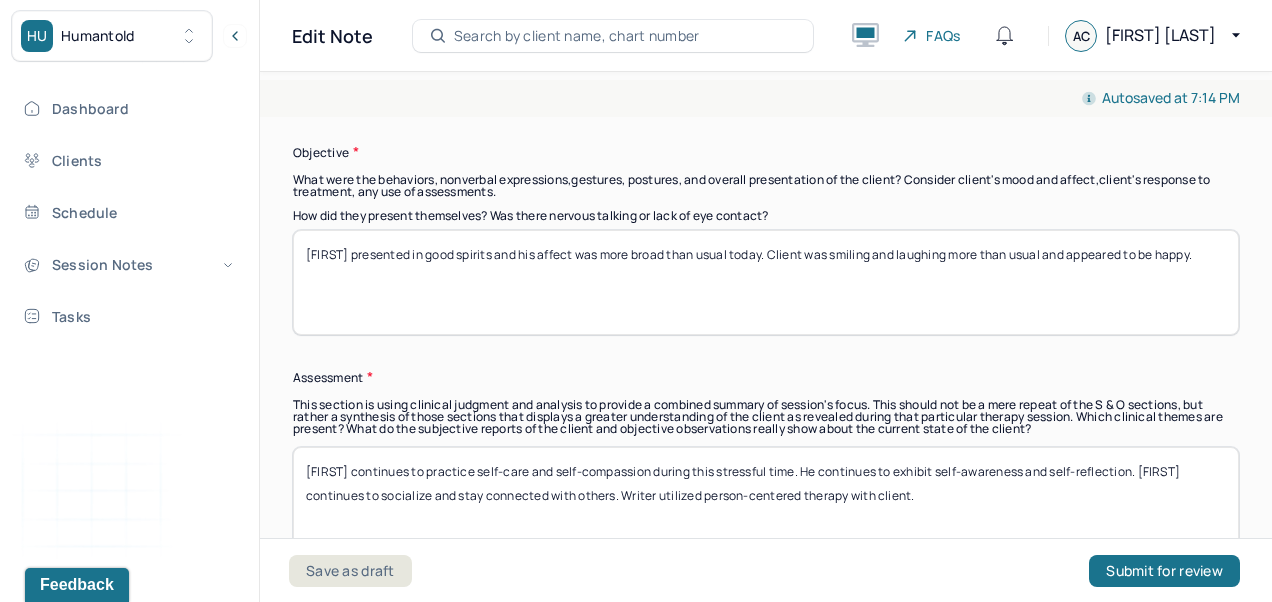 click on "[FIRST] presented in good spirits and his affect was more broad than usual today. Client was smiling and laughing more than usual and appeared to be happy." at bounding box center [766, 282] 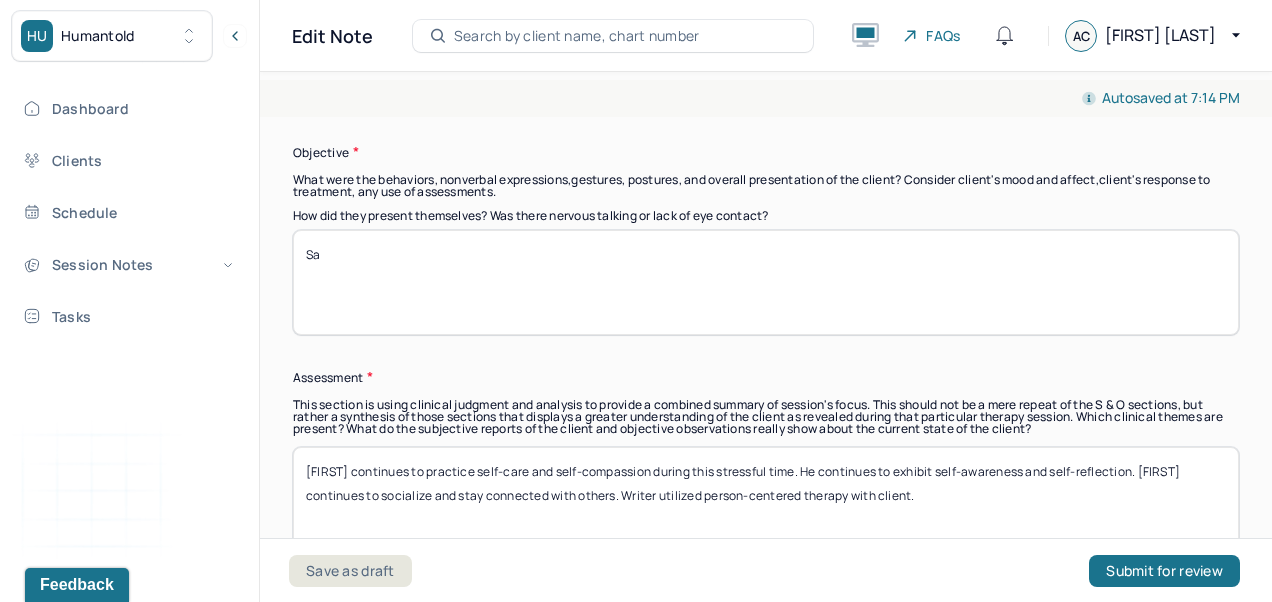 type on "S" 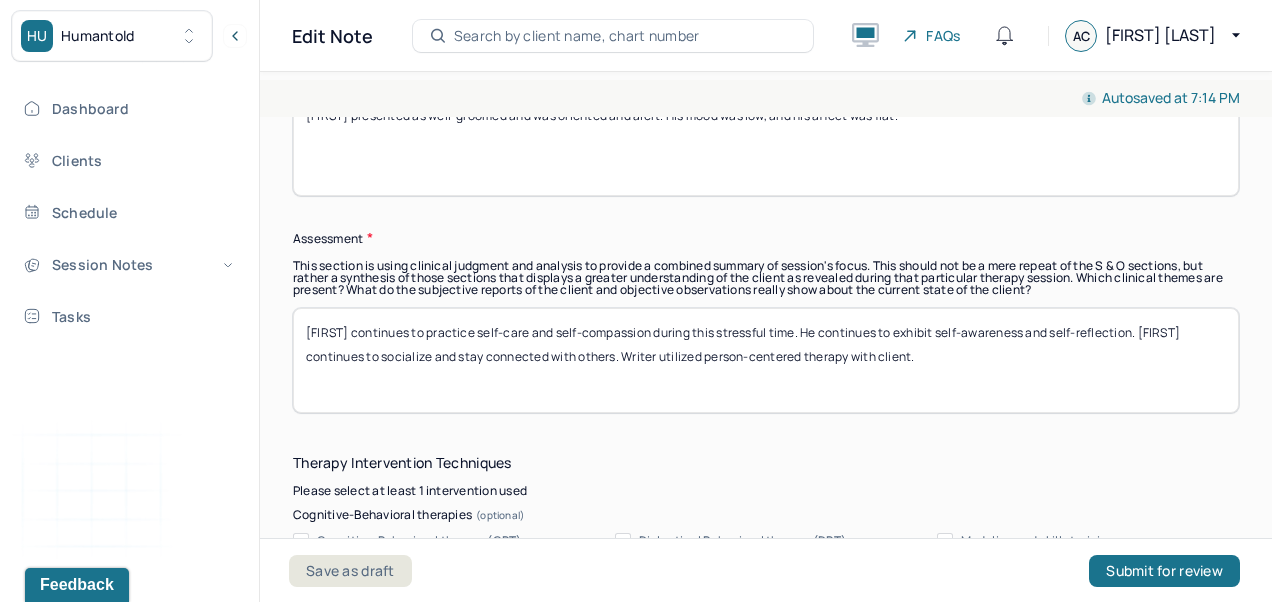 scroll, scrollTop: 1750, scrollLeft: 0, axis: vertical 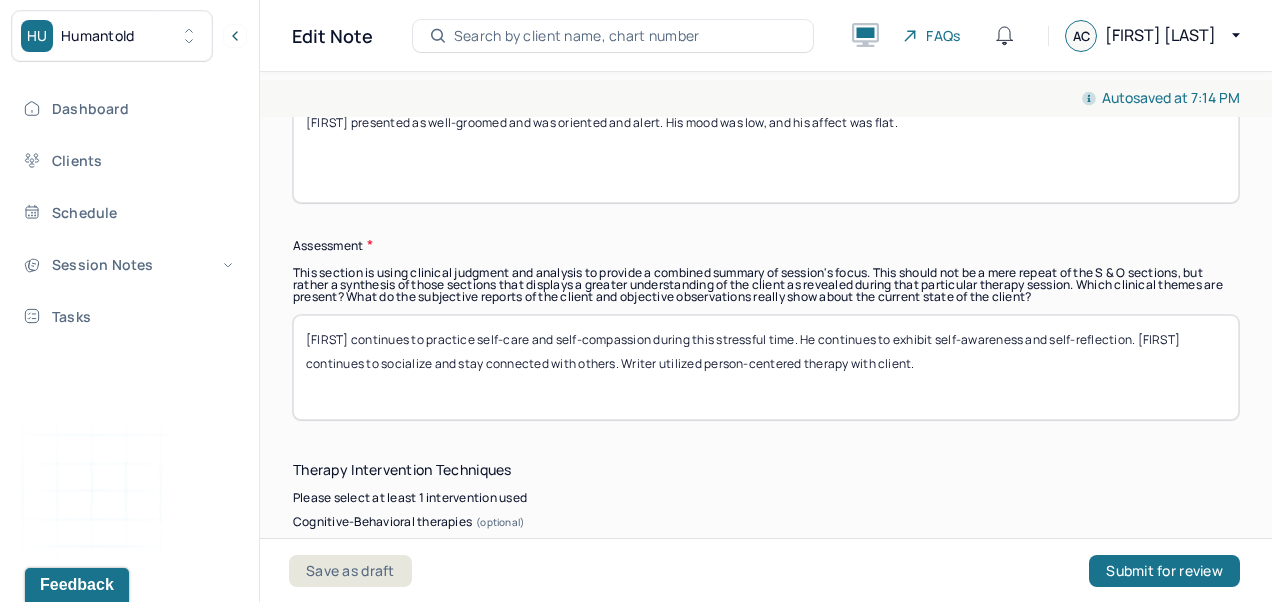 type on "[FIRST] presented as well-groomed and was oriented and alert. His mood was low, and his affect was flat." 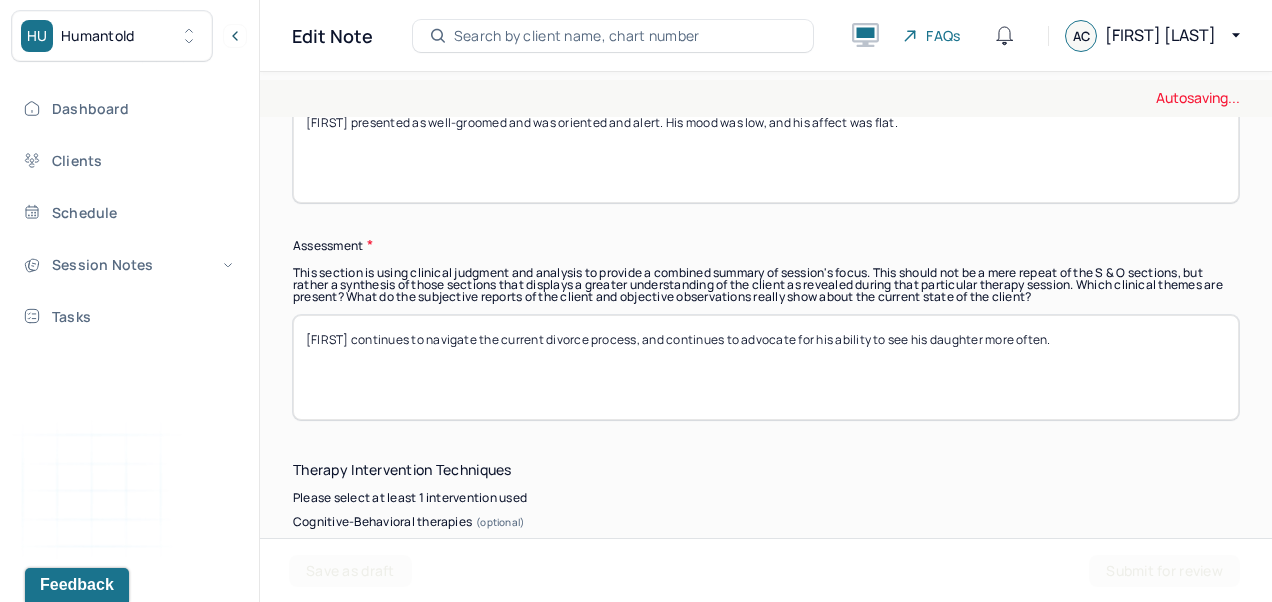 click on "[FIRST] continues to navigate the current divorce process, and continues to advocovate for his ability to see his daughter more often." at bounding box center [766, 367] 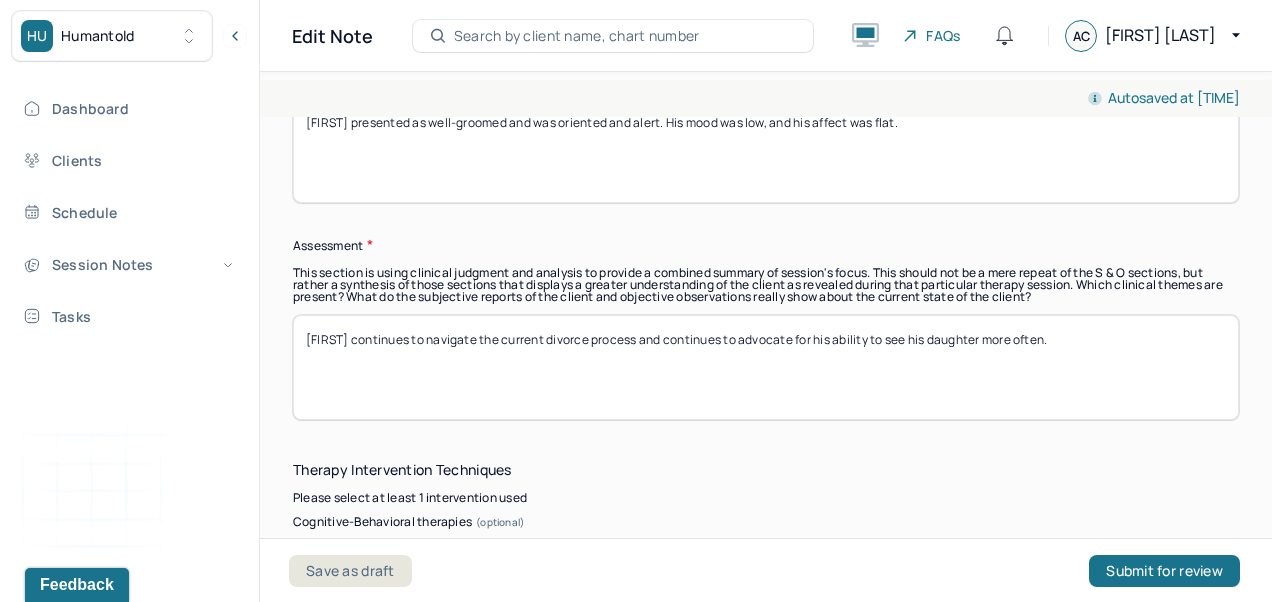 click on "[FIRST] continues to navigate the current divorce process, and continues to advocate for his ability to see his daughter more often." at bounding box center (766, 367) 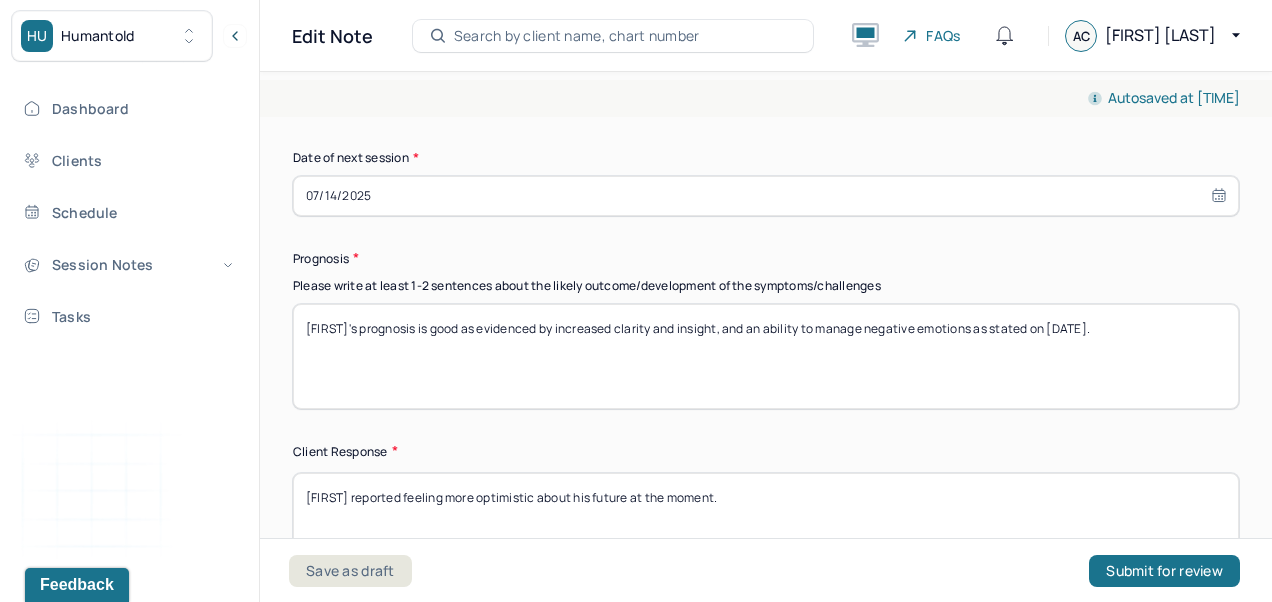 scroll, scrollTop: 2914, scrollLeft: 0, axis: vertical 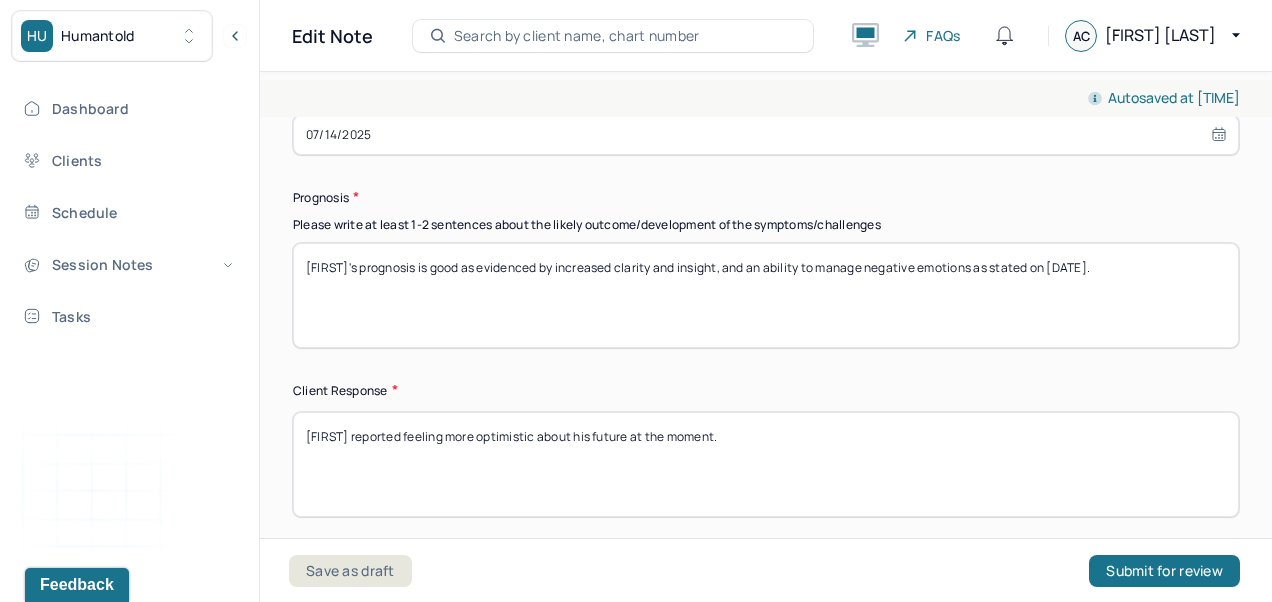 type on "[FIRST] continues to navigate the current divorce process and continues to advocate for his ability to see his daughter more often. He continues to express how he is feeling and how his situation is affecting him. Writer continues to utilize supportive and person-centered therapies." 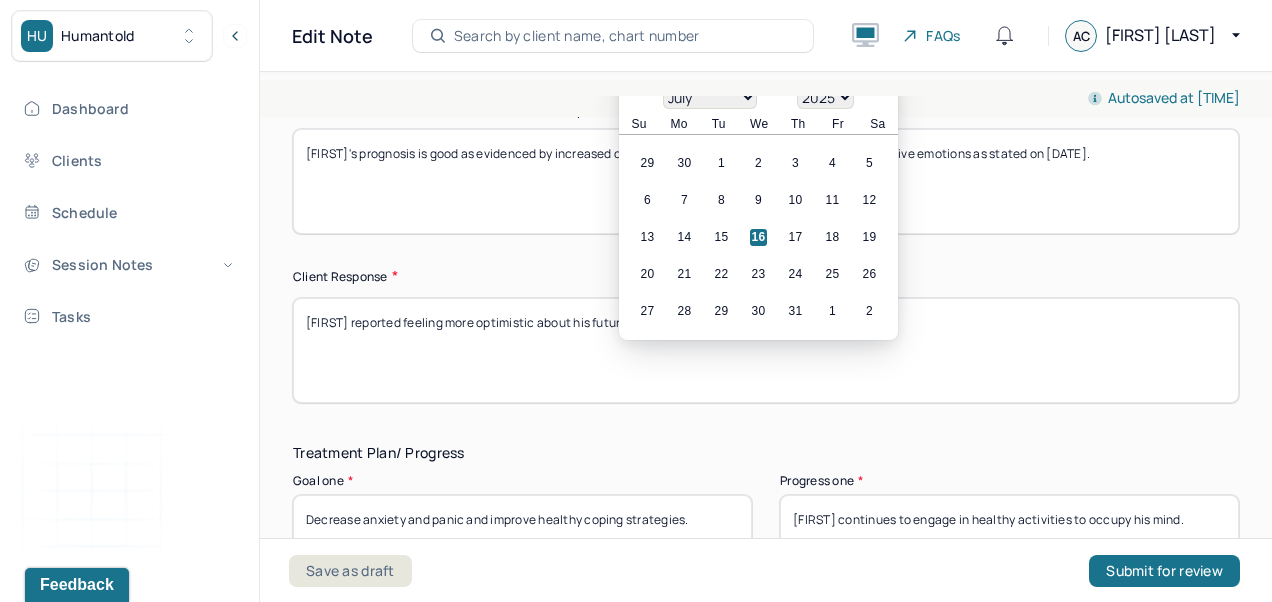 click on "21" at bounding box center [684, 274] 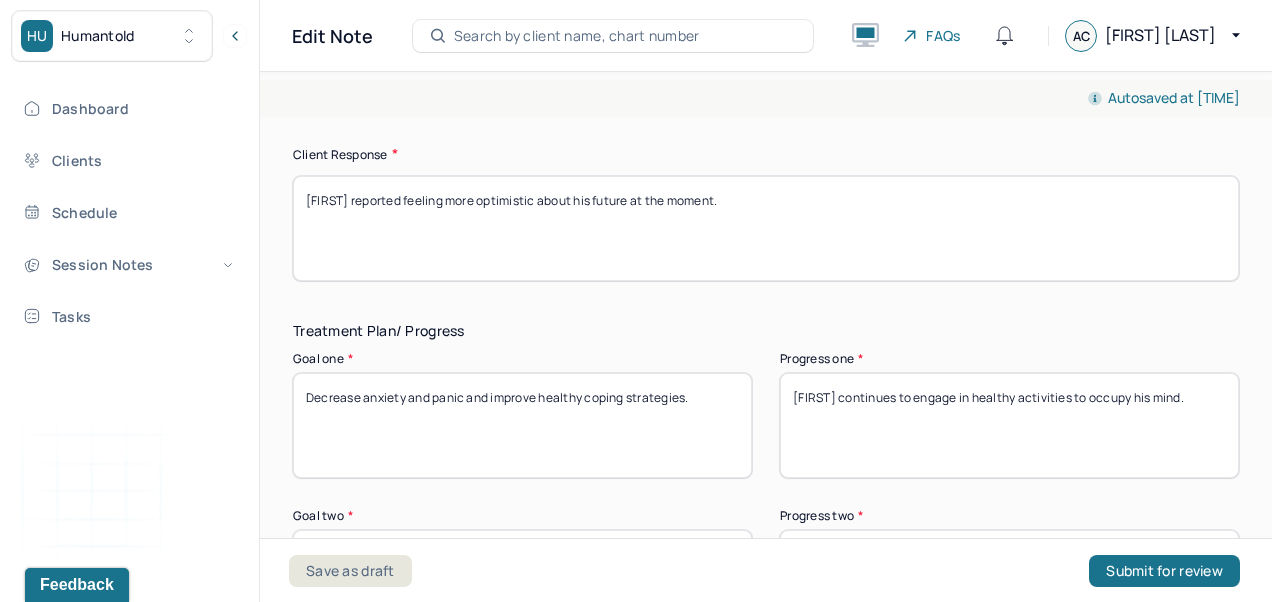 scroll, scrollTop: 3178, scrollLeft: 0, axis: vertical 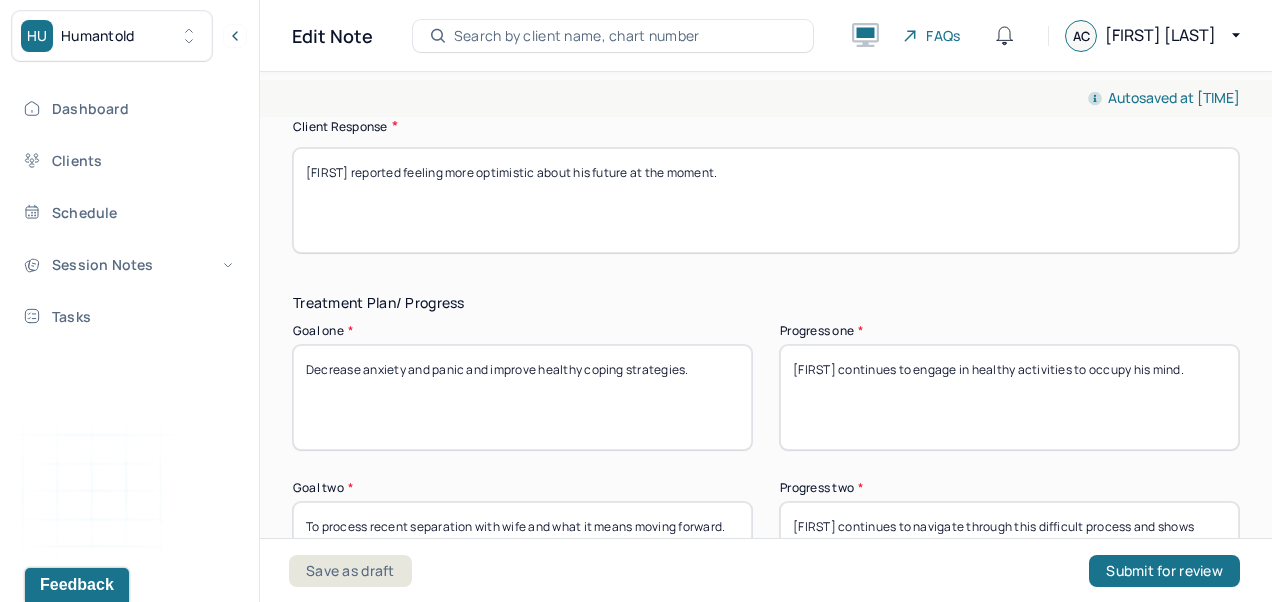 click on "[FIRST]'s prognosis is good as evidenced by increased clarity and insight, and an ability to manage negative emotions as stated on [DATE]." at bounding box center (766, 31) 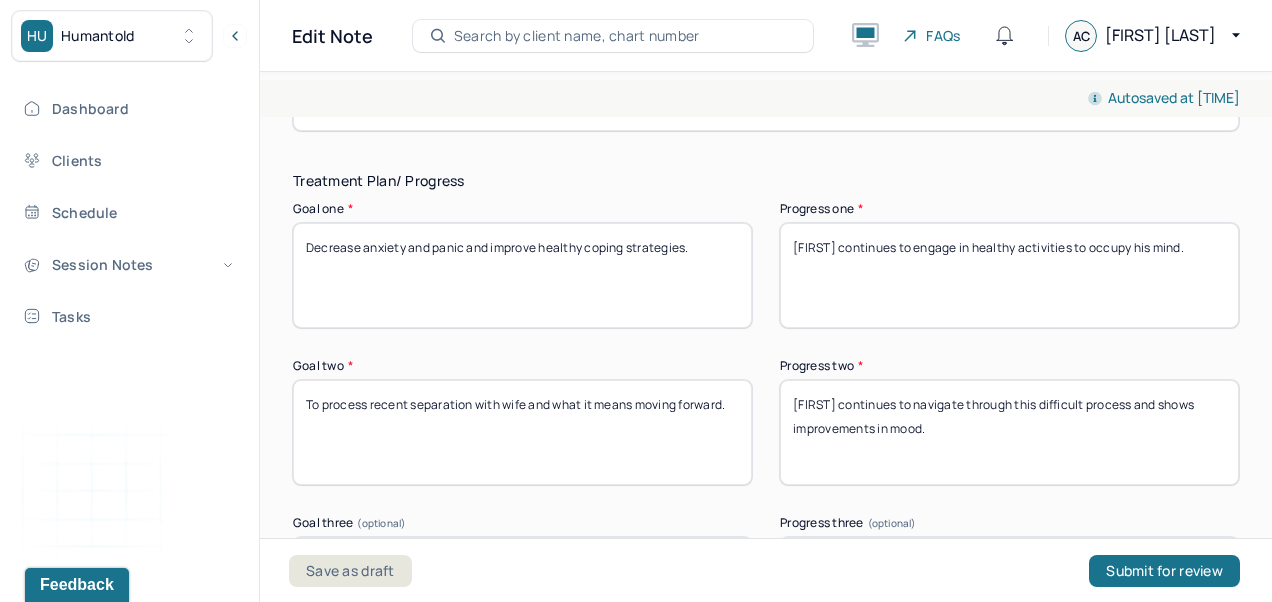 scroll, scrollTop: 3353, scrollLeft: 0, axis: vertical 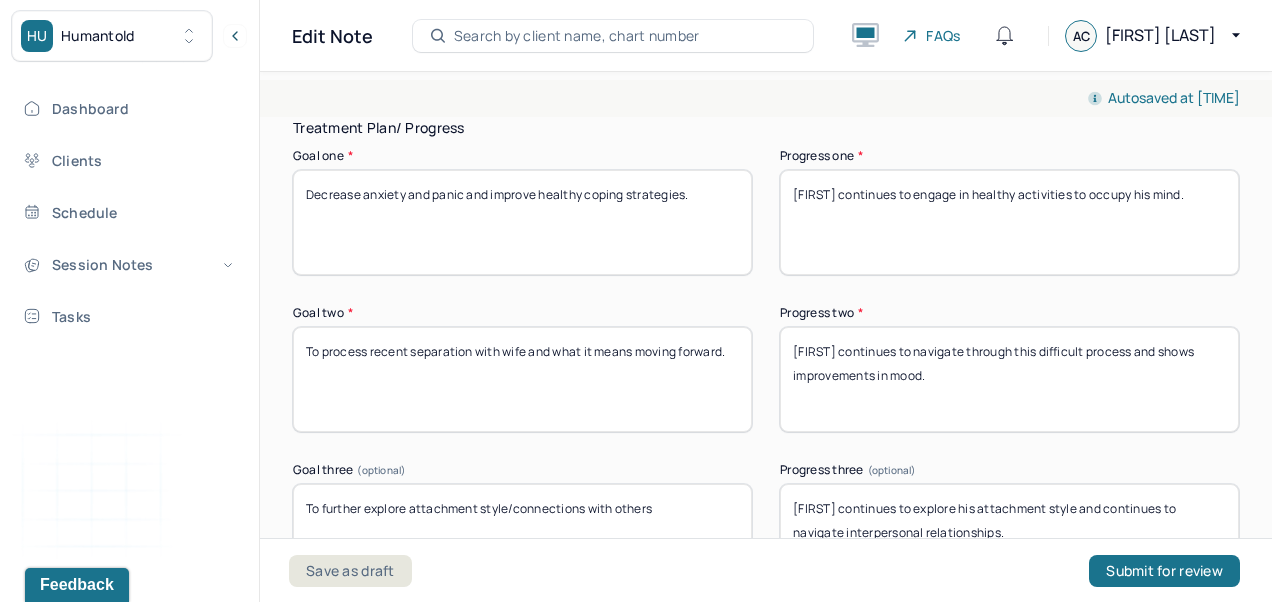 type on "[FIRST]'s prognosis is good as evidenced by increased clarity and insight, and an ability to manage negative emotions as stated on [DATE]." 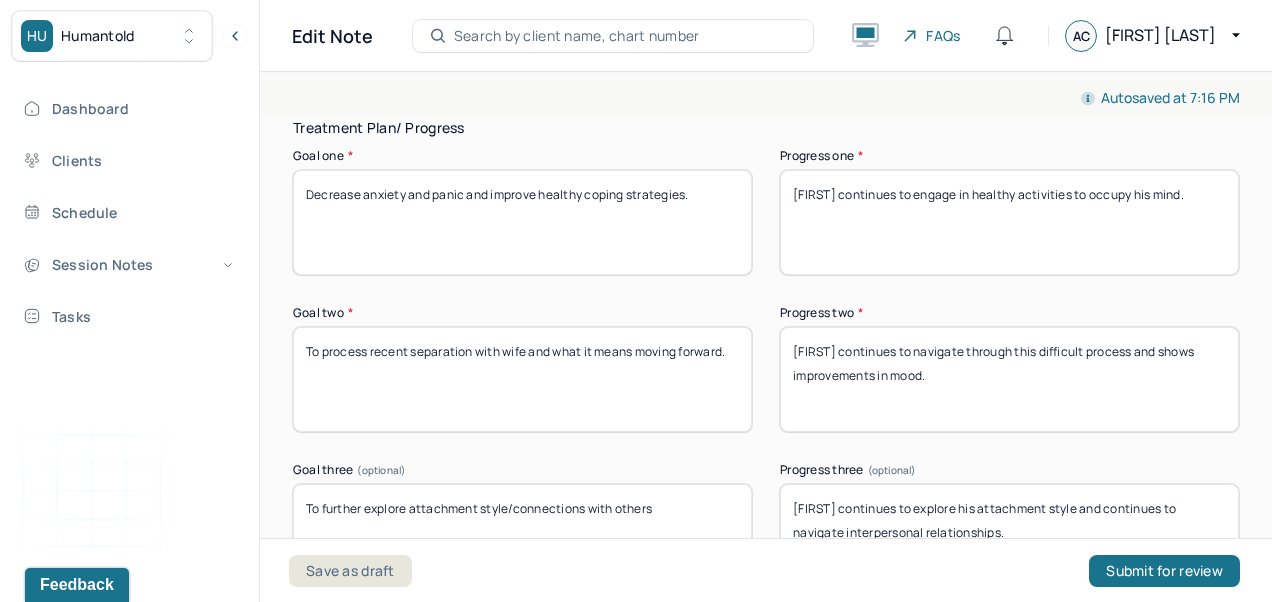 type on "[FIRST] reported feeling more optimistic about his future at the moment, but also has mild anxiety about the entire process." 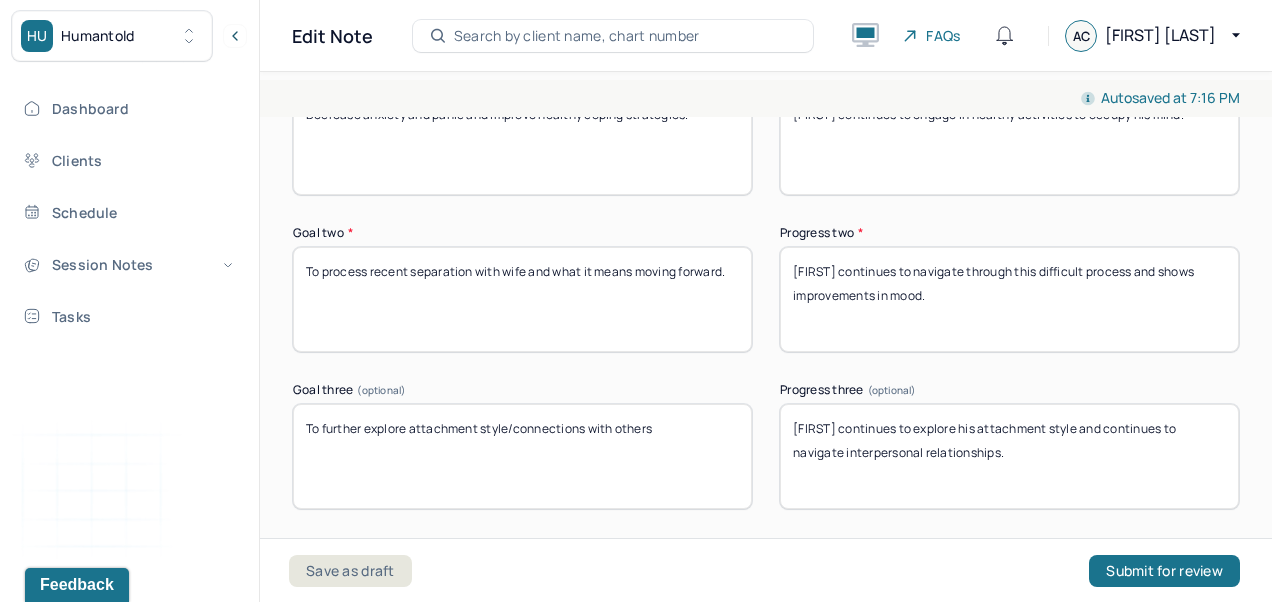 scroll, scrollTop: 3475, scrollLeft: 0, axis: vertical 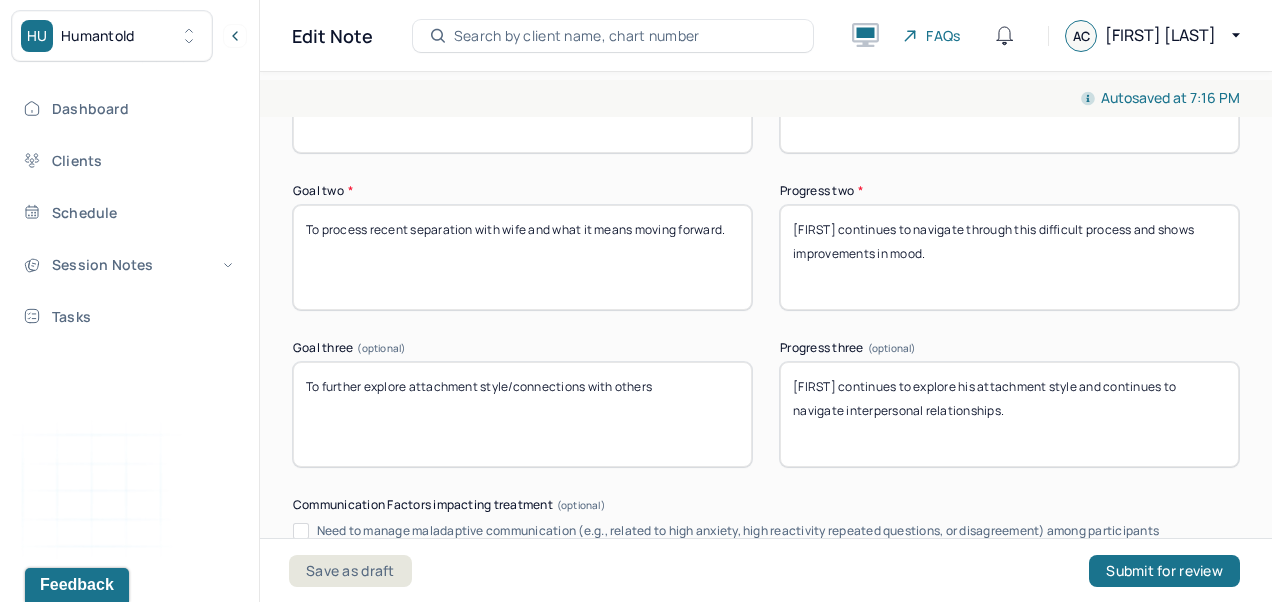 click on "[FIRST] continues to engage in healthy activities to occupy his mind." at bounding box center [1009, 100] 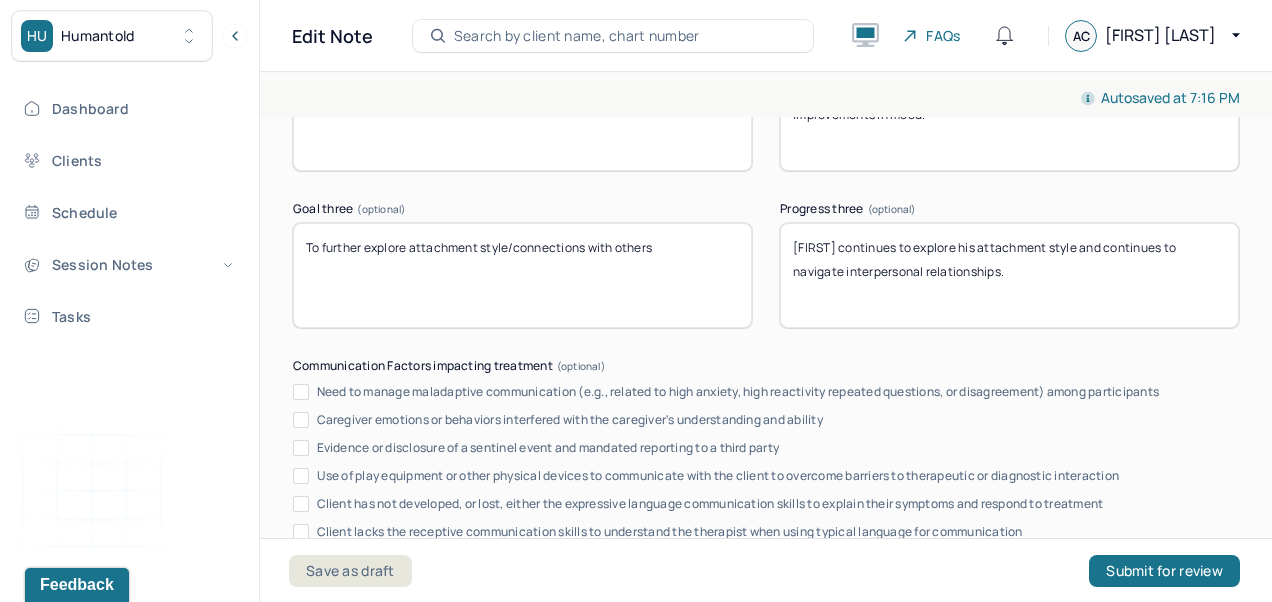 scroll, scrollTop: 3618, scrollLeft: 0, axis: vertical 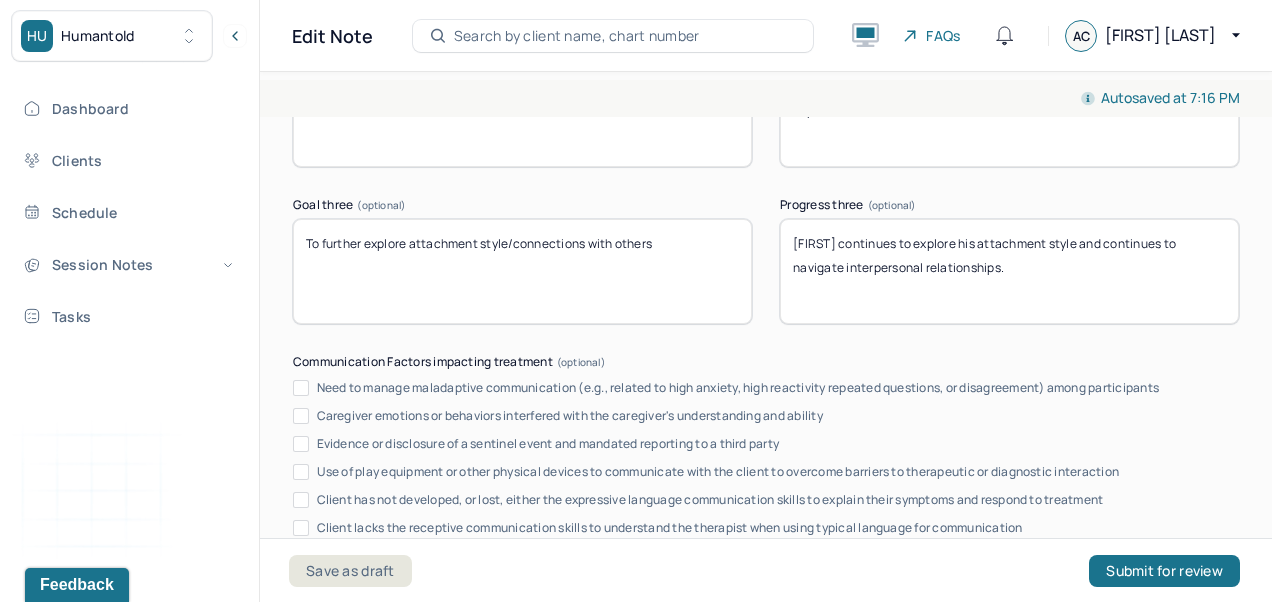 type on "[FIRST] continues to engage in activities that distract him such as being outdoors." 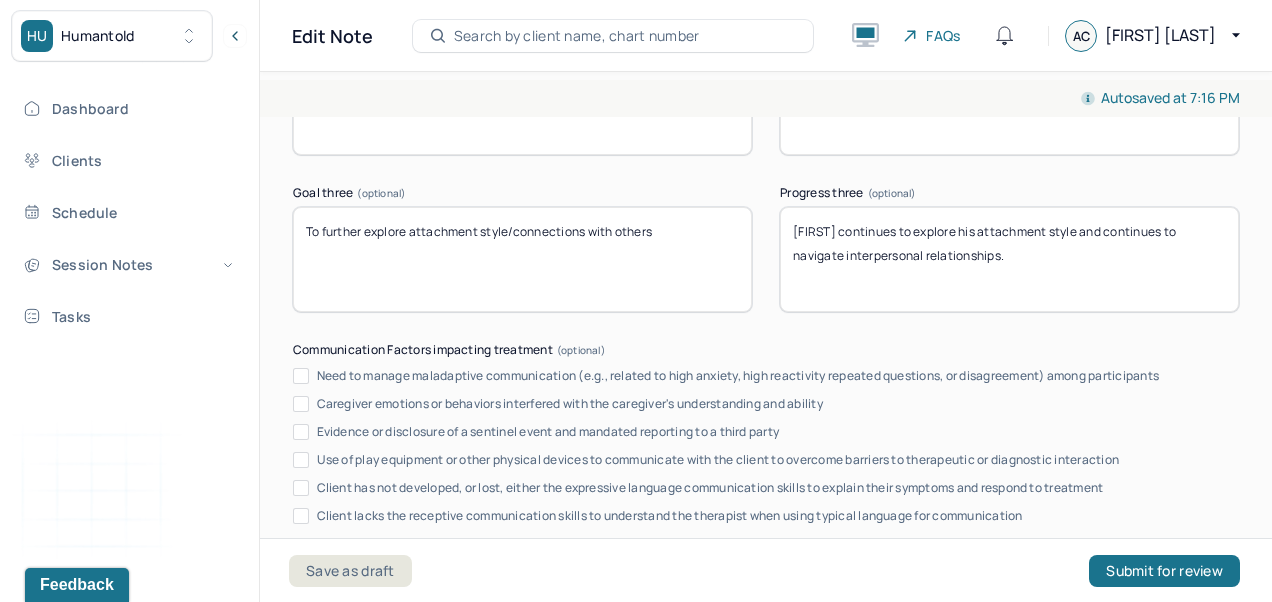 scroll, scrollTop: 3634, scrollLeft: 0, axis: vertical 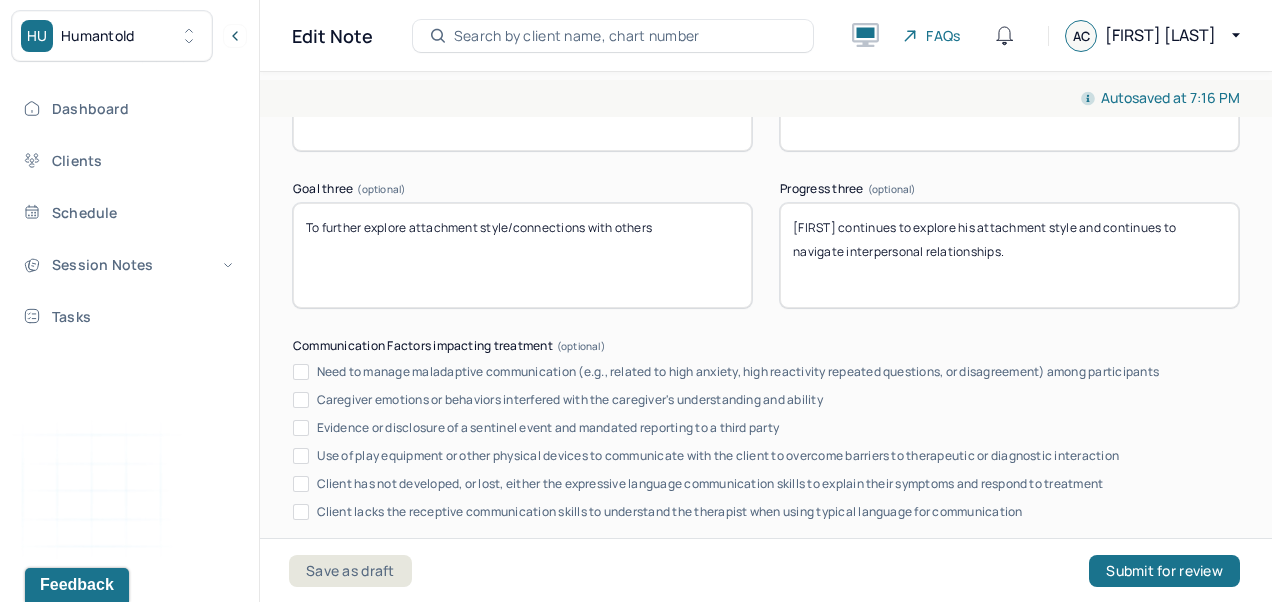 click on "[FIRST] continues to navigate through this difficult process and shows improvements in mood." at bounding box center [1009, 98] 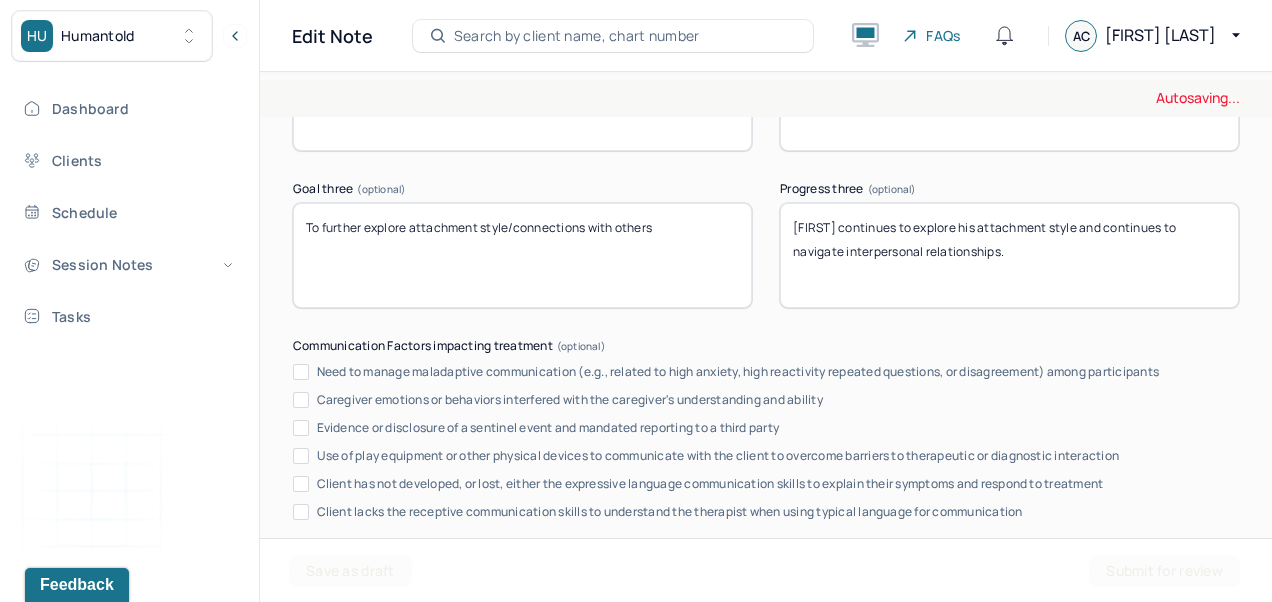type on "[FIRST] continues to handle stressors from this situation as they arise." 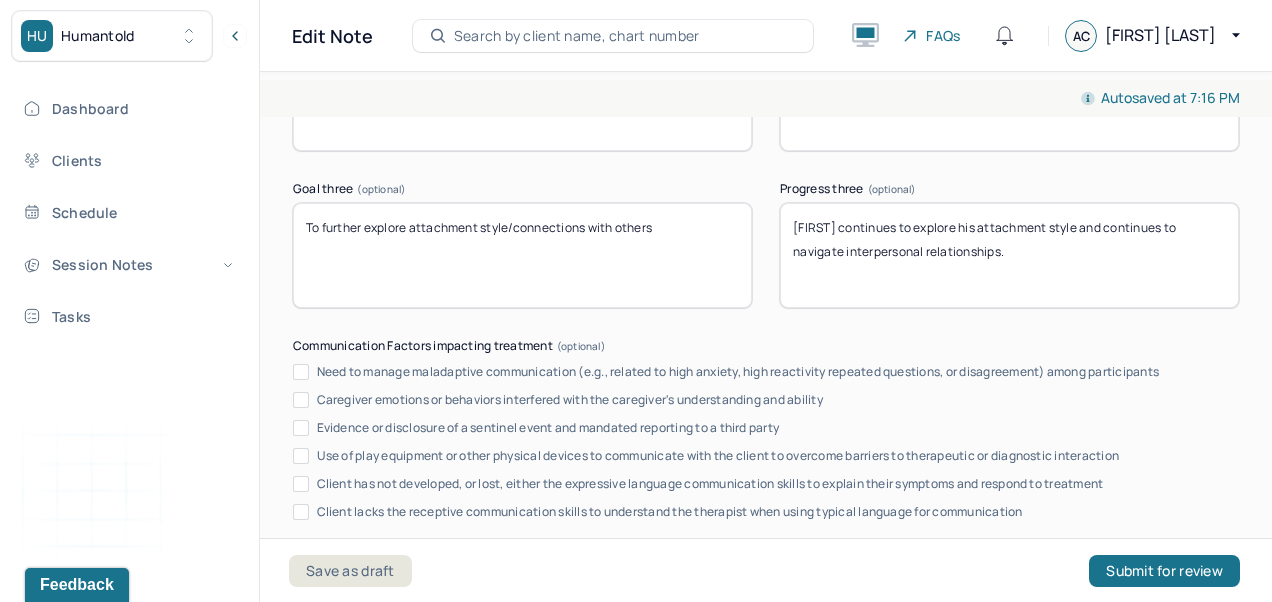 click on "[FIRST] continues to explore his attachment style and continues to navigate interpersonal relationships." at bounding box center (1009, 255) 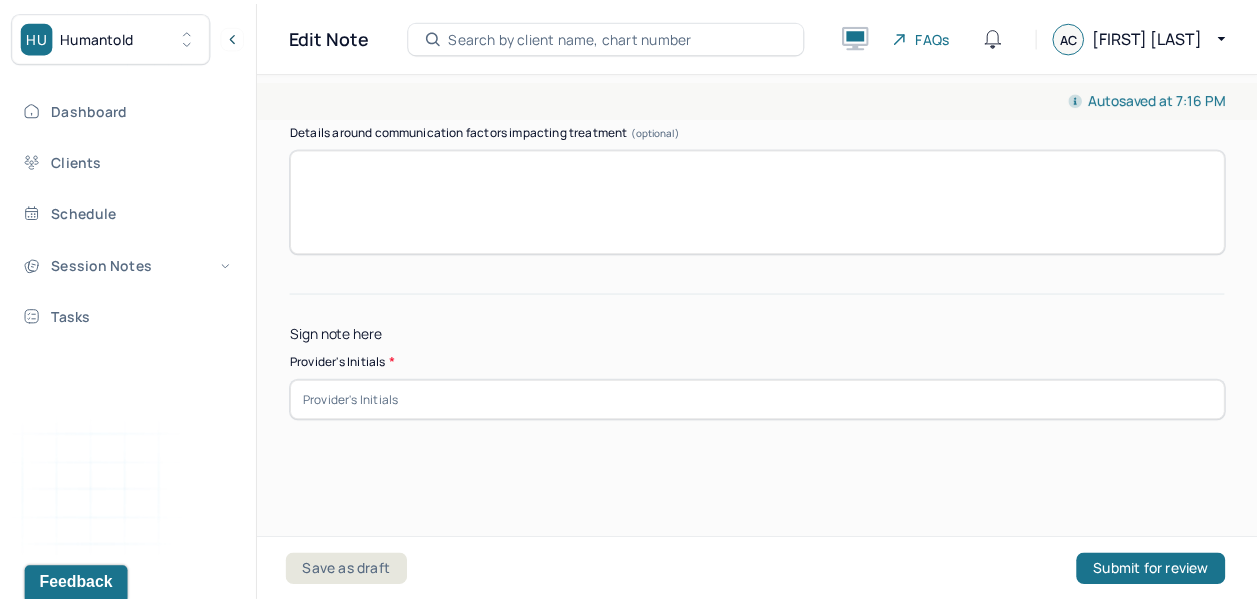 scroll, scrollTop: 4238, scrollLeft: 0, axis: vertical 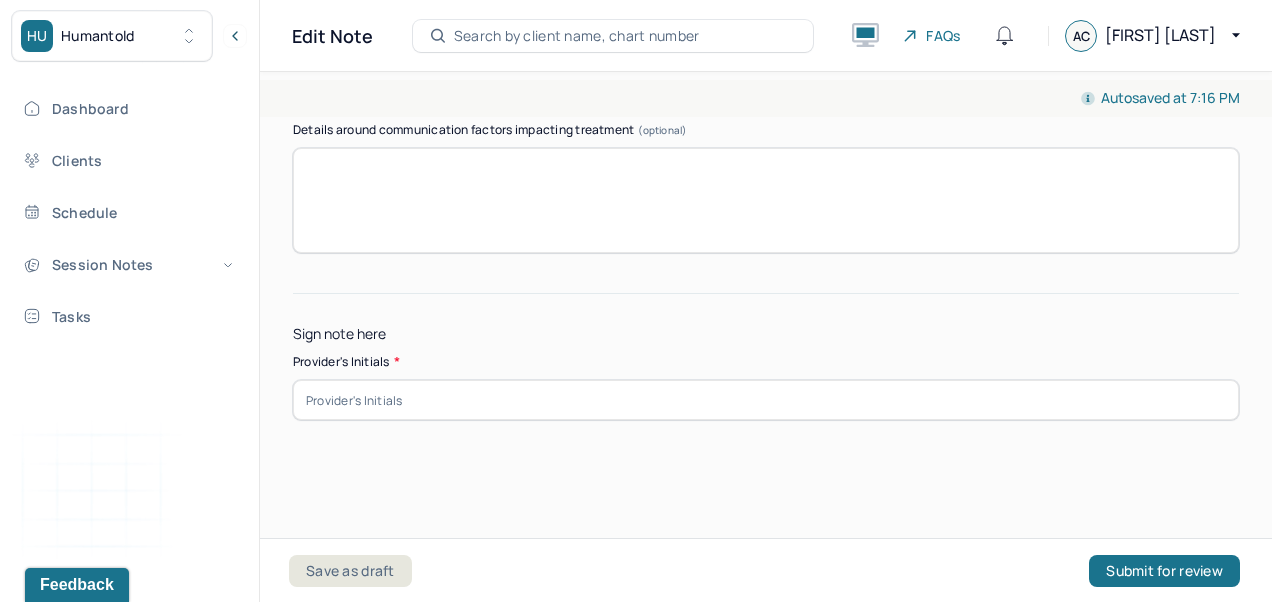 click at bounding box center [766, 400] 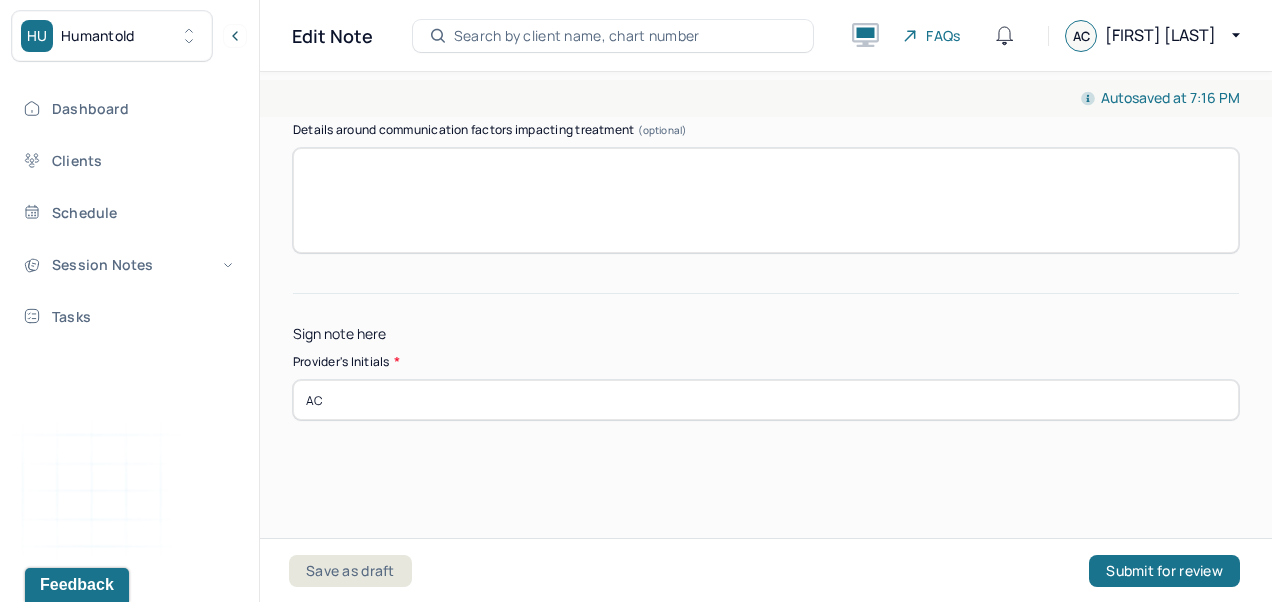 type on "AC" 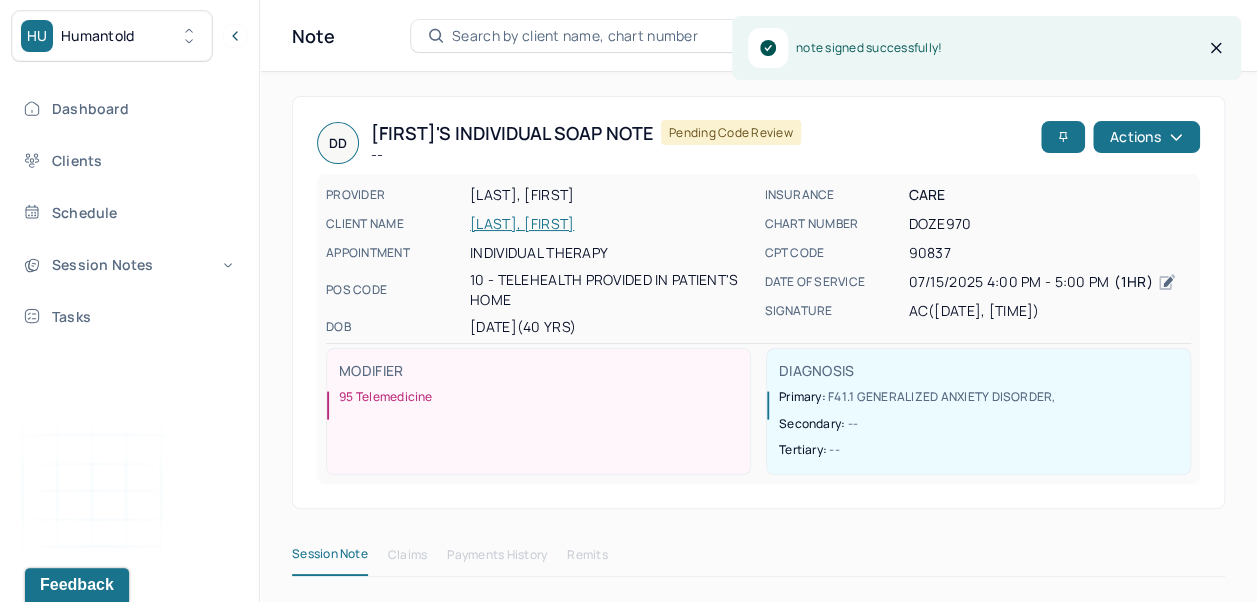 click on "Dashboard" at bounding box center (128, 108) 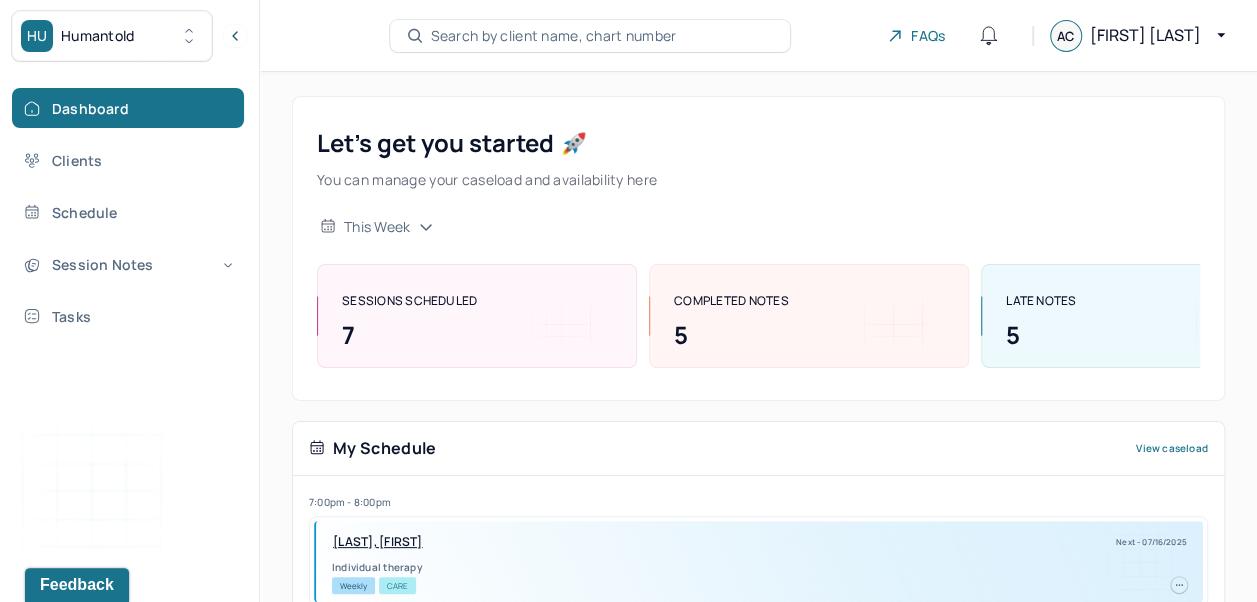 click on "Search by client name, chart number" at bounding box center [590, 36] 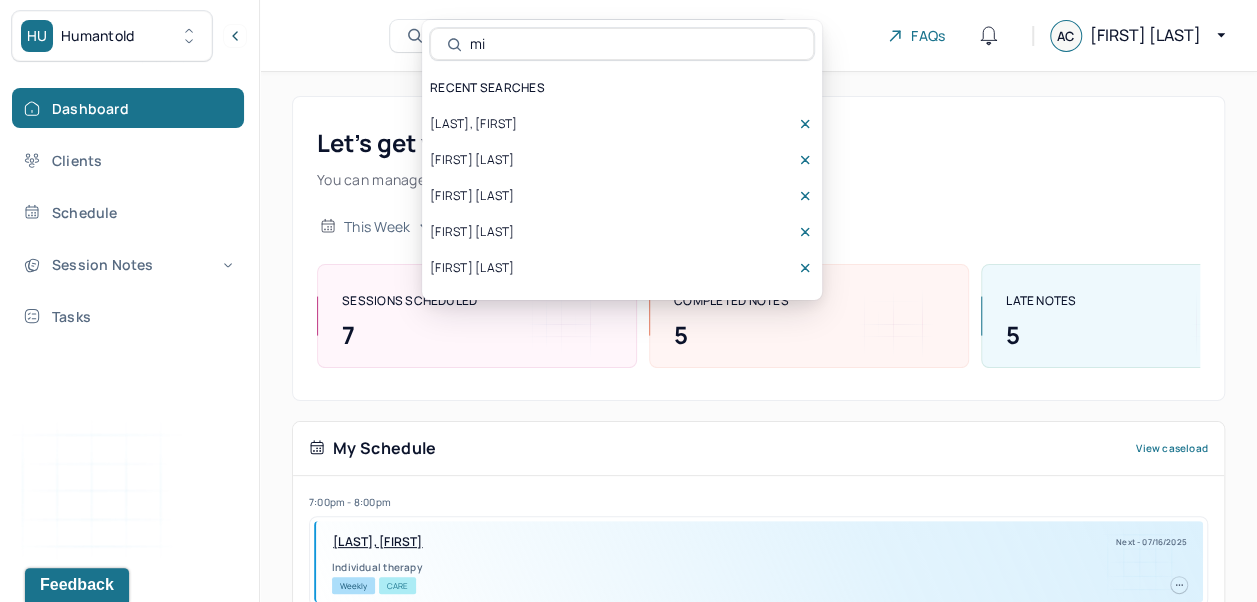 type on "m" 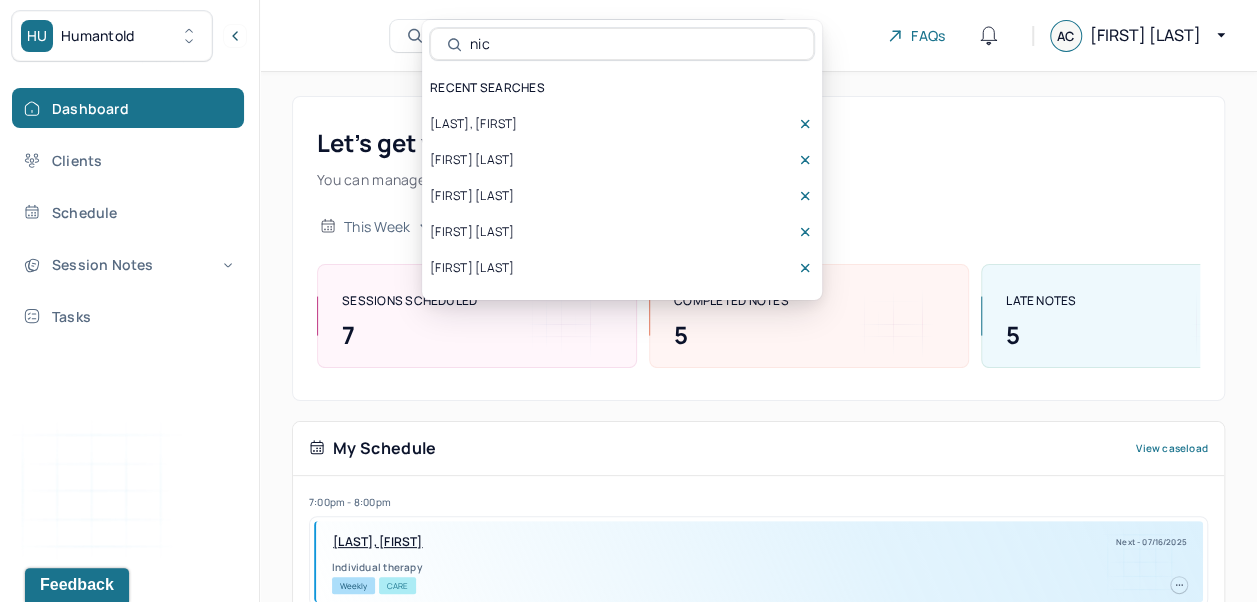 type on "nich" 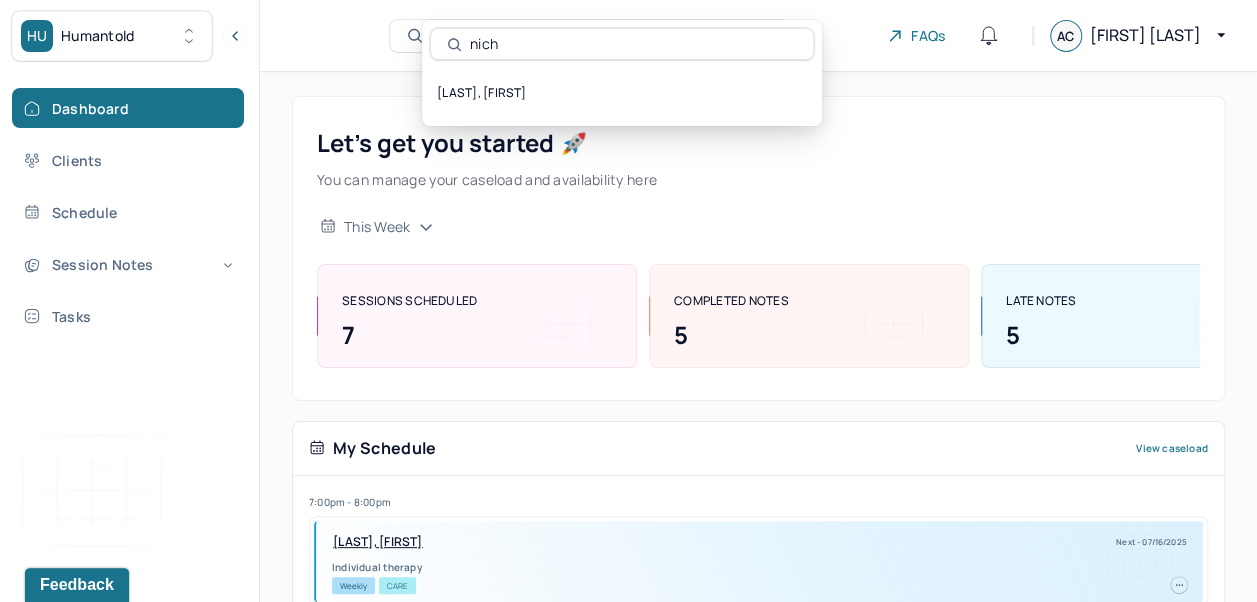 click on "[LAST], [FIRST]" at bounding box center [622, 93] 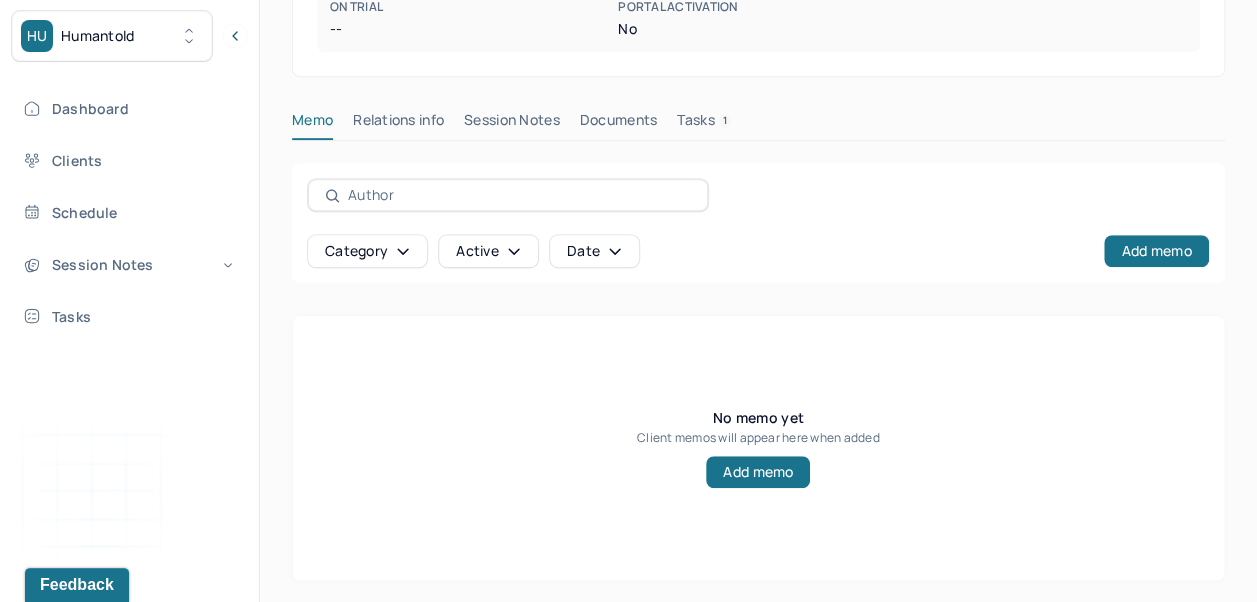 scroll, scrollTop: 565, scrollLeft: 0, axis: vertical 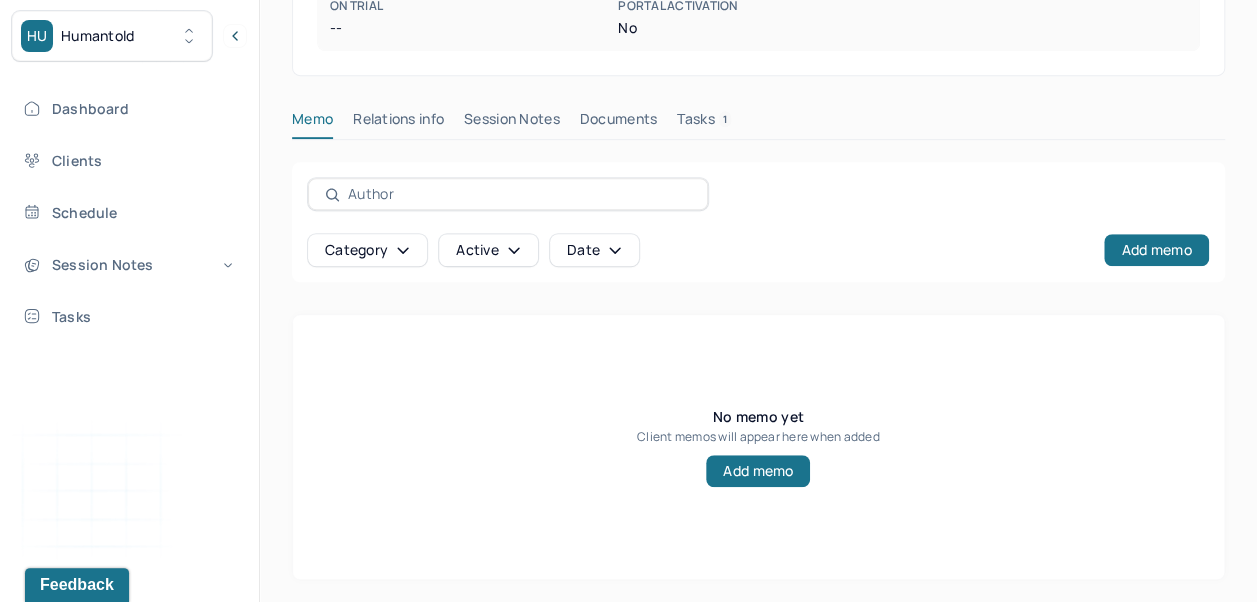 click on "Session Notes" at bounding box center (512, 123) 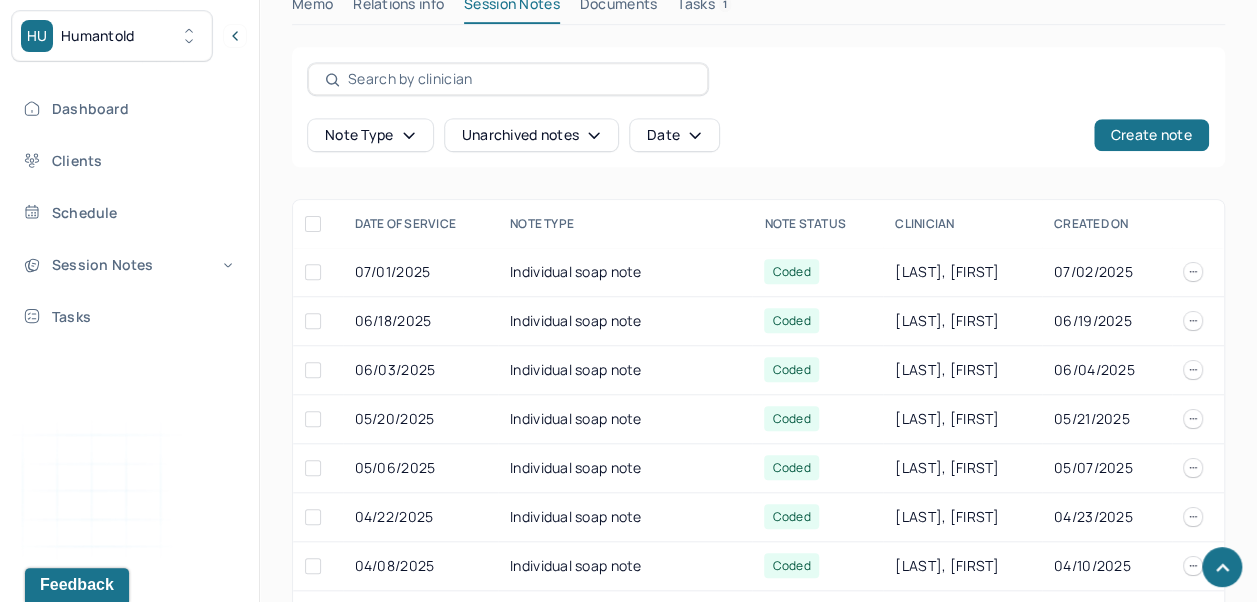 scroll, scrollTop: 680, scrollLeft: 0, axis: vertical 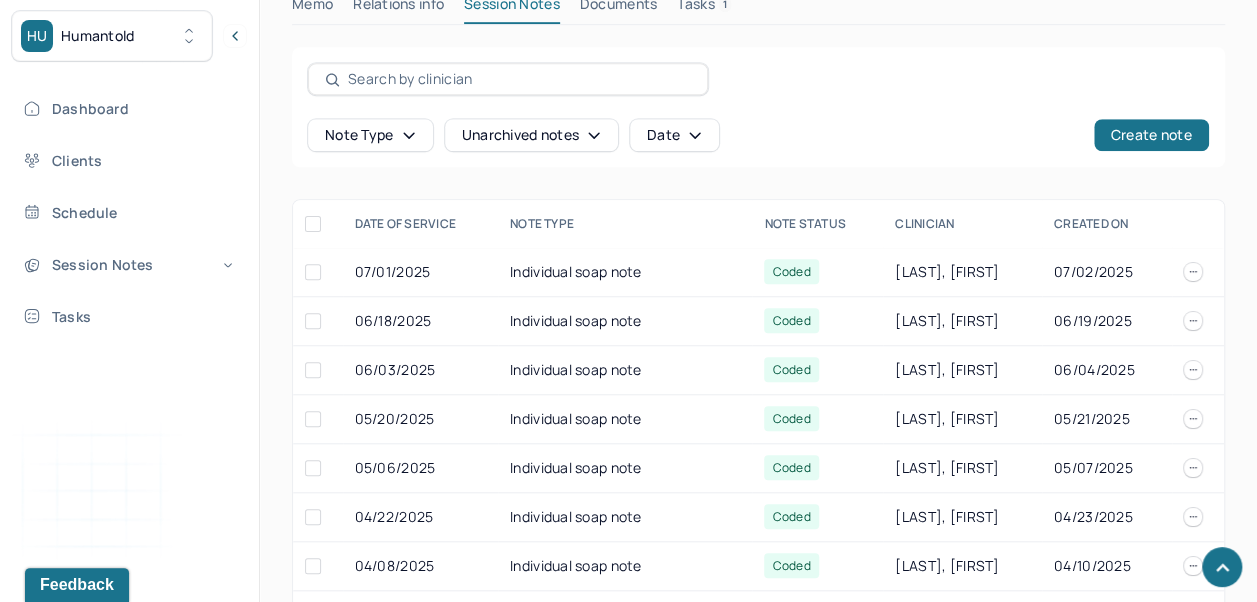 click on "Create note" at bounding box center (1151, 135) 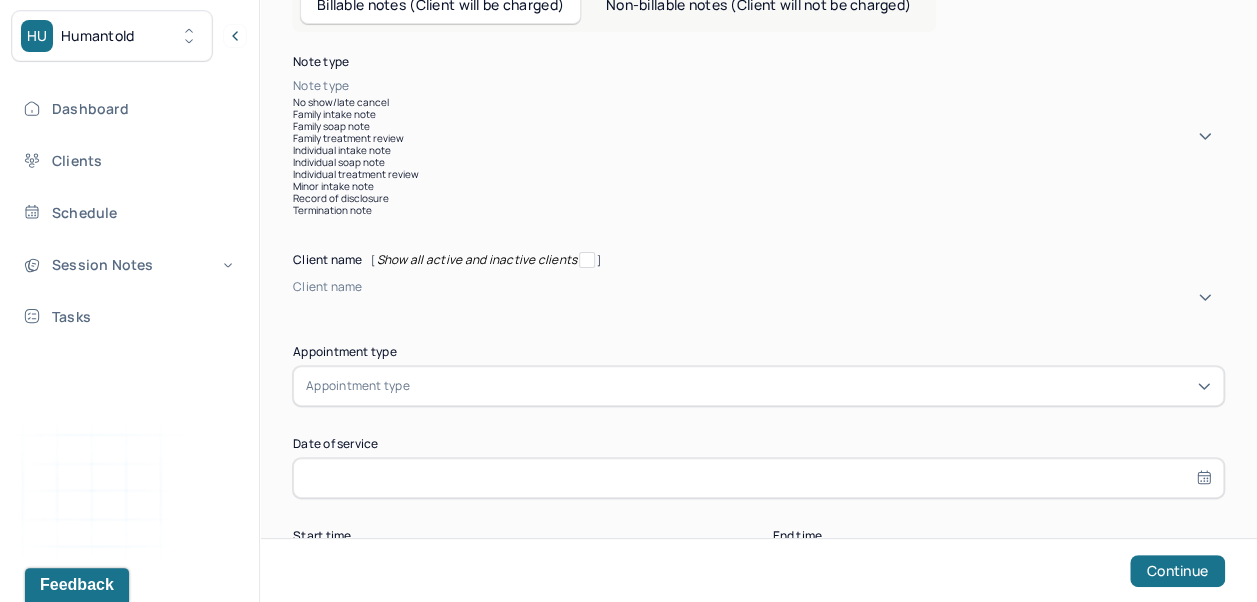 click on "Individual soap note" at bounding box center (758, 162) 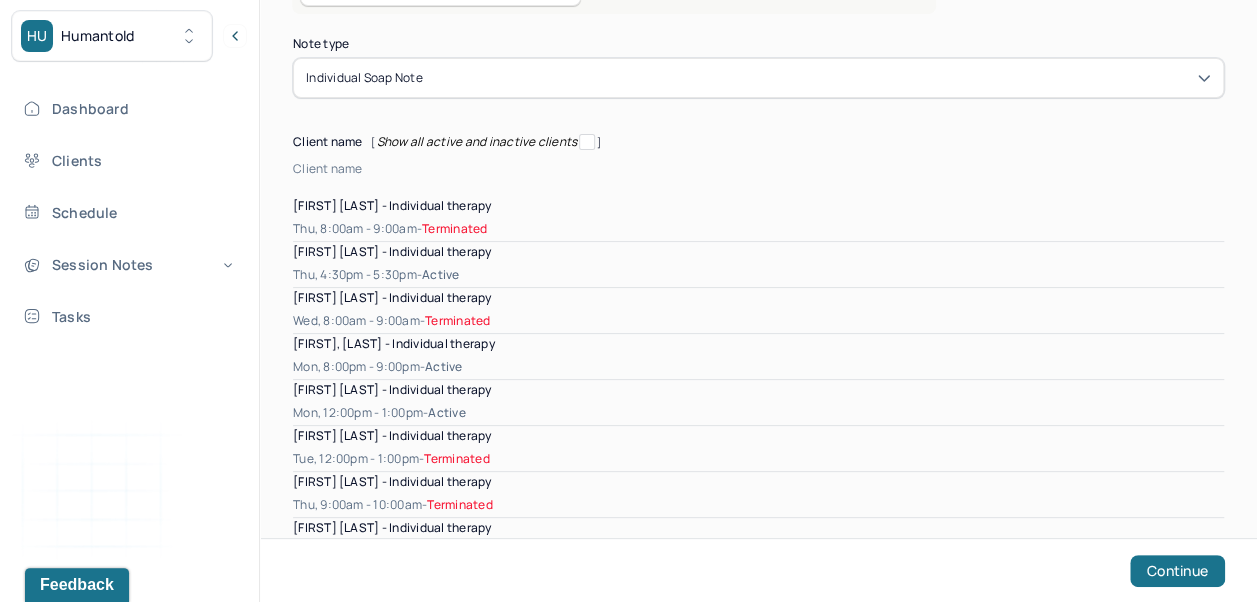 scroll, scrollTop: 118, scrollLeft: 0, axis: vertical 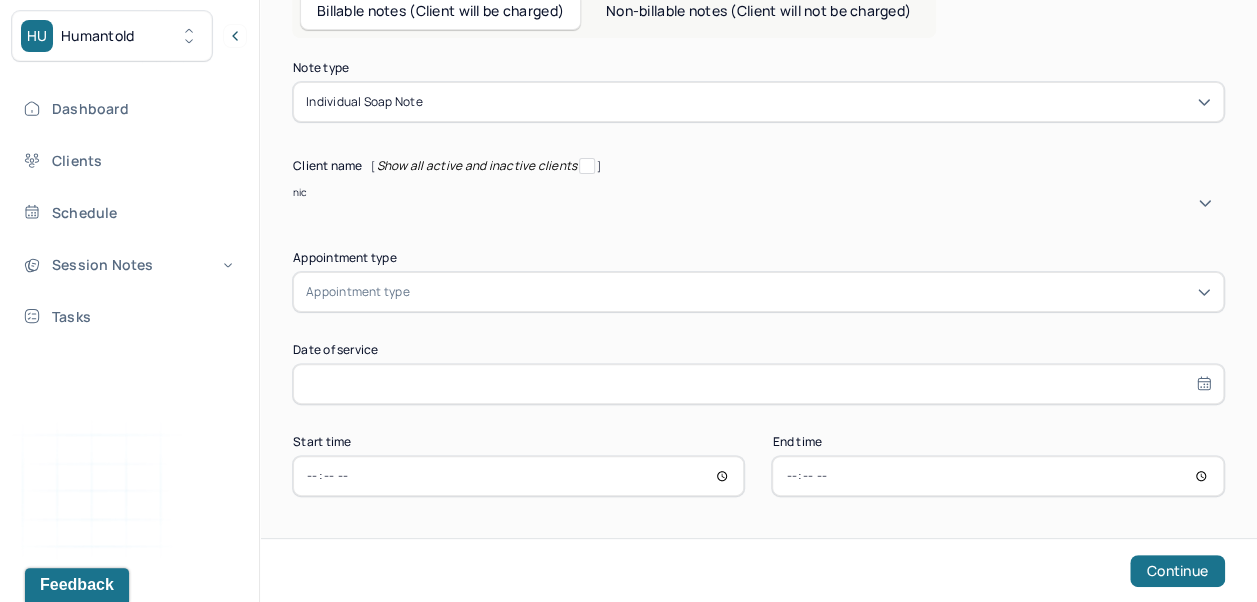 type on "nich" 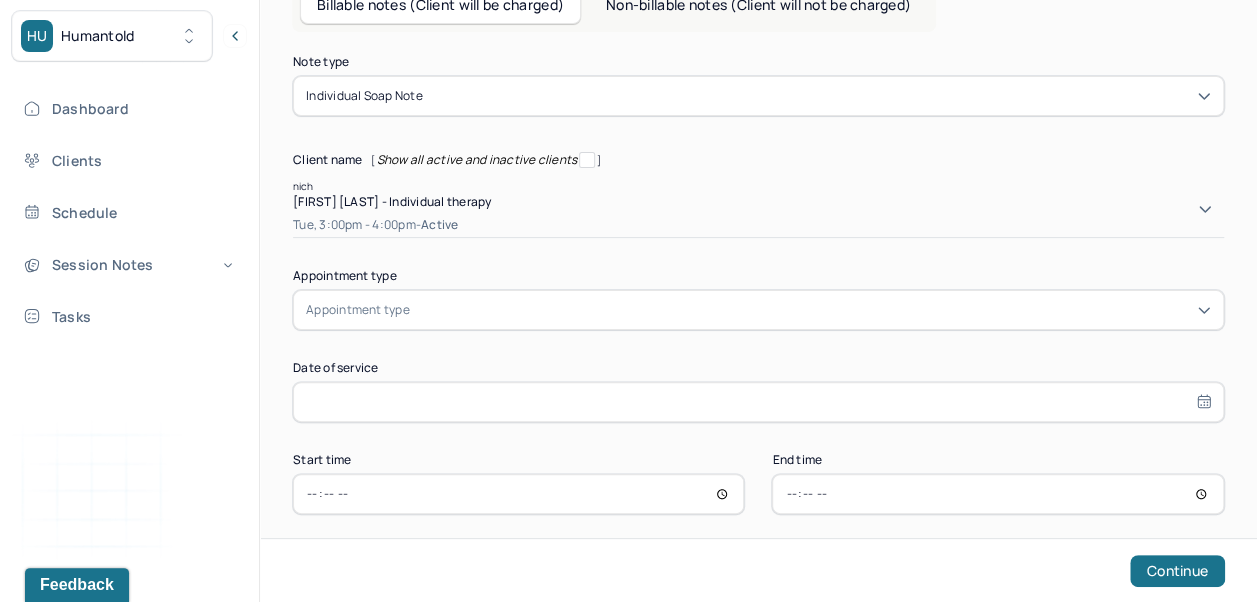 click on "Tue, 3:00pm - 4:00pm  -  active" at bounding box center (758, 225) 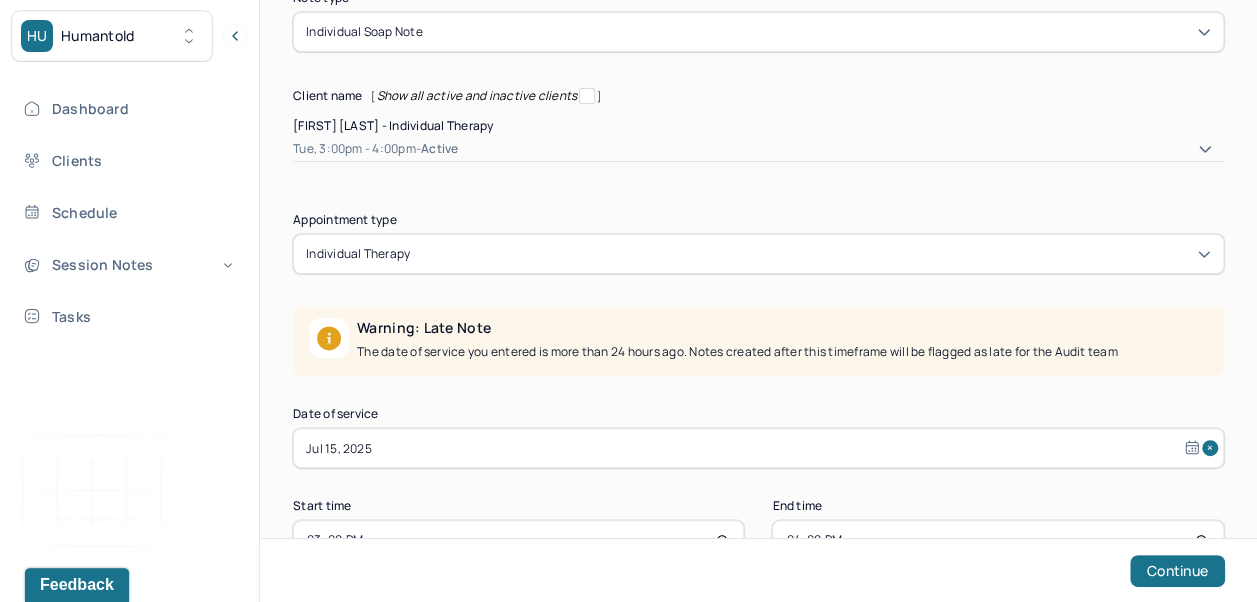scroll, scrollTop: 228, scrollLeft: 0, axis: vertical 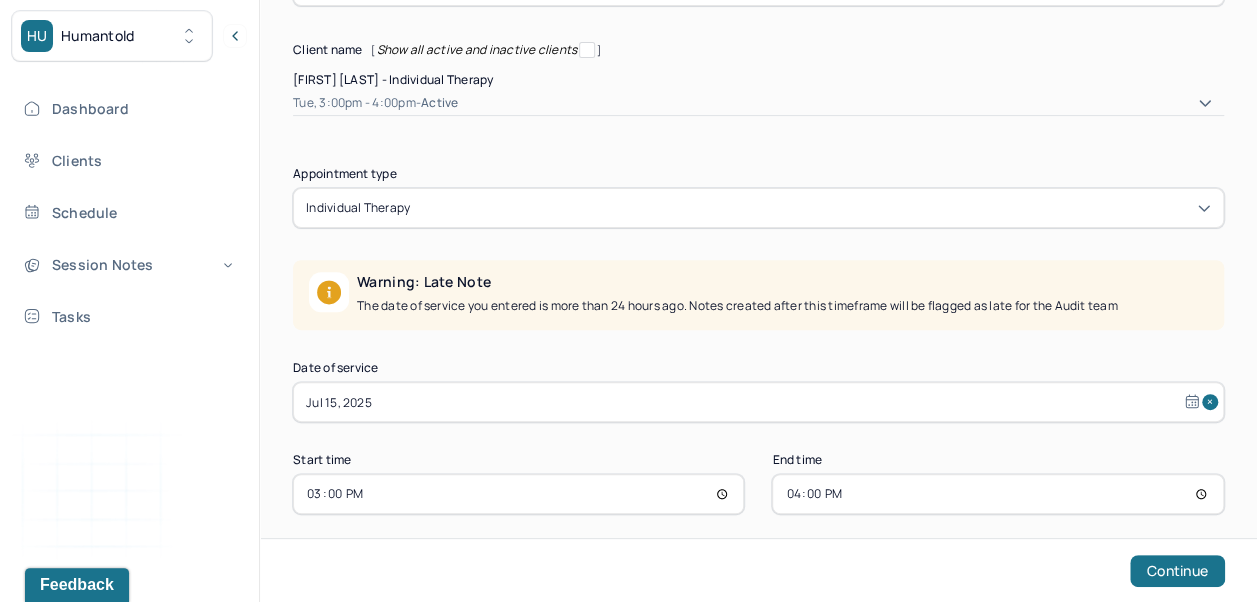 click on "Jul 15, 2025" at bounding box center [758, 402] 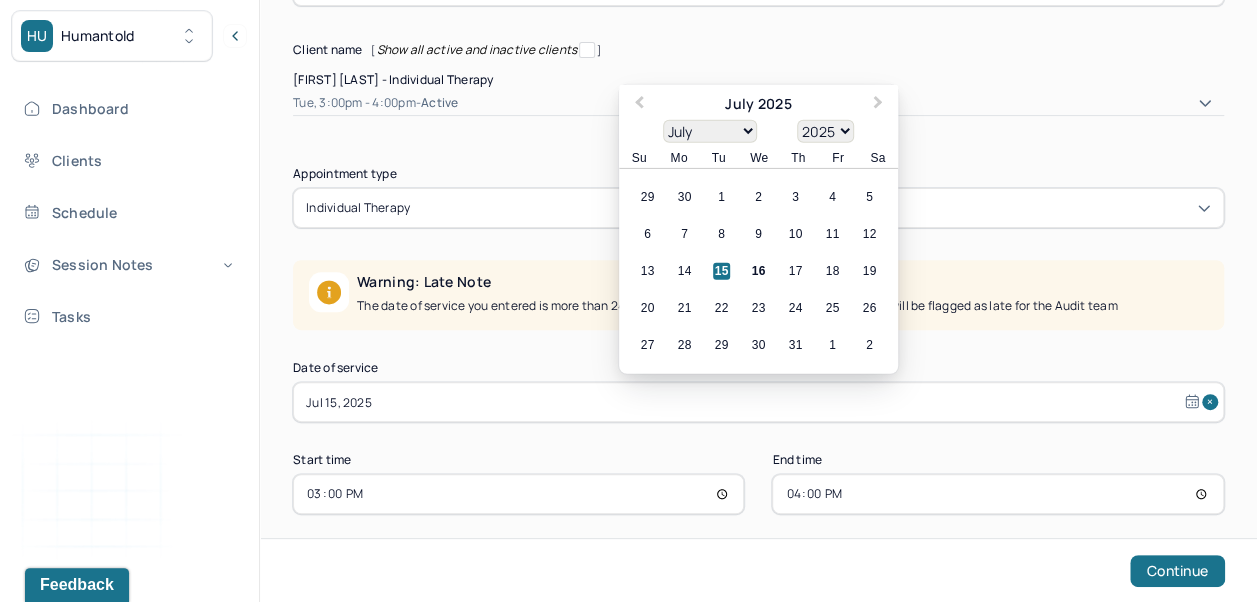 click on "15" at bounding box center (721, 271) 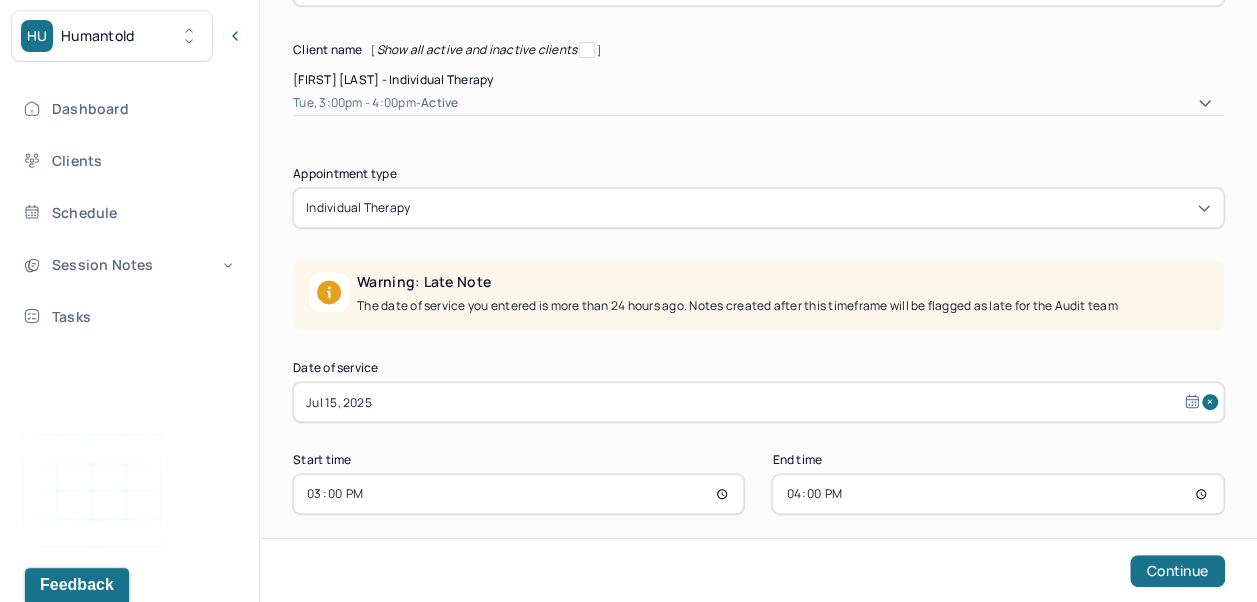 click on "15:00" at bounding box center [518, 494] 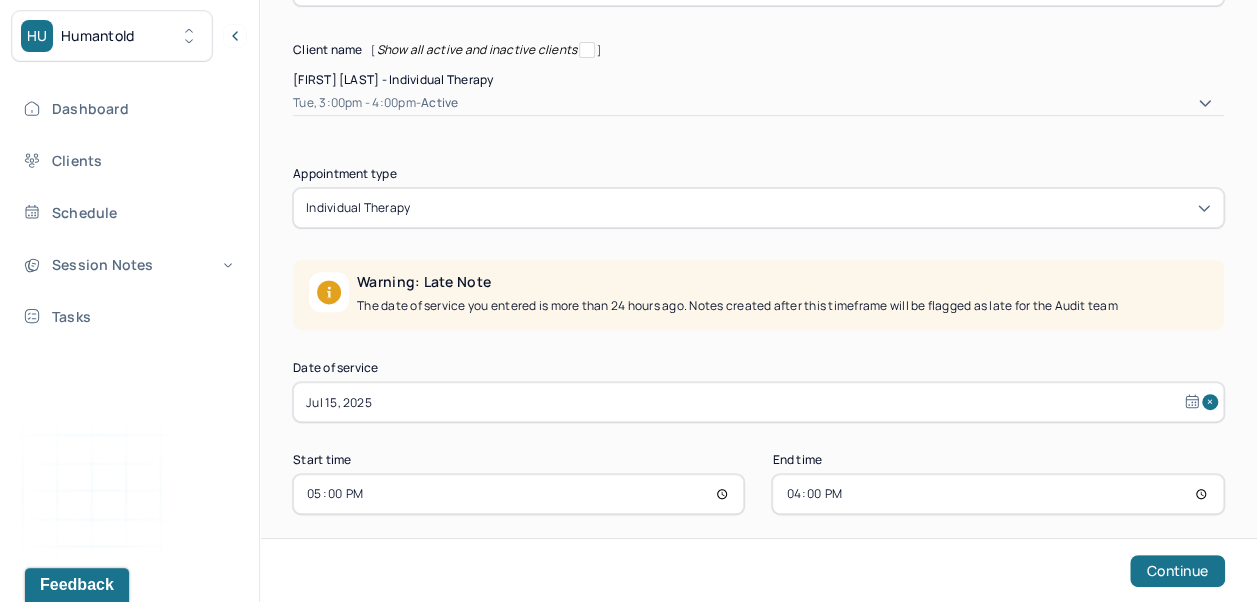 click on "16:00" at bounding box center [997, 494] 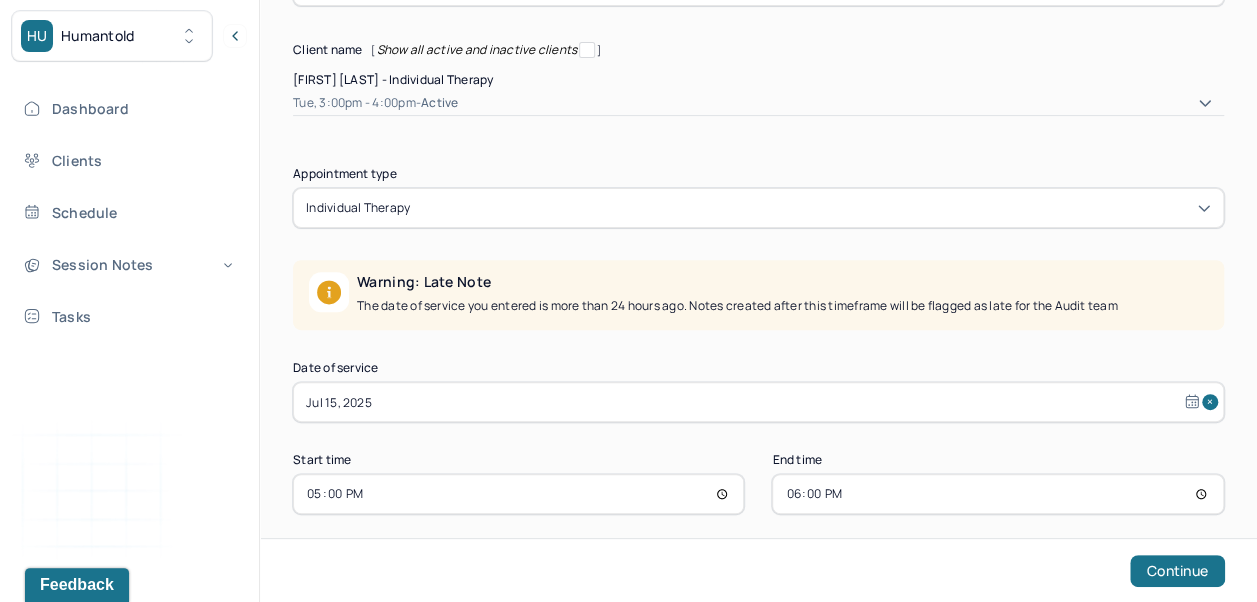 click on "Continue" at bounding box center (1177, 571) 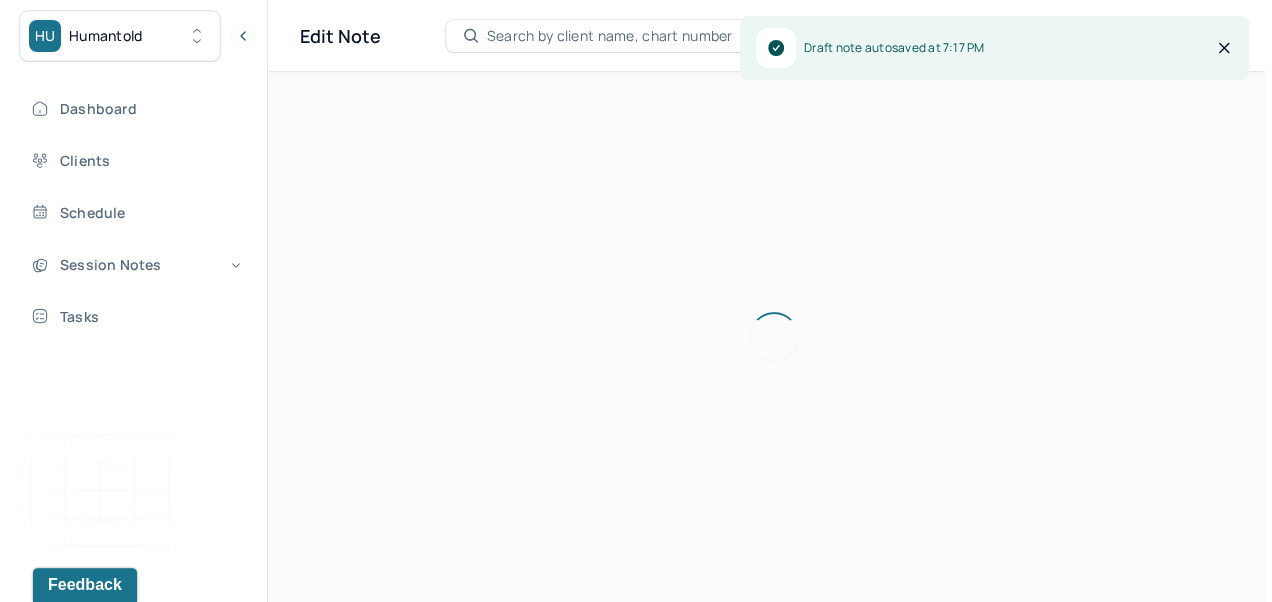 scroll, scrollTop: 0, scrollLeft: 0, axis: both 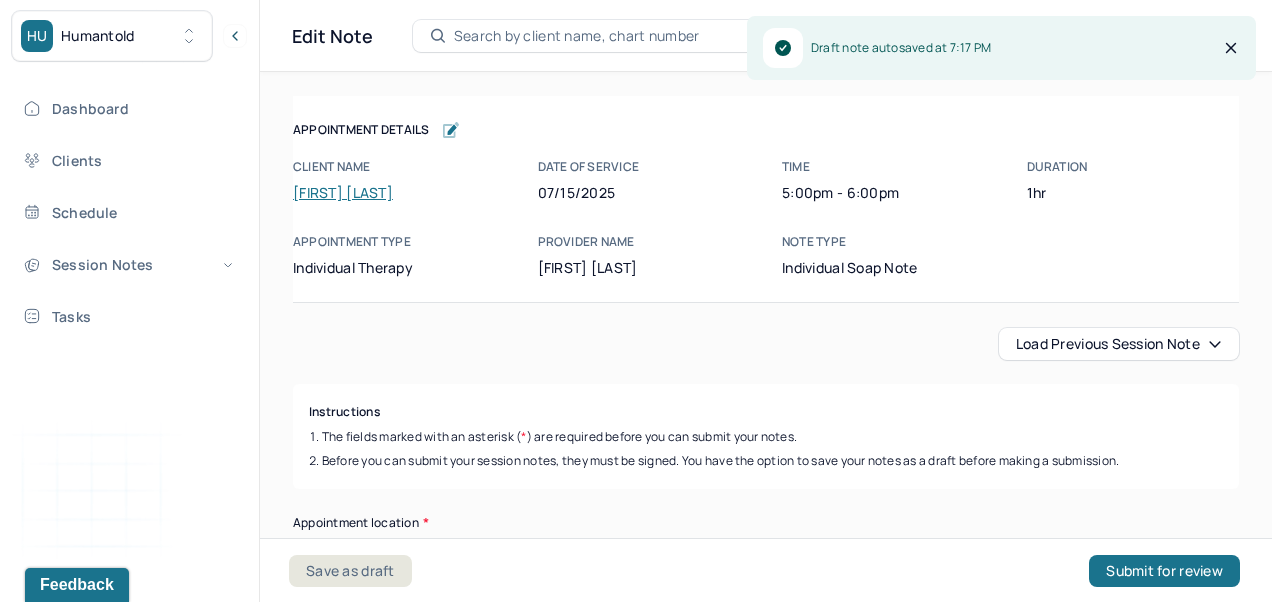 click on "Instructions The fields marked with an asterisk ( * ) are required before you can submit your notes. Before you can submit your session notes, they must be signed. You have the option to save your notes as a draft before making a submission." at bounding box center [766, 436] 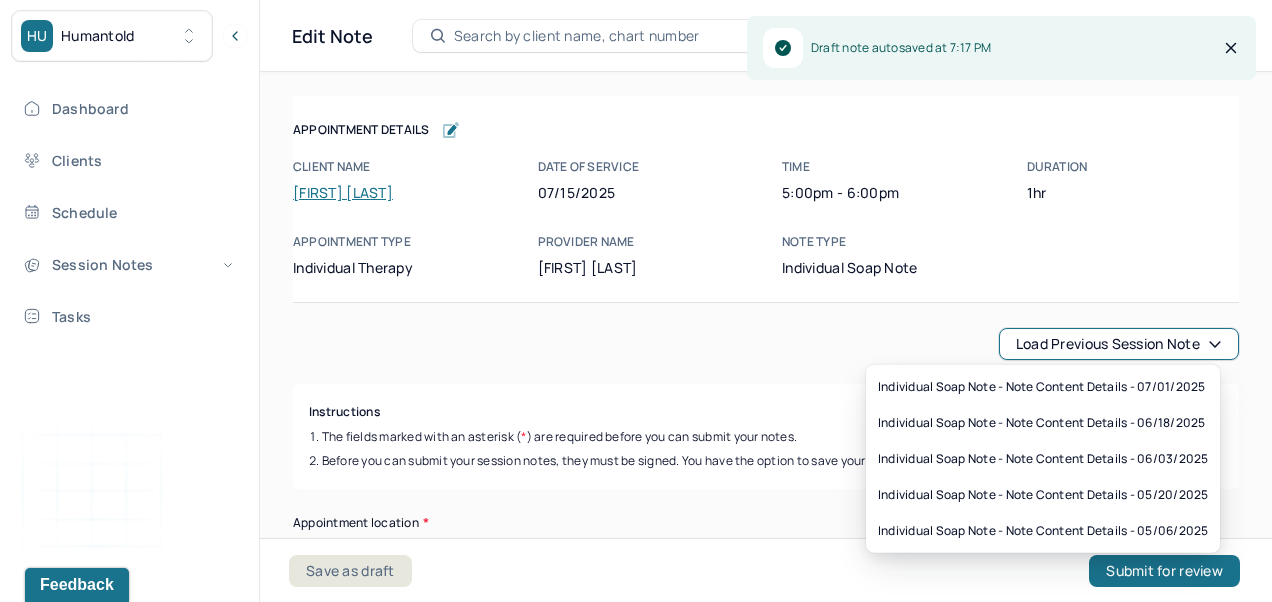 click on "Load previous session note" at bounding box center (1119, 344) 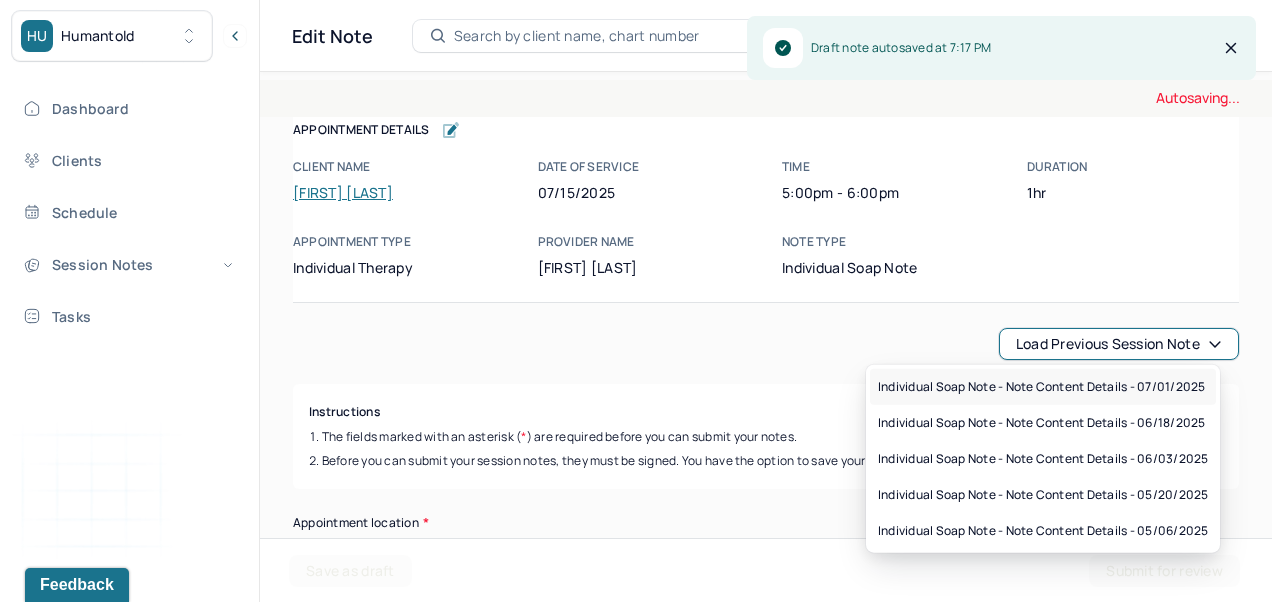 click on "Individual soap note   - Note content Details -   07/01/2025" at bounding box center [1041, 387] 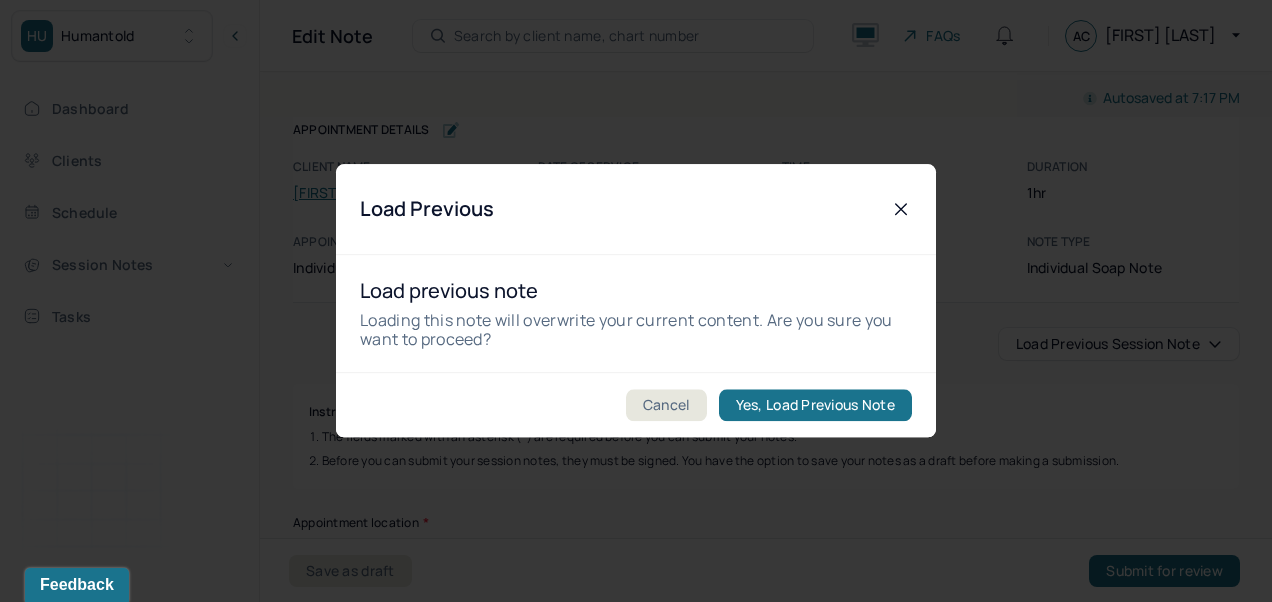 click on "Yes, Load Previous Note" at bounding box center [815, 406] 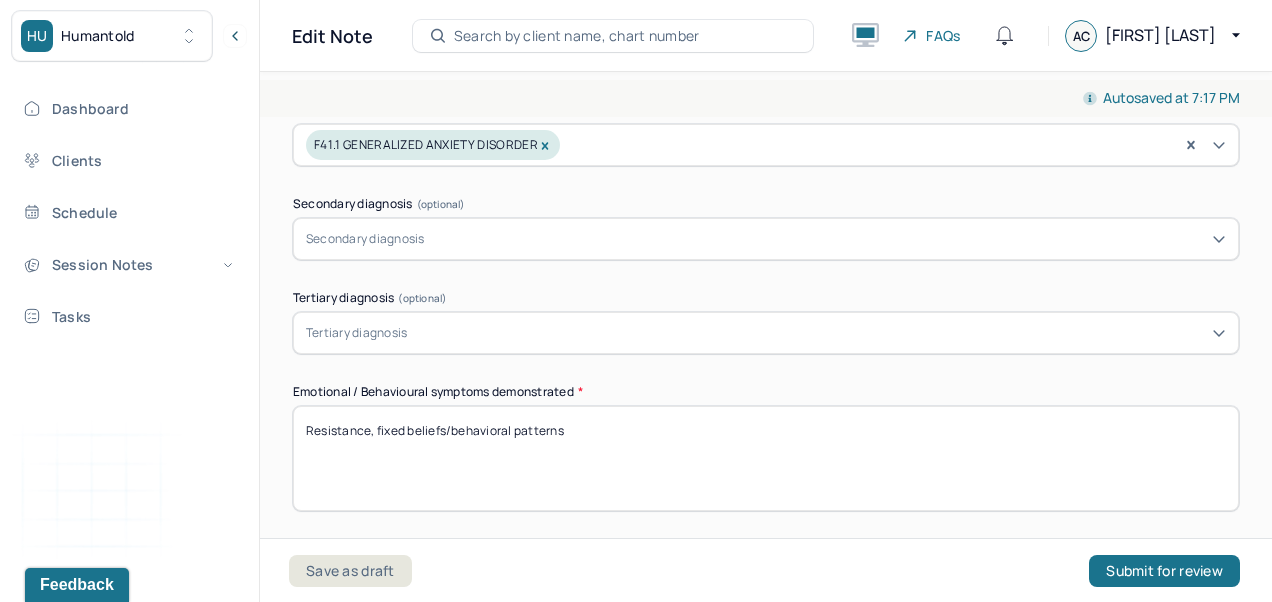 scroll, scrollTop: 754, scrollLeft: 0, axis: vertical 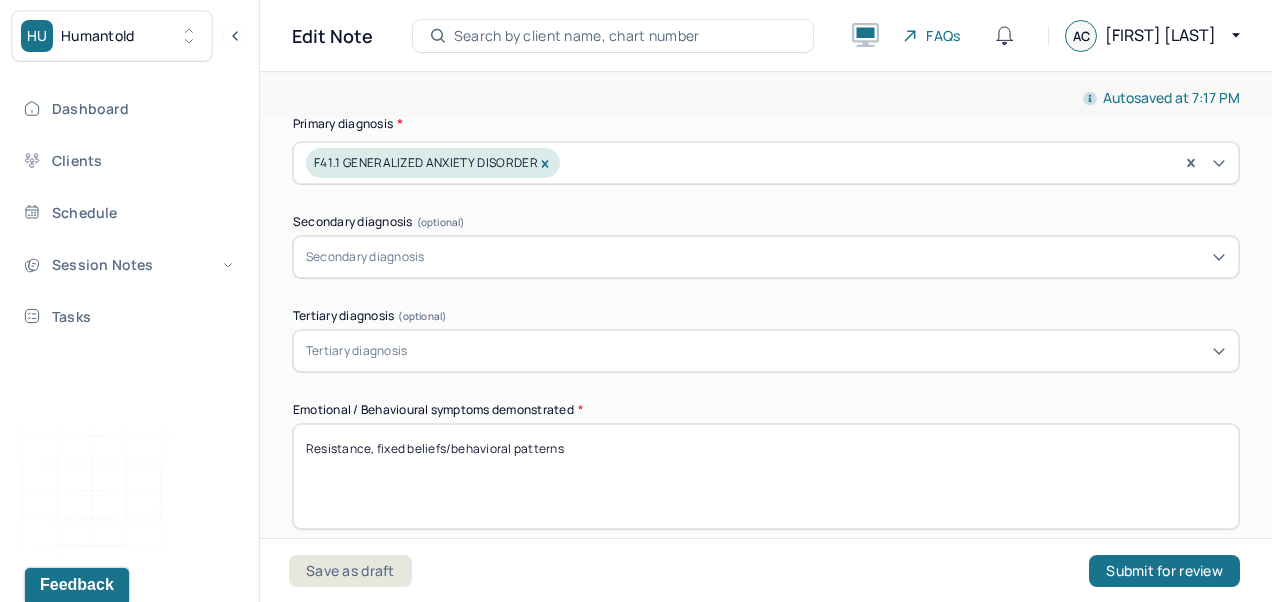 click on "Resistance, fixed beliefs/behavioral patterns" at bounding box center (766, 476) 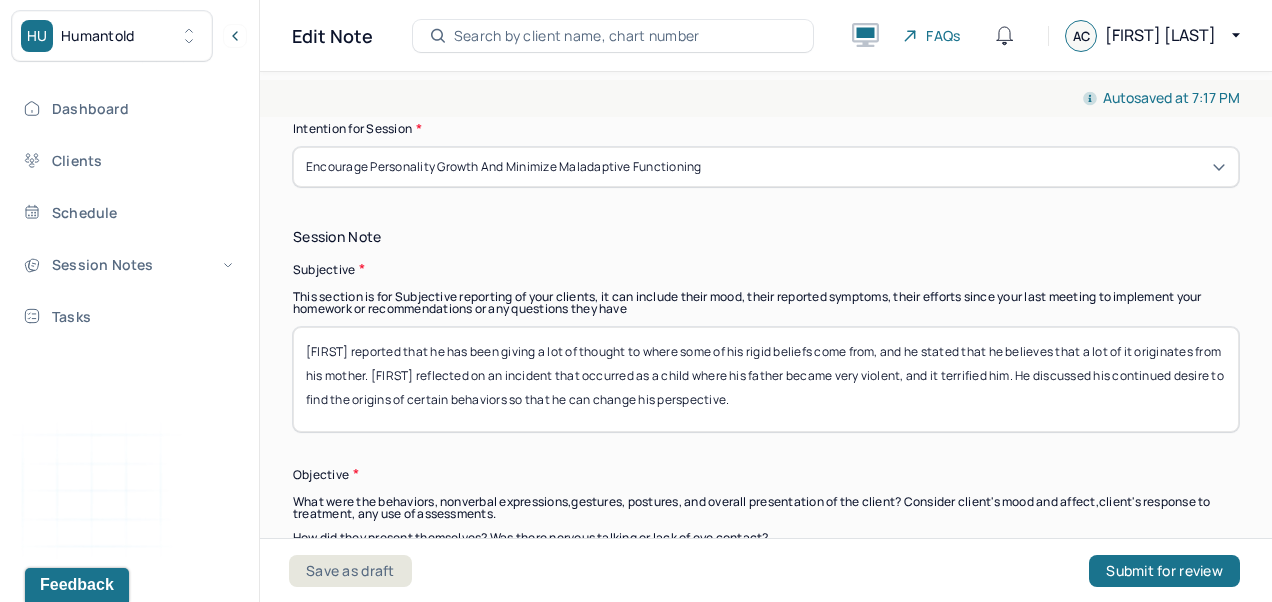 scroll, scrollTop: 1311, scrollLeft: 0, axis: vertical 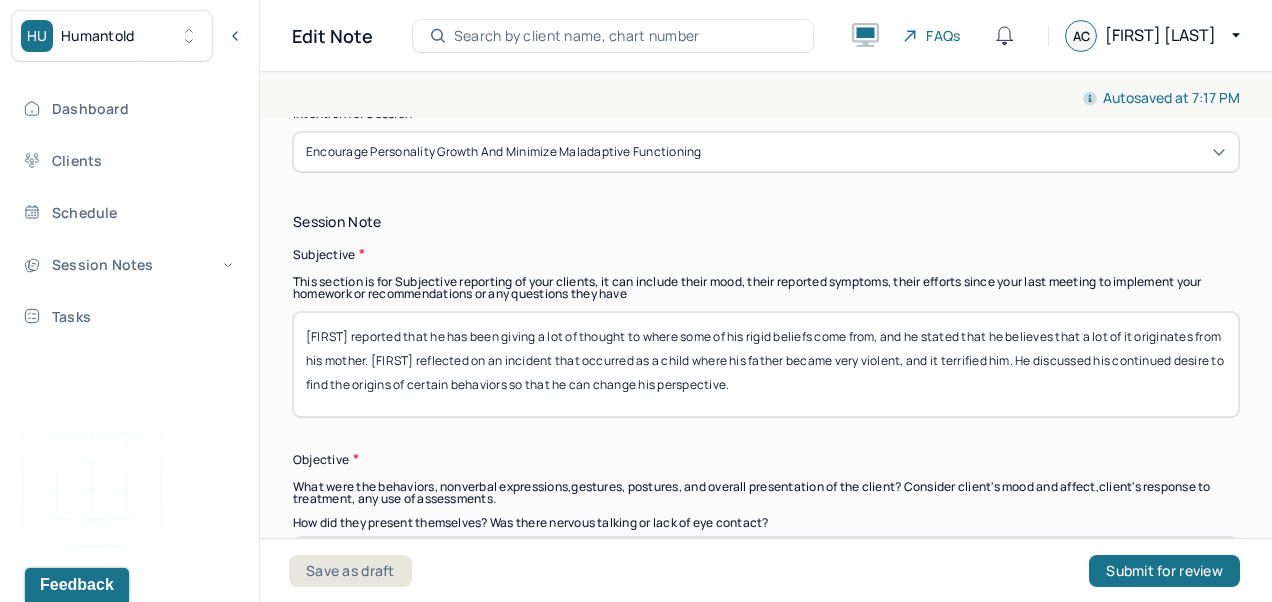 type on "Introspection, defense mechanisms, repression" 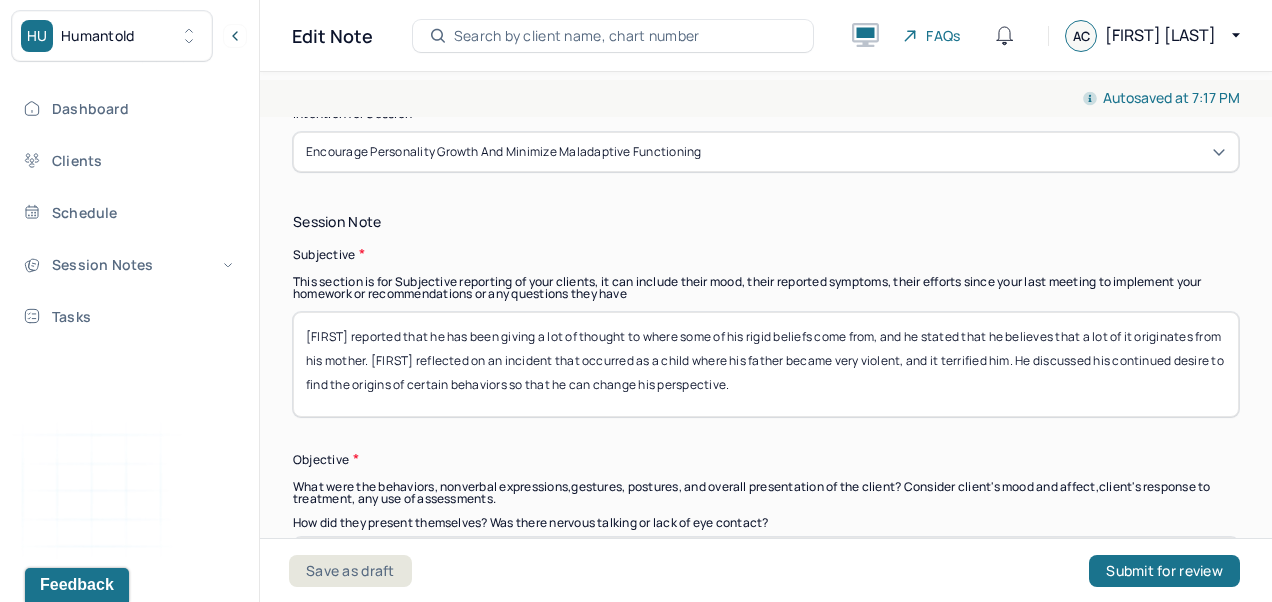 click on "[FIRST] reported that he has been giving a lot of thought to where some of his rigid beliefs come from, and he stated that he believes that a lot of it originates from his mother. [FIRST] reflected on an incident that occurred as a child where his father became very violent, and it terrified him. He discussed his continued desire to find the origins of certain behaviors so that he can change his perspective." at bounding box center [766, 364] 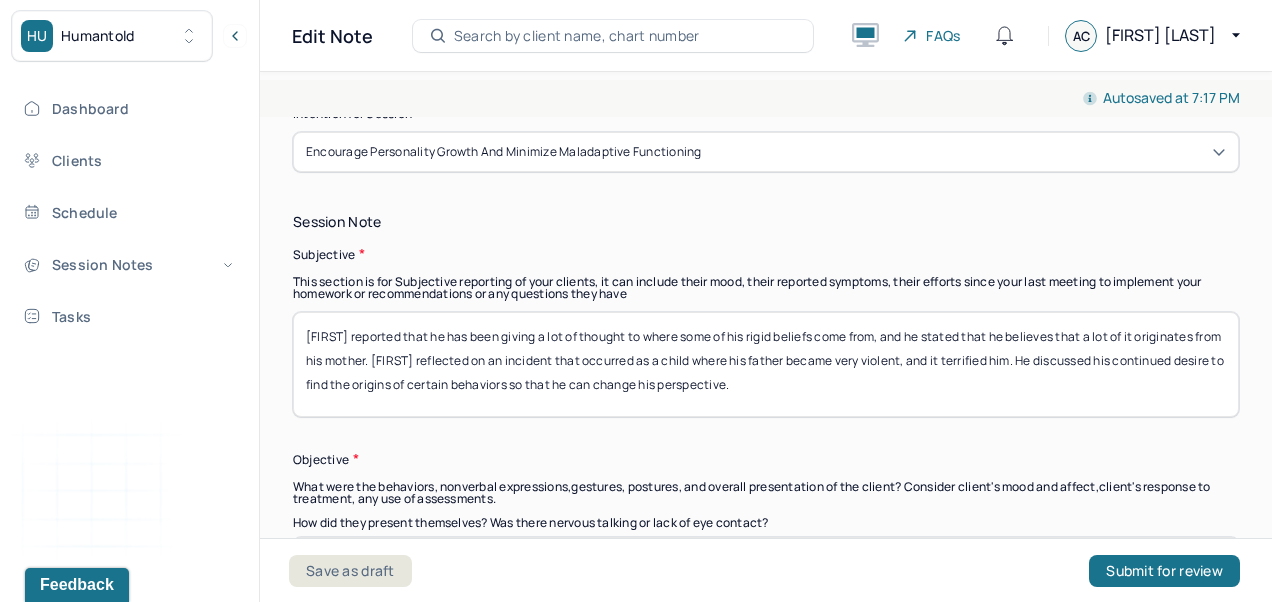 click on "[FIRST] reported that he has been giving a lot of thought to where some of his rigid beliefs come from, and he stated that he believes that a lot of it originates from his mother. [FIRST] reflected on an incident that occurred as a child where his father became very violent, and it terrified him. He discussed his continued desire to find the origins of certain behaviors so that he can change his perspective." at bounding box center [766, 364] 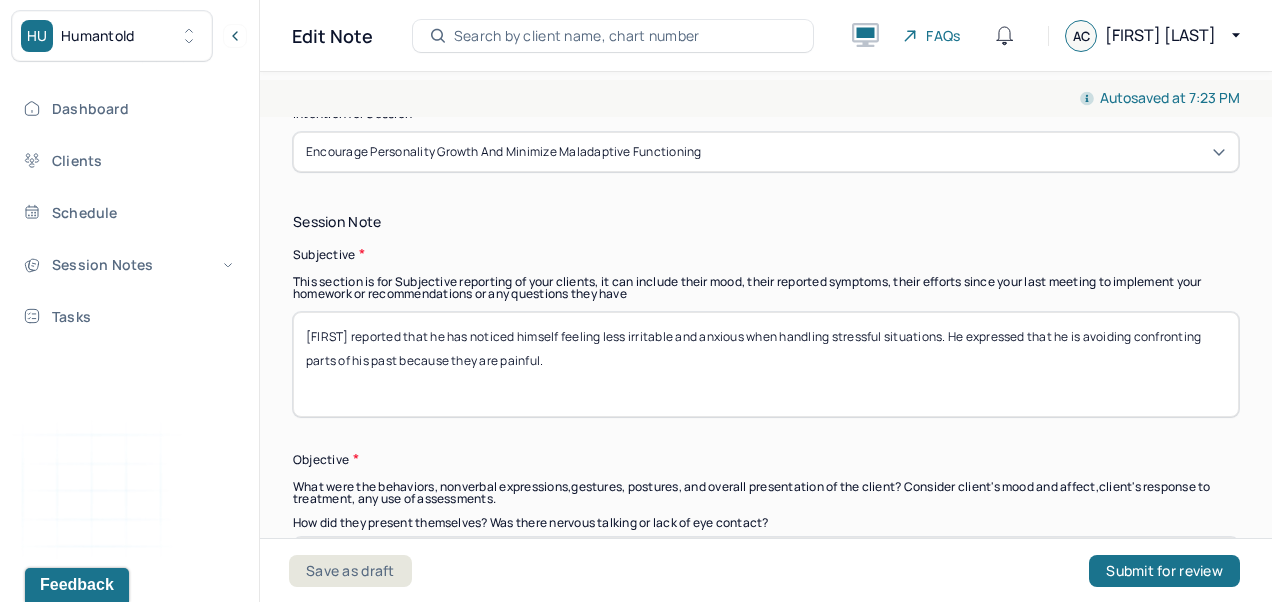 scroll, scrollTop: 0, scrollLeft: 0, axis: both 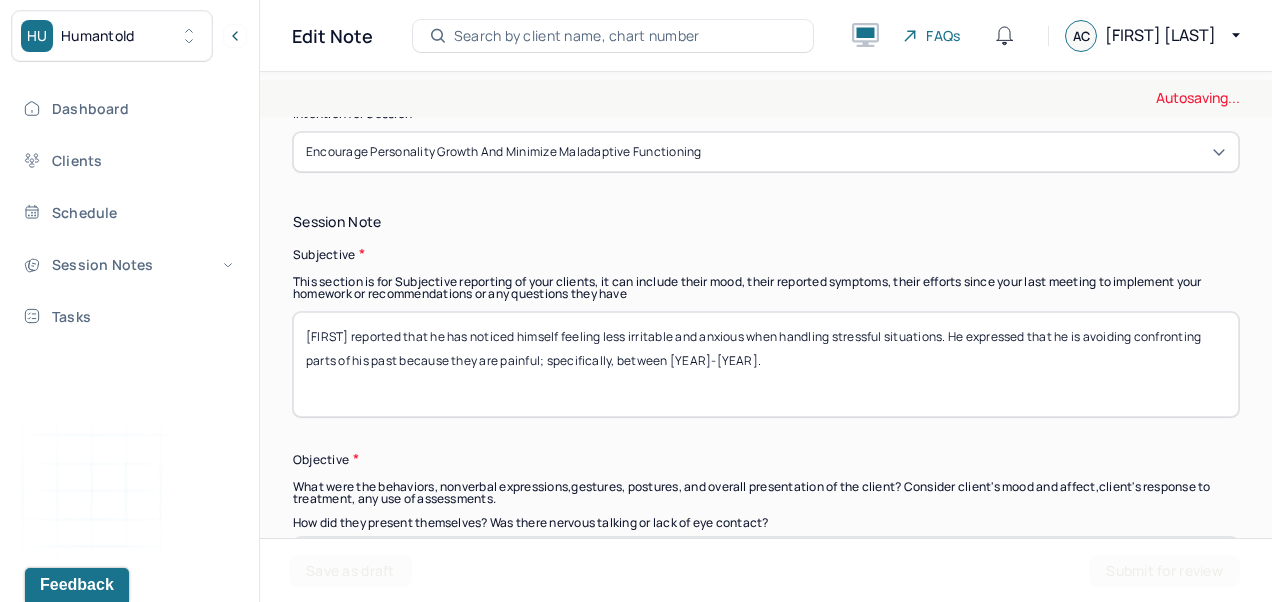click on "[FIRST] reported that he has noticed himself feeling less irritable and anxious when handling stressful situations. He expressed that he is avoiding confronting parts of his past because they are painful; specifically between [YEAR]-[YEAR]." at bounding box center [766, 364] 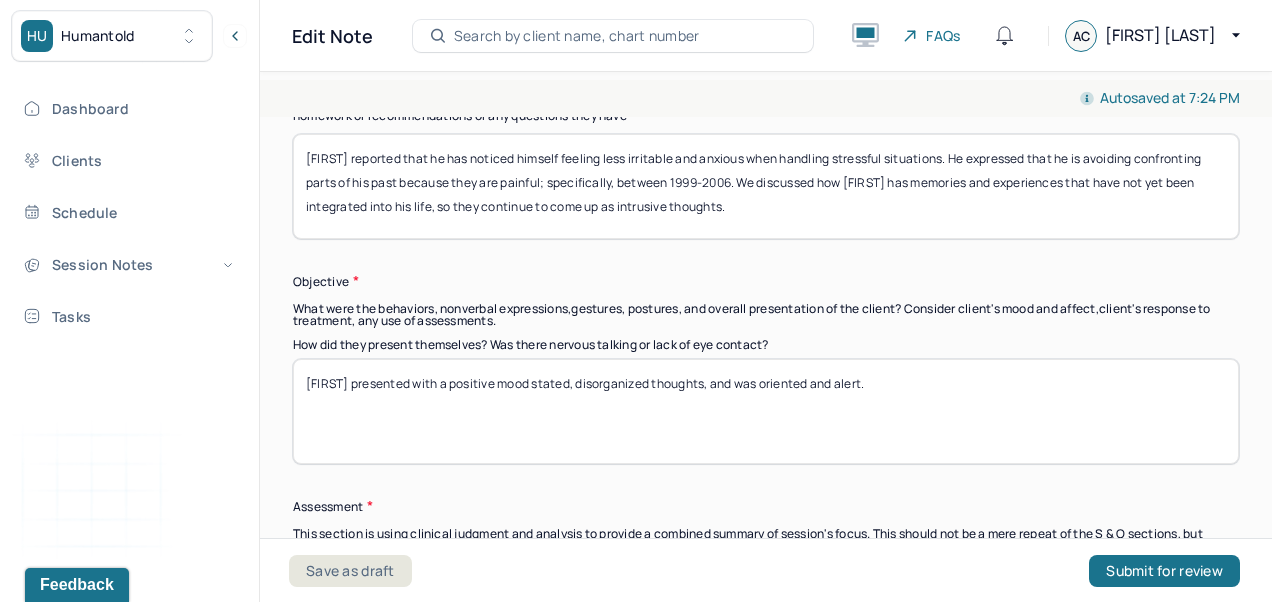 scroll, scrollTop: 1592, scrollLeft: 0, axis: vertical 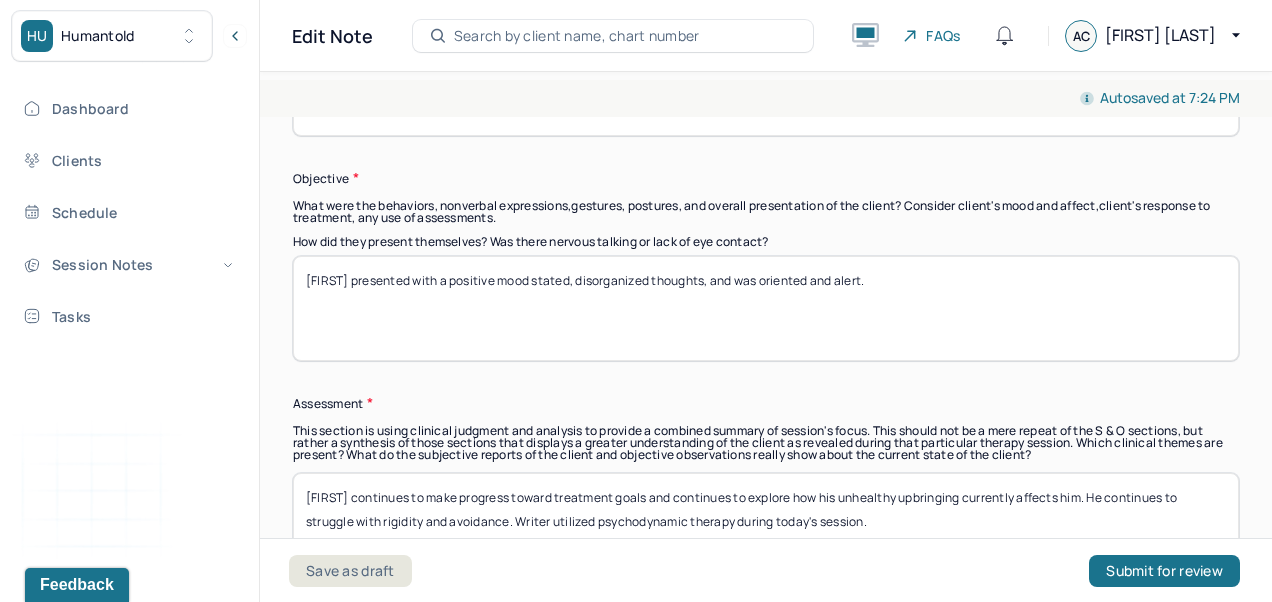 type on "[FIRST] reported that he has noticed himself feeling less irritable and anxious when handling stressful situations. He expressed that he is avoiding confronting parts of his past because they are painful; specifically, between 1999-2006. We discussed how [FIRST] has memories and experiences that have not yet been integrated into his life, so they continue to come up as intrusive thoughts." 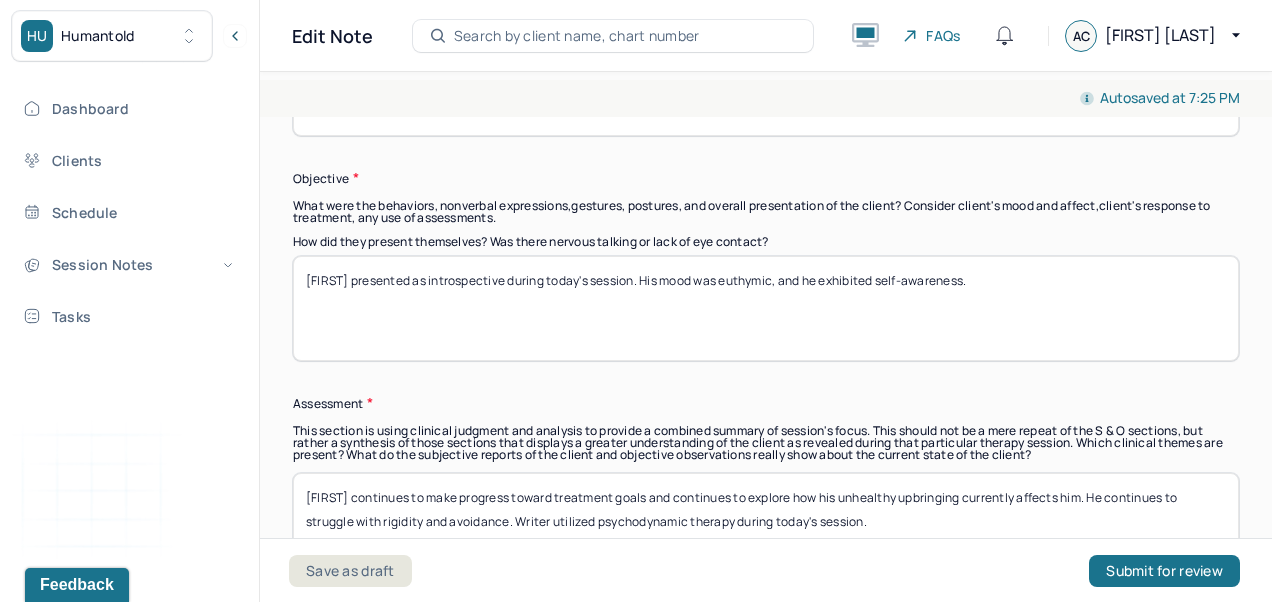 click on "[FIRST] presented as introspective during today's session. His mood was euthymic and he exhibited self-awareness." at bounding box center (766, 308) 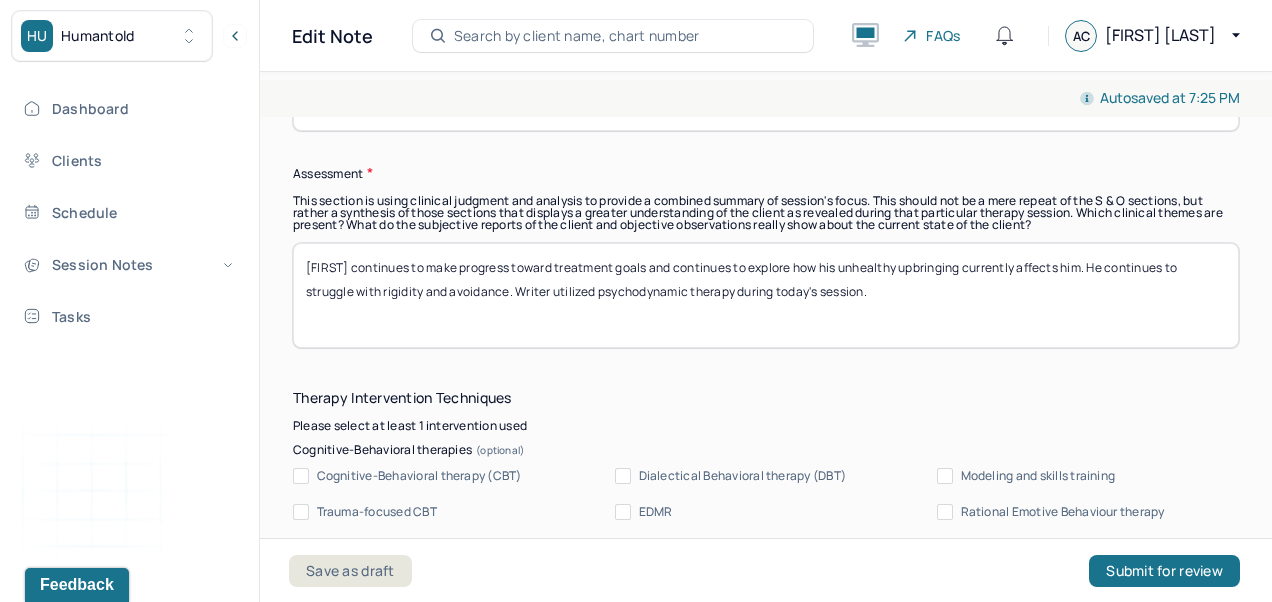 type on "[FIRST] presented as introspective during today's session. His mood was euthymic, and he exhibited self-awareness." 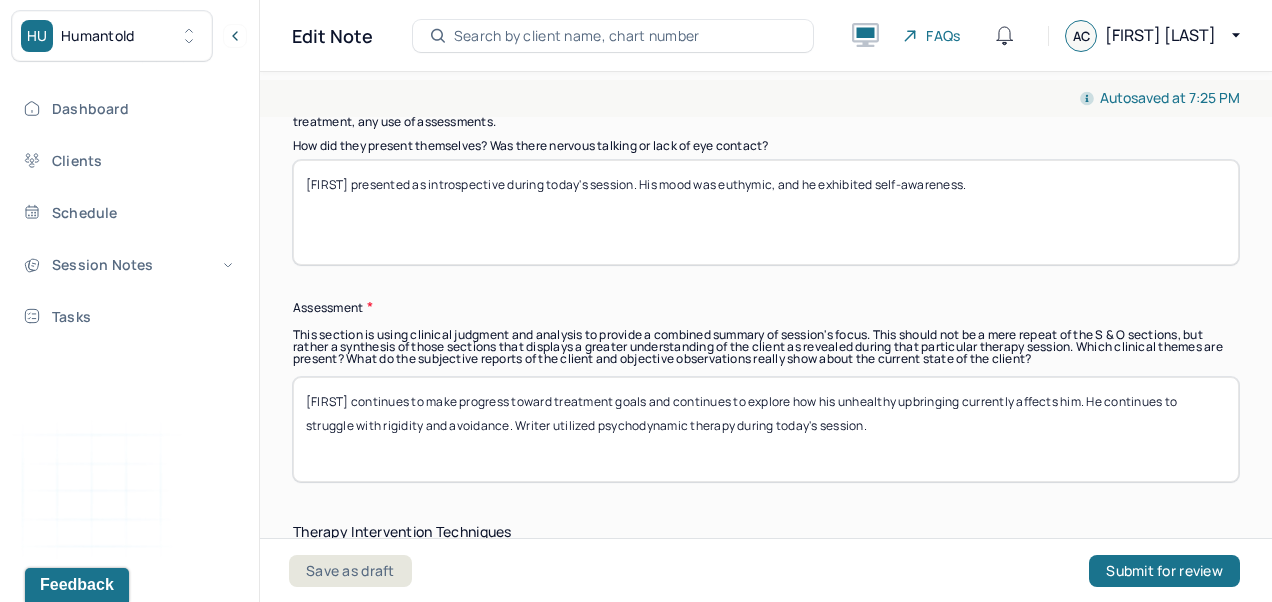 scroll, scrollTop: 1680, scrollLeft: 0, axis: vertical 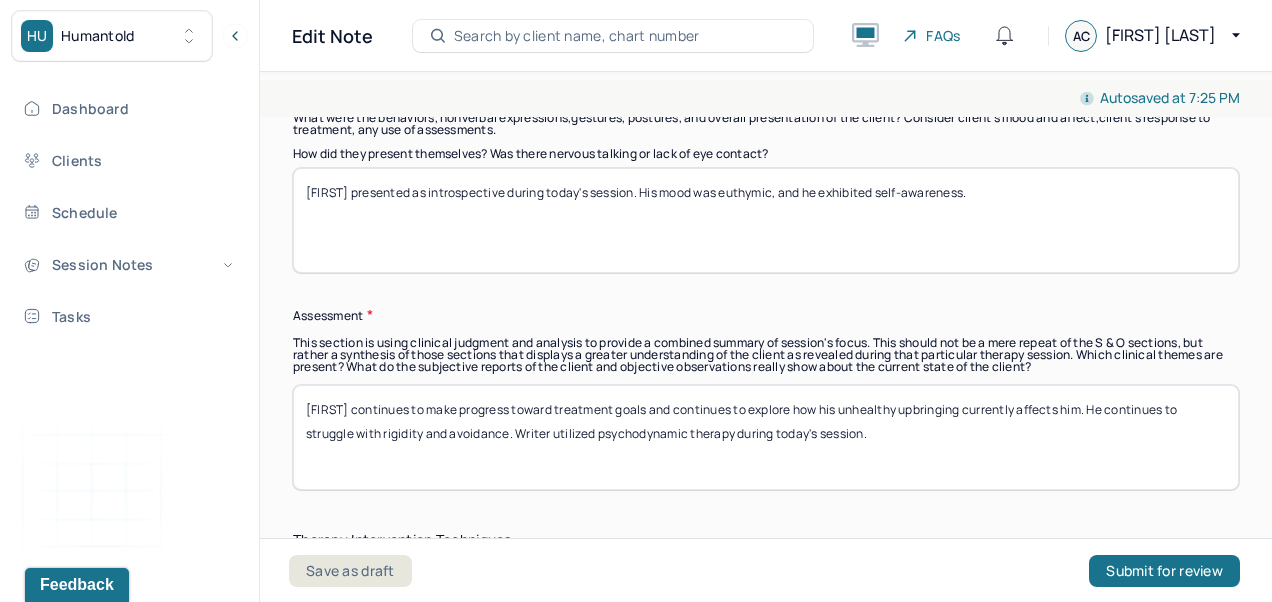 click on "[FIRST] continues to make progress toward treatment goals and continues to explore how his unhealthy upbringing currently affects him. He continues to struggle with rigidity and avoidance. Writer utilized psychodynamic therapy during today's session." at bounding box center (766, 437) 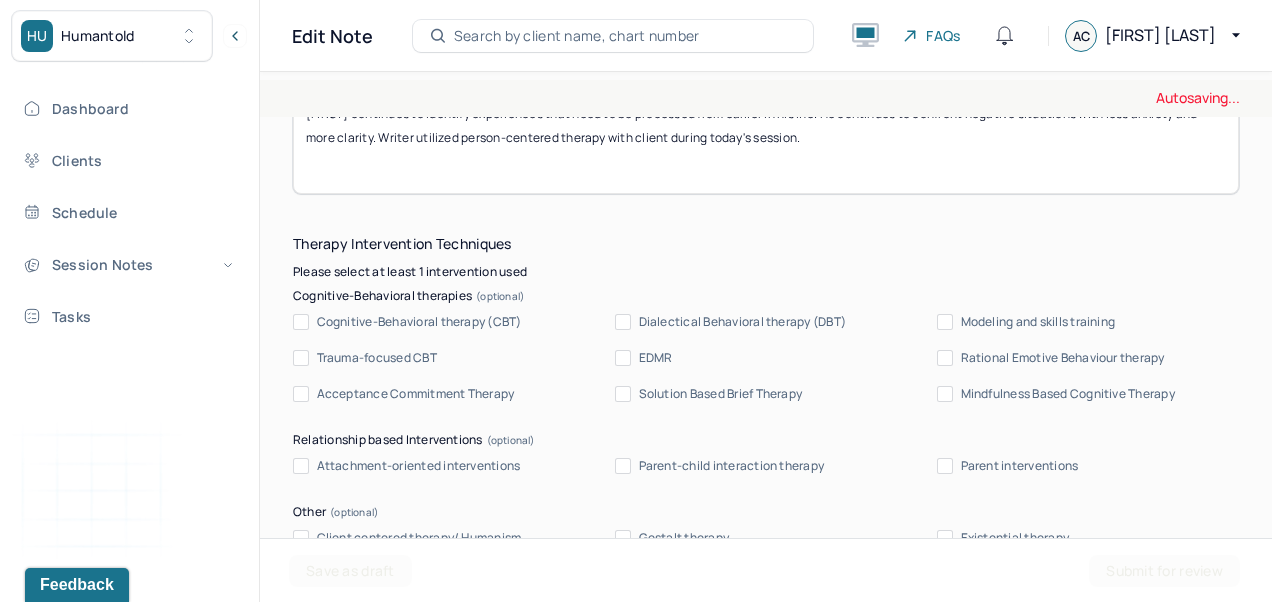 scroll, scrollTop: 1989, scrollLeft: 0, axis: vertical 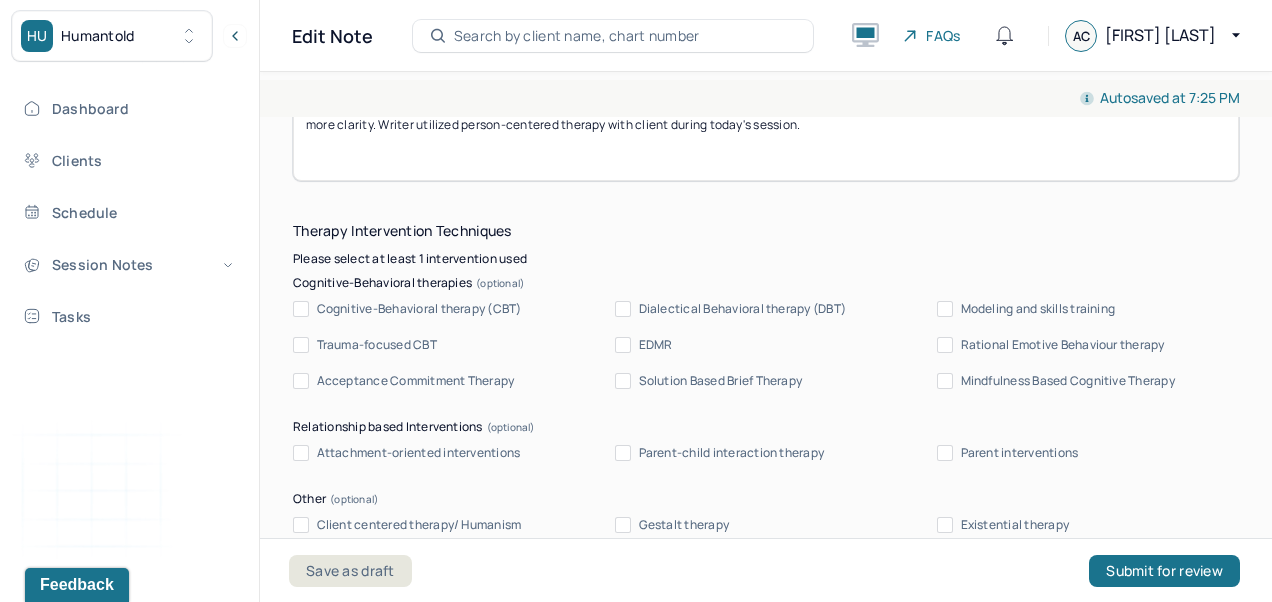 type on "[FIRST] continues to identify experiences that need to be processed from earlier in his life. He continues to confront negative situations with less anxiety and more clarity. Writer utilized person-centered therapy with client during today's session." 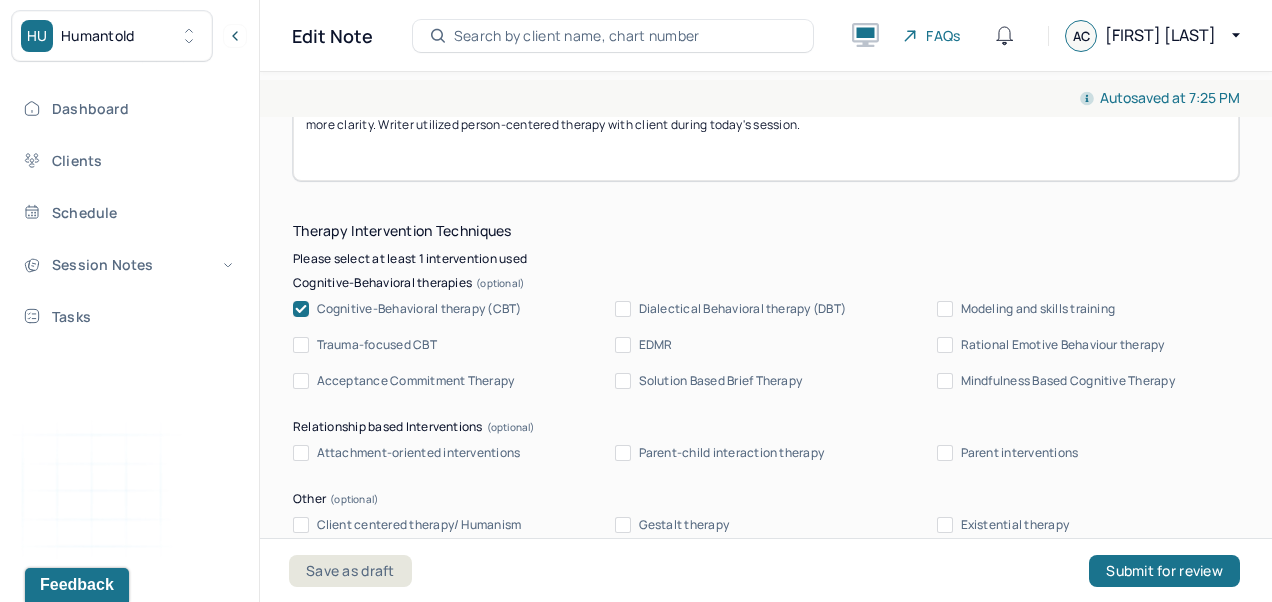 click on "Cognitive-Behavioral therapy (CBT)" at bounding box center [419, 309] 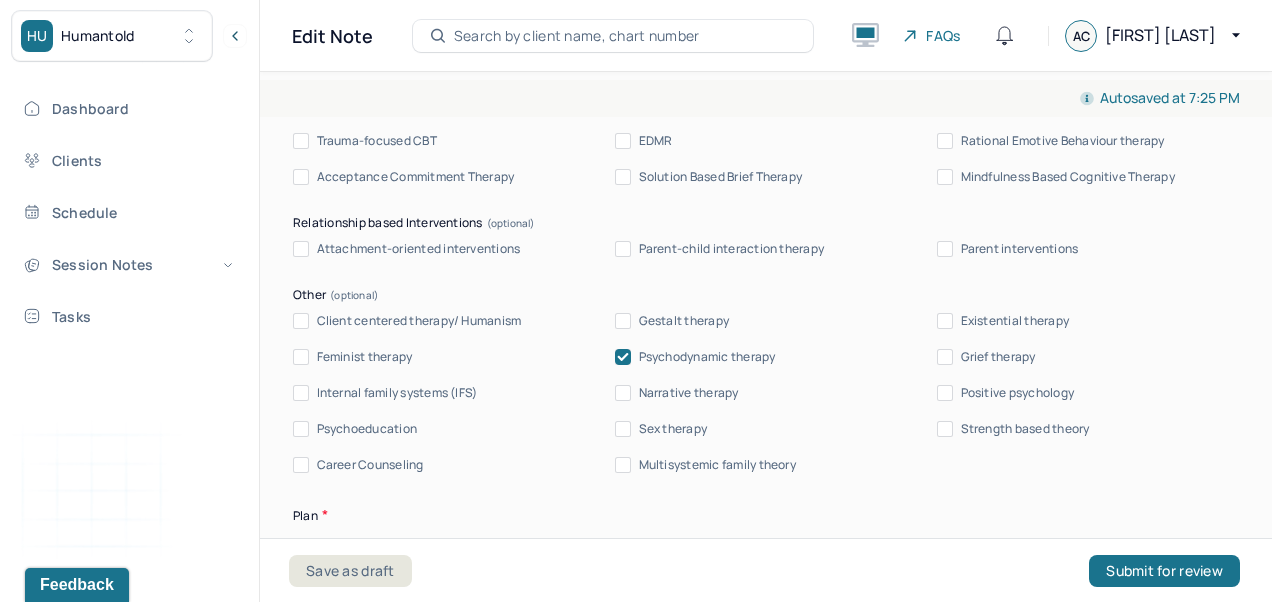 scroll, scrollTop: 2194, scrollLeft: 0, axis: vertical 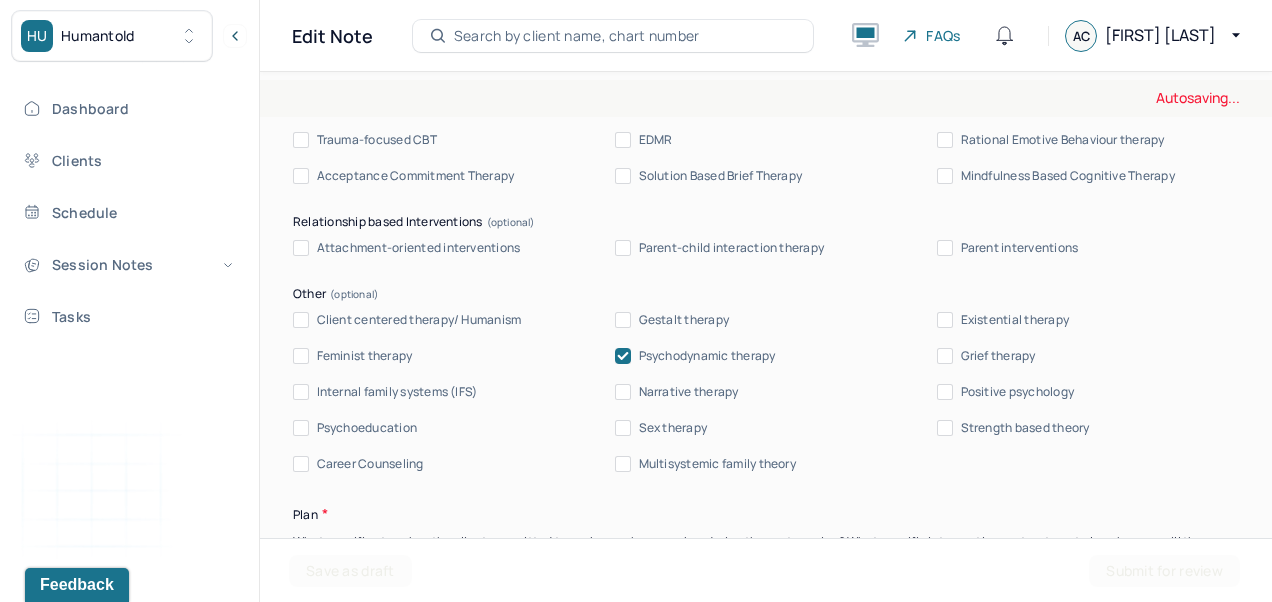 click on "Client centered therapy/ Humanism" at bounding box center [419, 320] 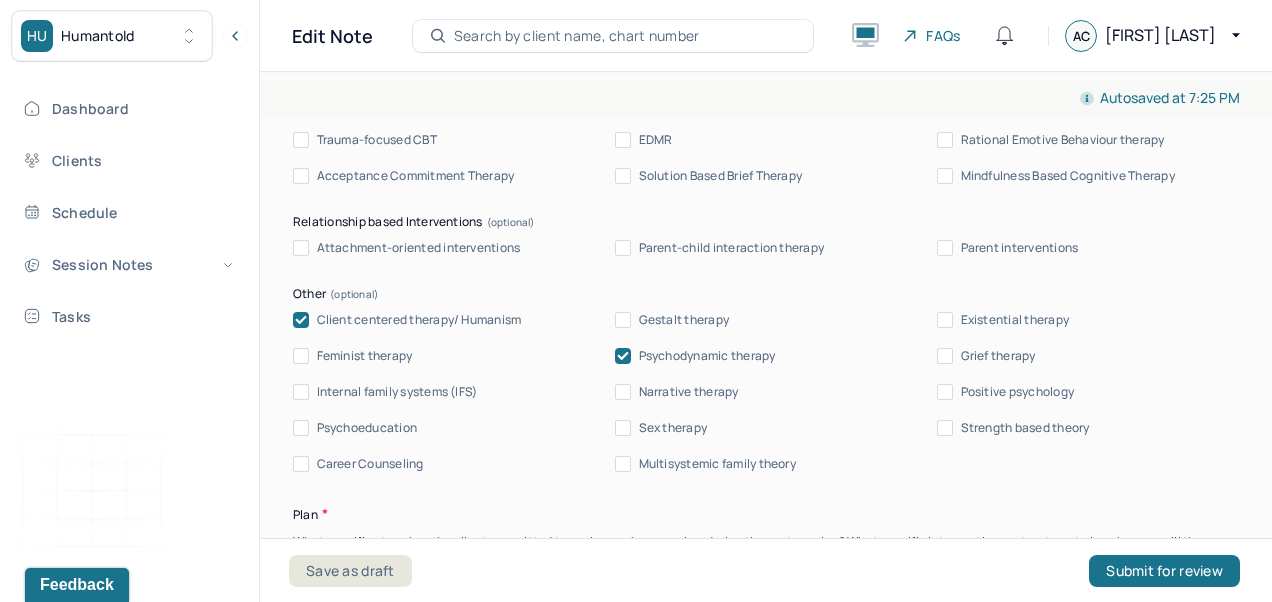 click on "Psychodynamic therapy" at bounding box center (707, 356) 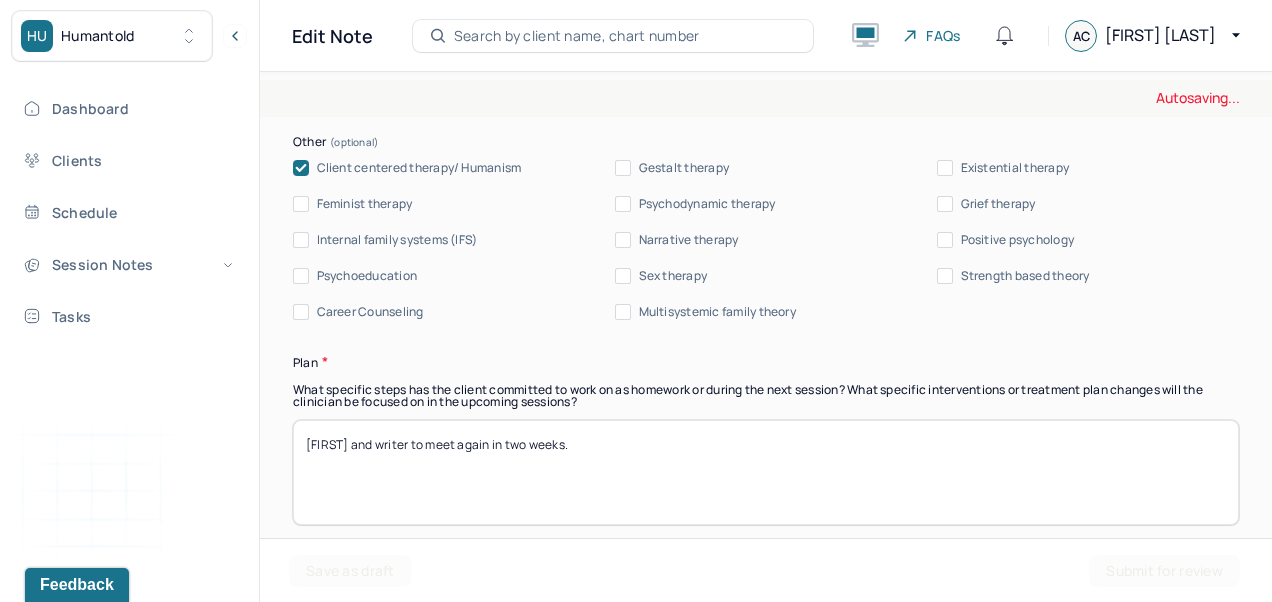 click on "Psychodynamic therapy" at bounding box center [707, 204] 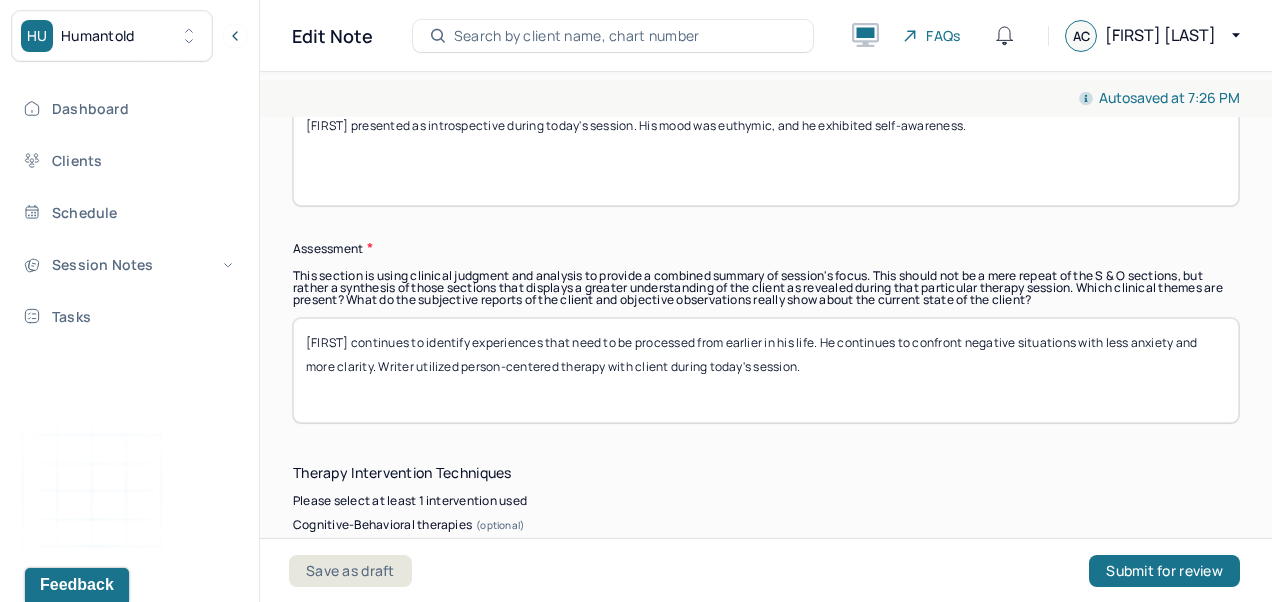 scroll, scrollTop: 1746, scrollLeft: 0, axis: vertical 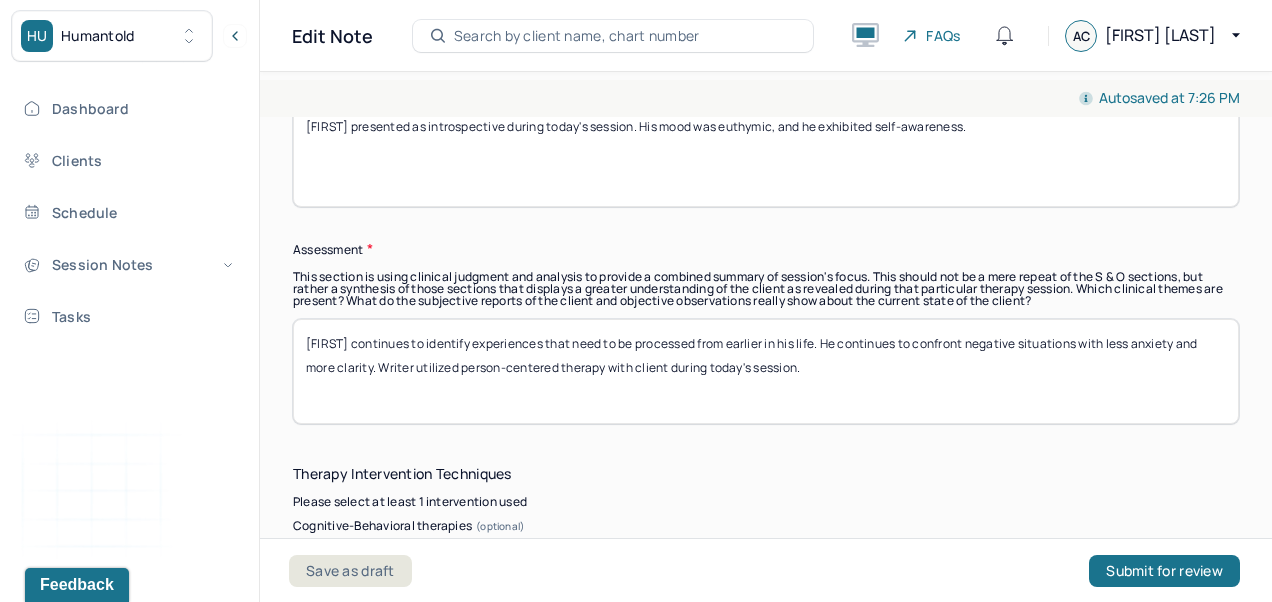 click on "[FIRST] continues to identify experiences that need to be processed from earlier in his life. He continues to confront negative situations with less anxiety and more clarity. Writer utilized person-centered therapy with client during today's session." at bounding box center (766, 371) 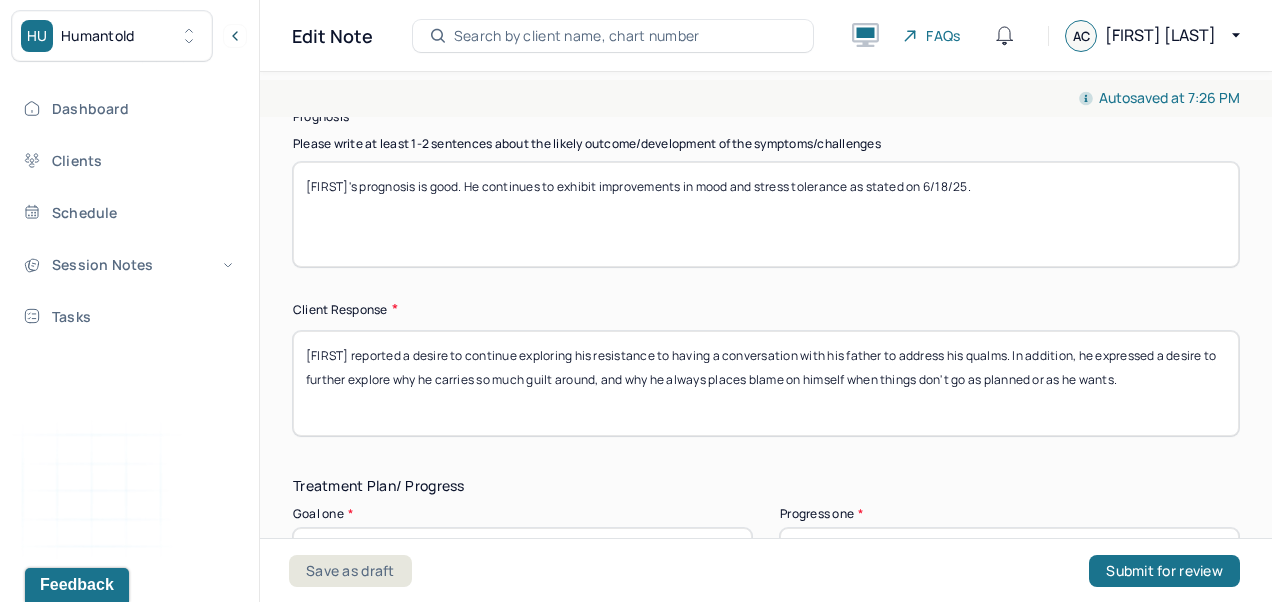scroll, scrollTop: 2996, scrollLeft: 0, axis: vertical 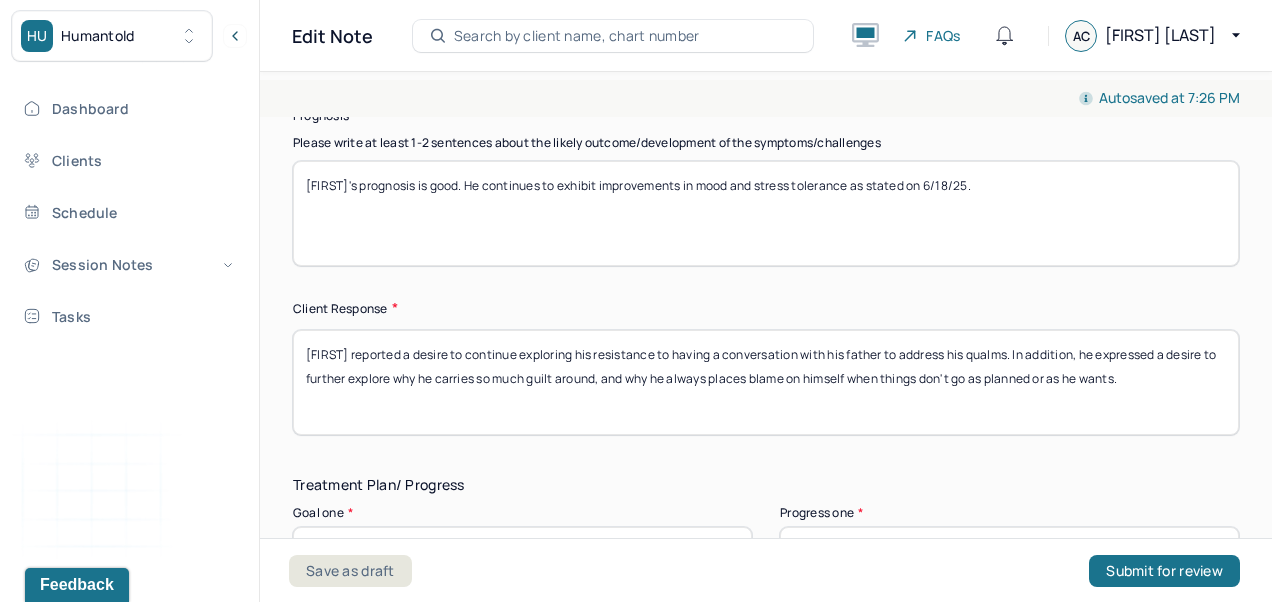type on "[FIRST] continues to identify experiences that need to be processed from earlier in his life. He continues to confront negative situations with less anxiety and more clarity. Writer utilized person-centered therapy with client during today's session along with psychodynamic therapy." 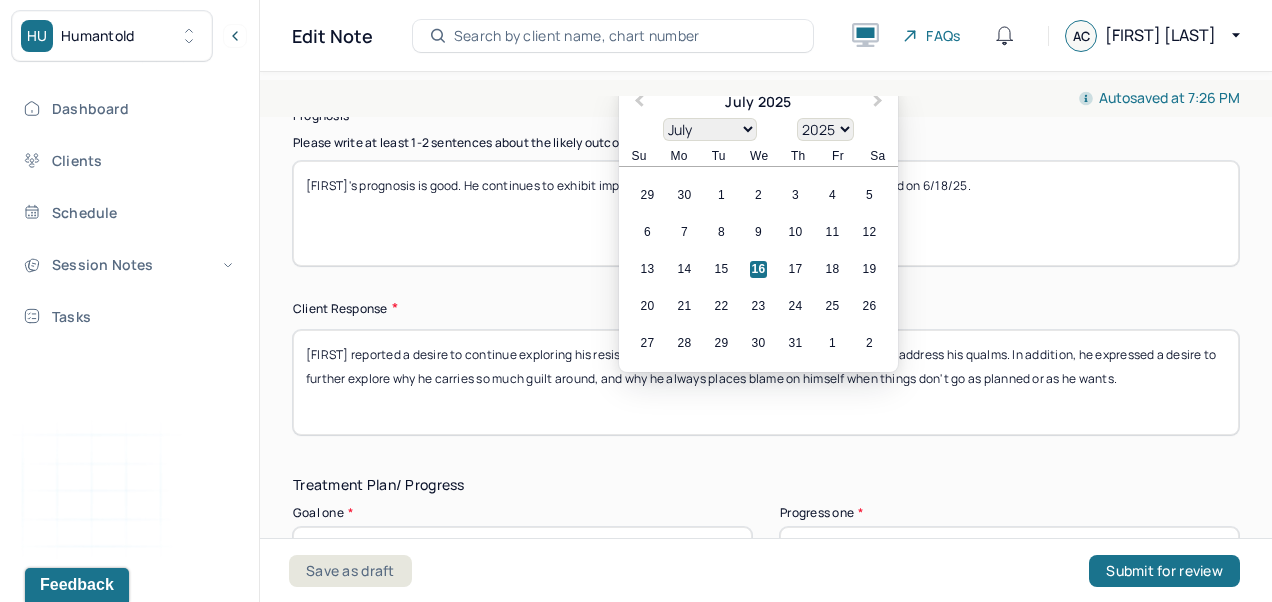 click on "29" at bounding box center (721, 343) 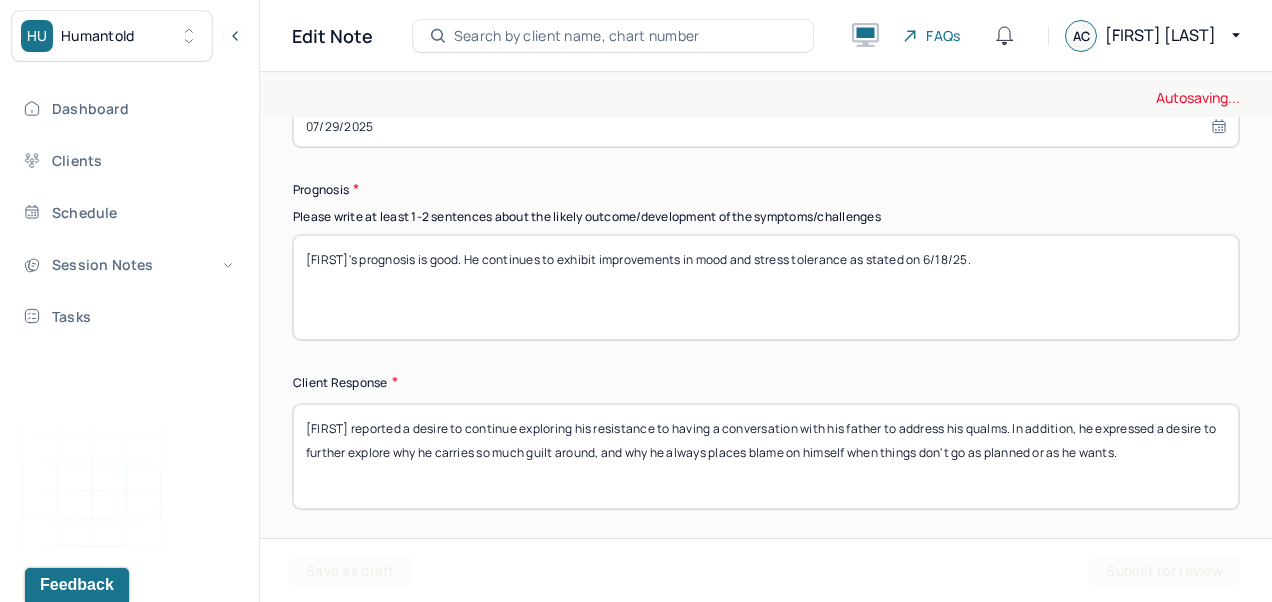 scroll, scrollTop: 2909, scrollLeft: 0, axis: vertical 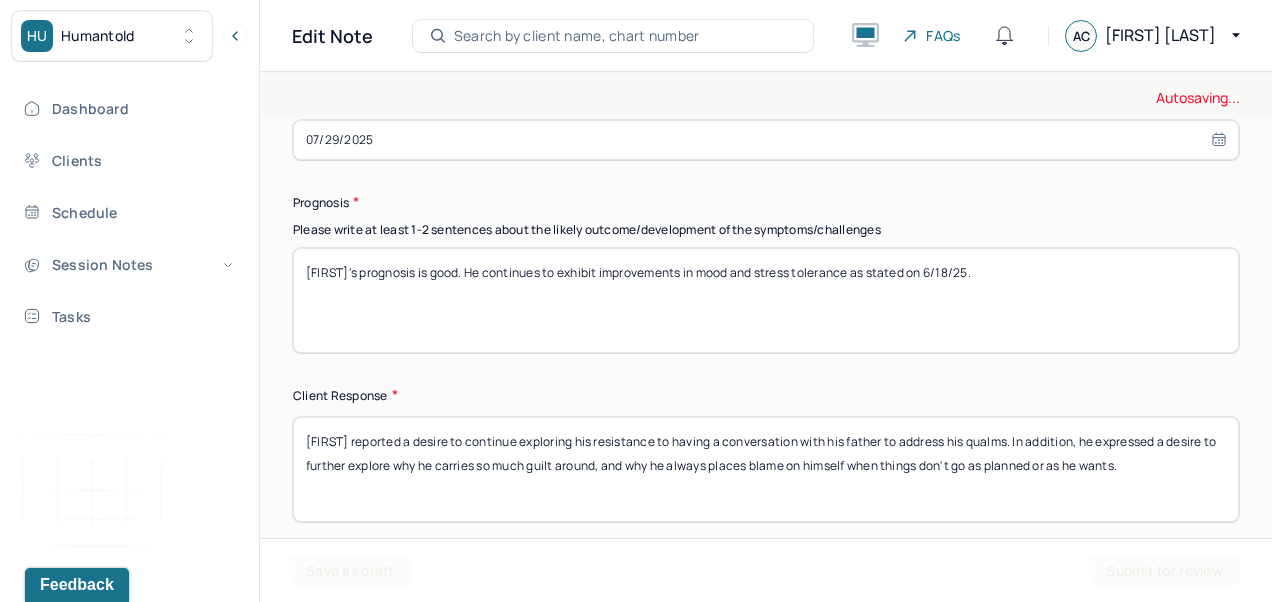 click on "07/29/2025" at bounding box center [766, 140] 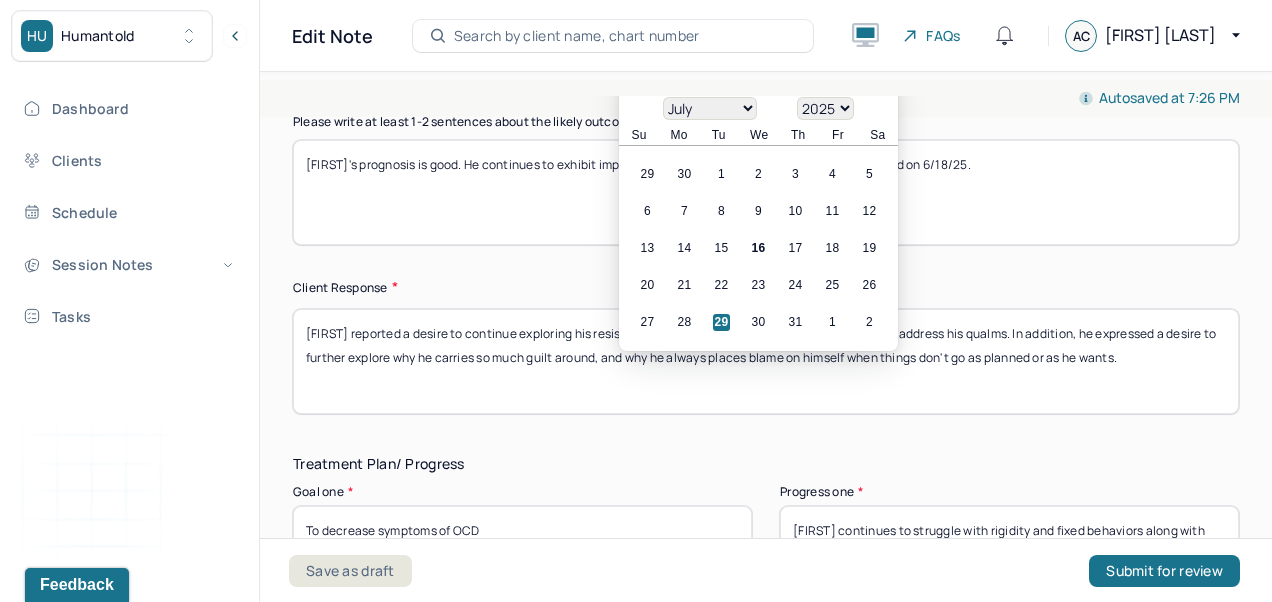 scroll, scrollTop: 3075, scrollLeft: 0, axis: vertical 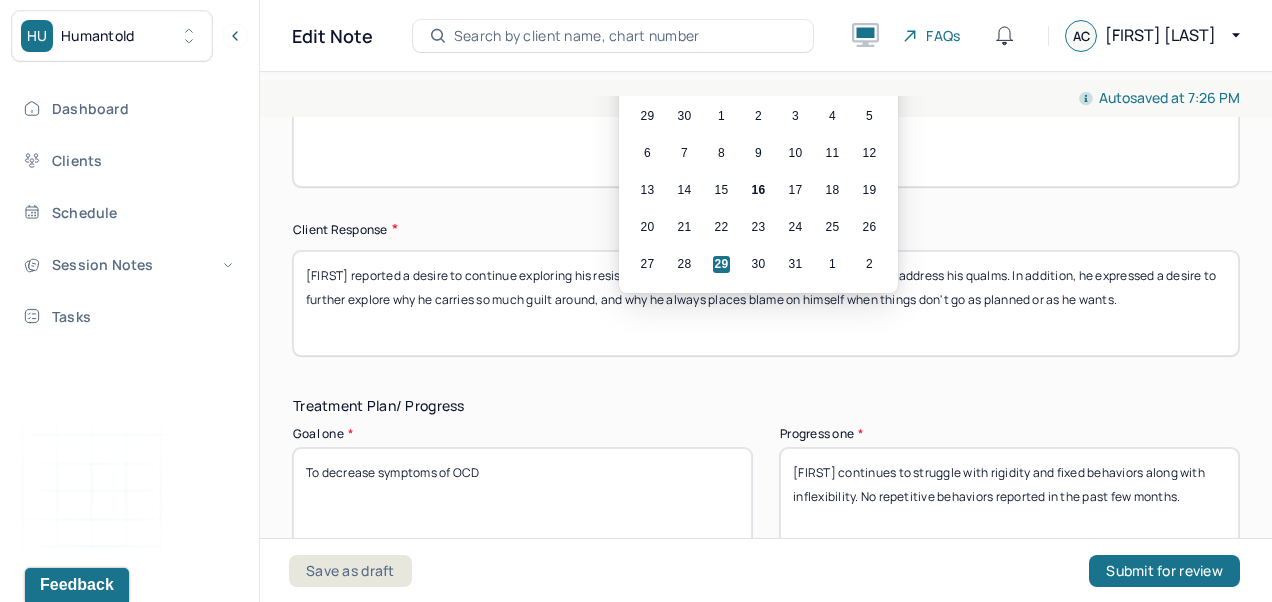 click on "29" at bounding box center [721, 264] 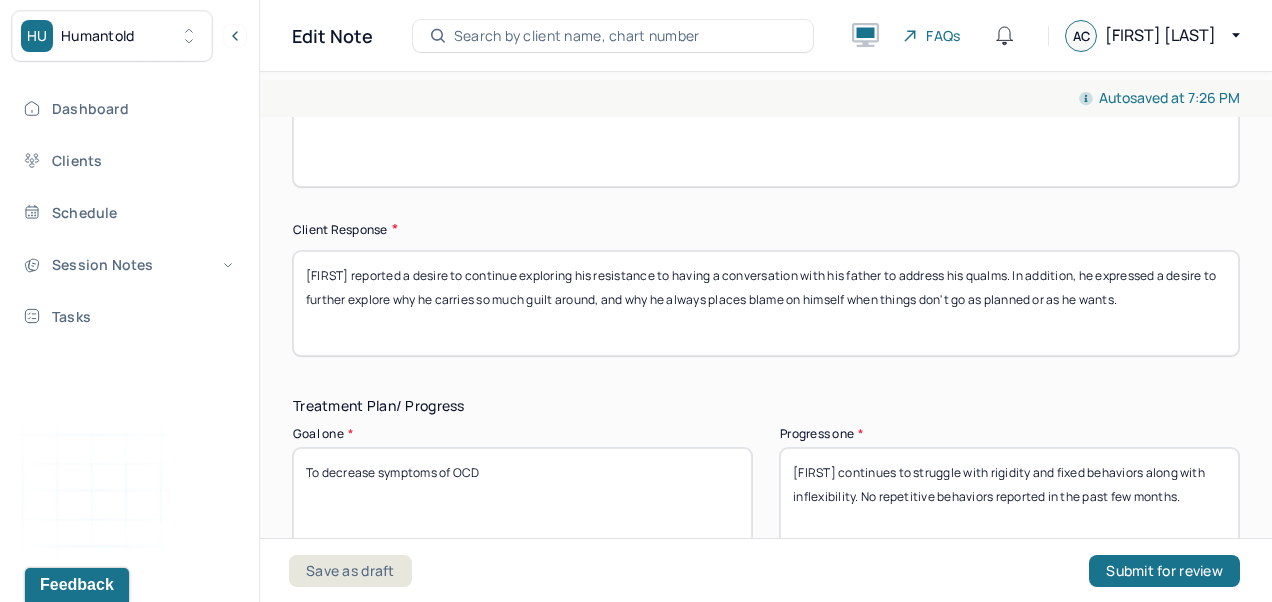 click on "[FIRST]'s prognosis is good. He continues to exhibit improvements in mood and stress tolerance as stated on 6/18/25." at bounding box center (766, 134) 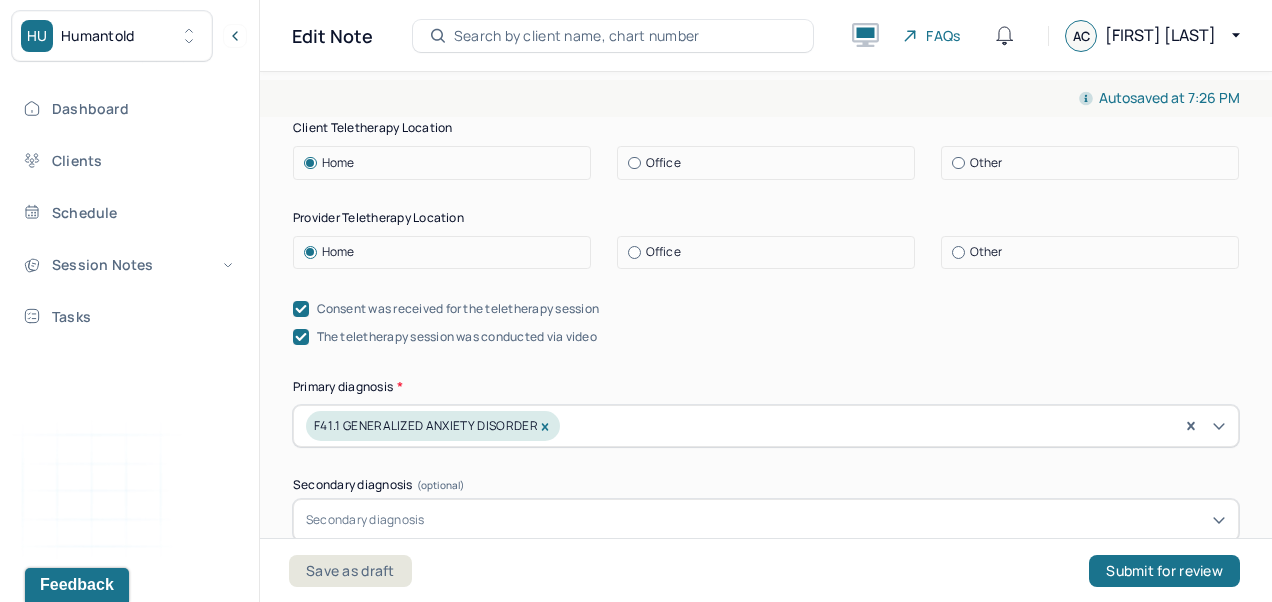 scroll, scrollTop: 0, scrollLeft: 0, axis: both 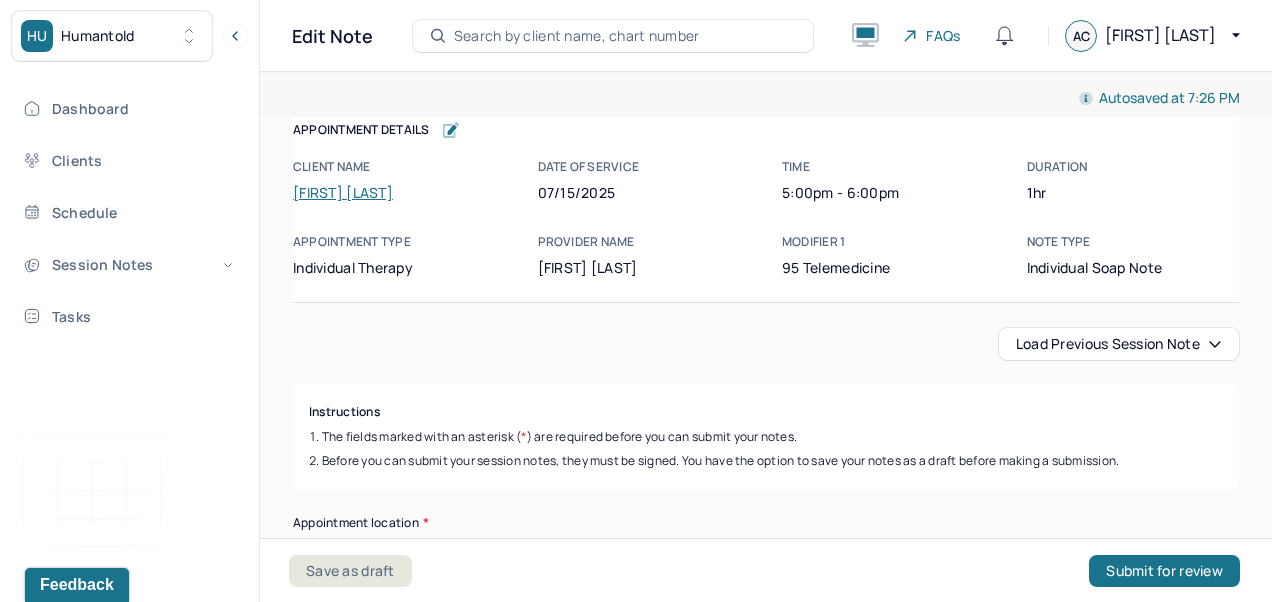 click on "Load previous session note" at bounding box center [766, 344] 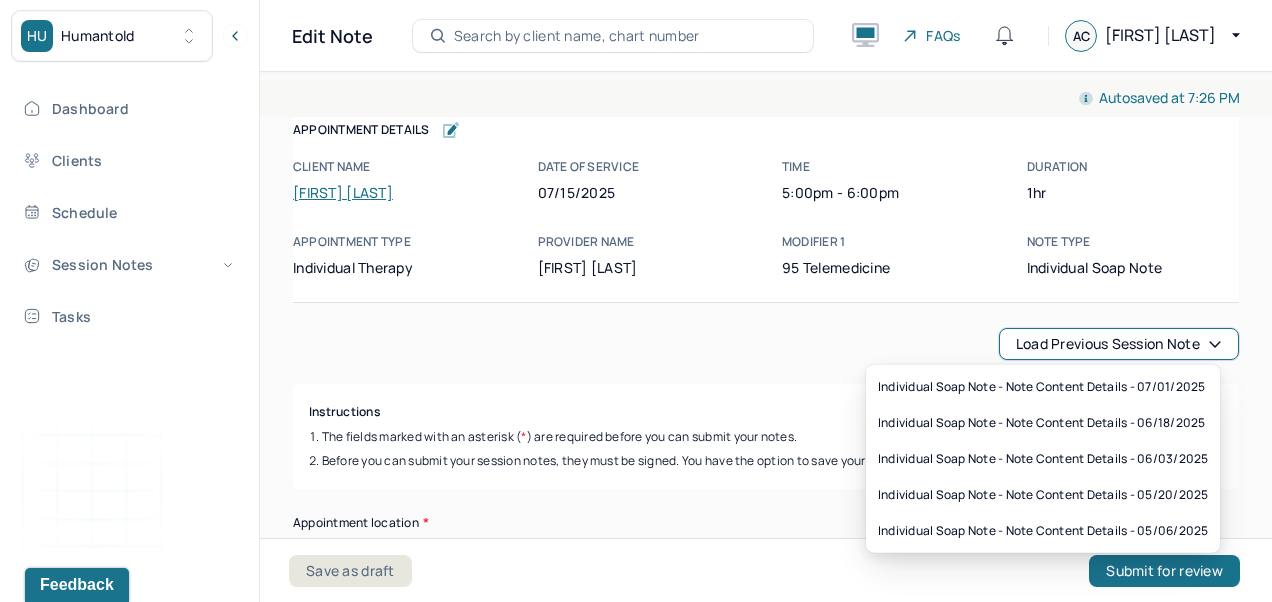 click on "Load previous session note" at bounding box center [766, 344] 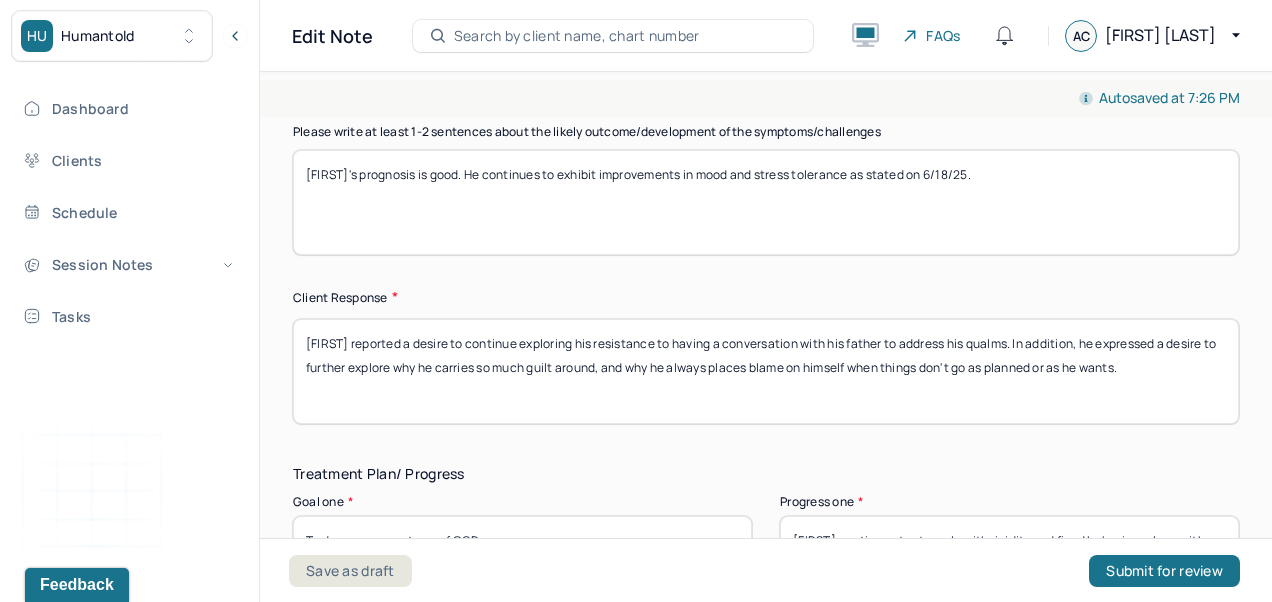 scroll, scrollTop: 3034, scrollLeft: 0, axis: vertical 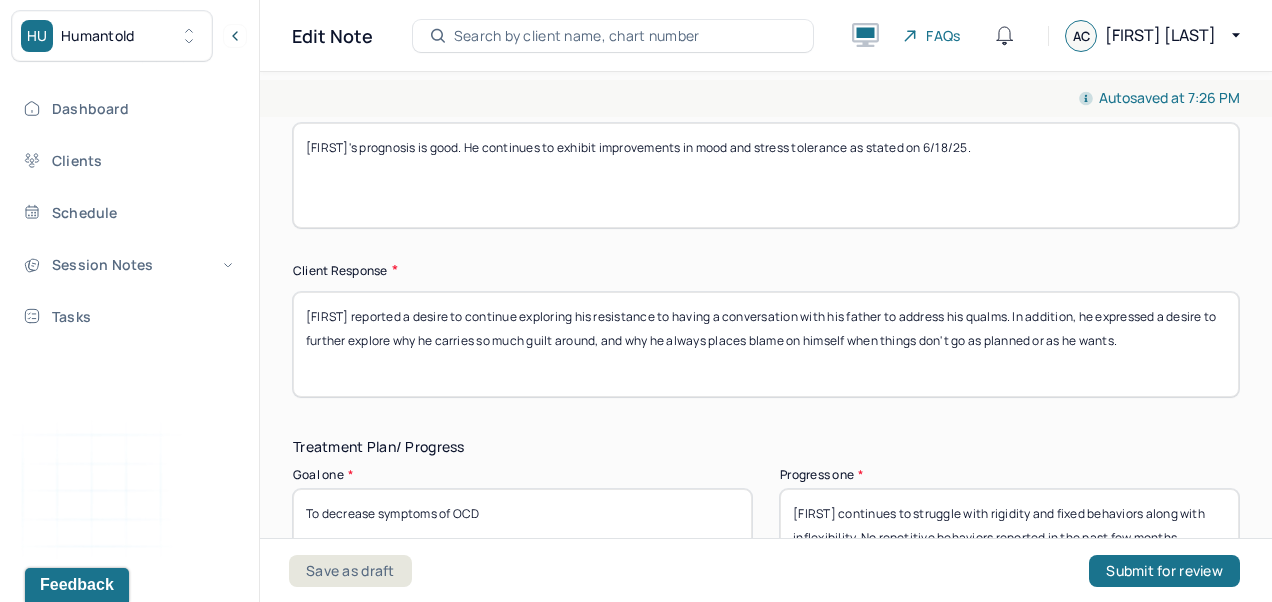 click on "[FIRST]'s prognosis is good. He continues to exhibit improvements in mood and stress tolerance as stated on 6/18/25." at bounding box center [766, 175] 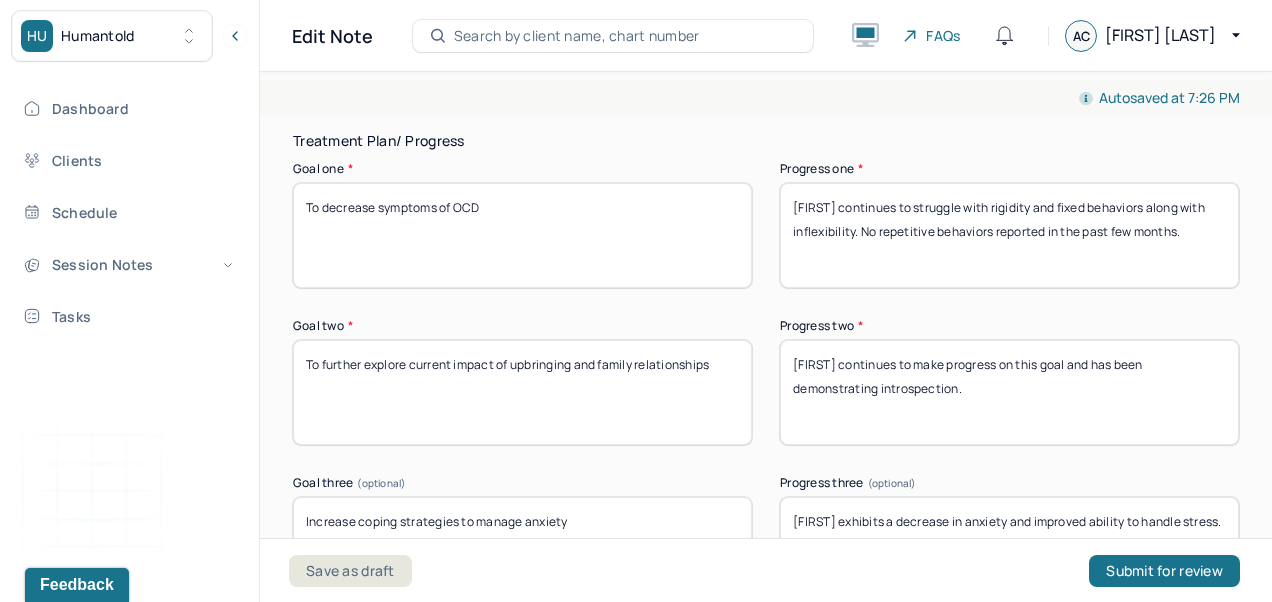 scroll, scrollTop: 3337, scrollLeft: 0, axis: vertical 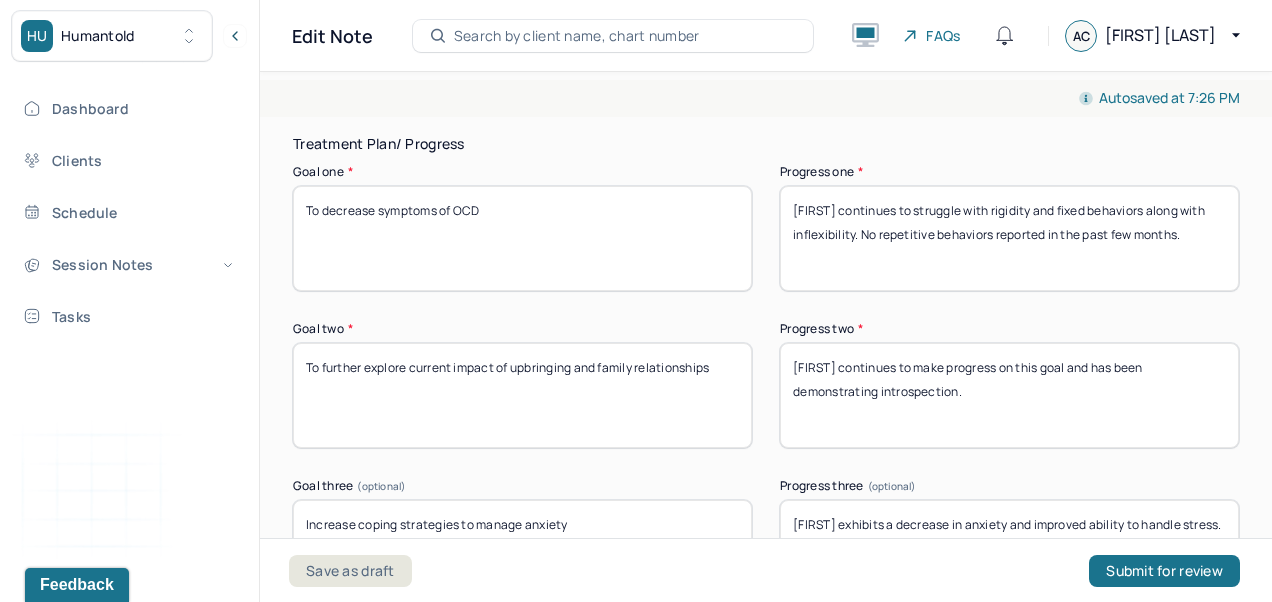 type on "[FIRST]'s prognosis is good. He continues to exhibit improvements in mood and stress tolerance as stated on 7/1/[YEAR]." 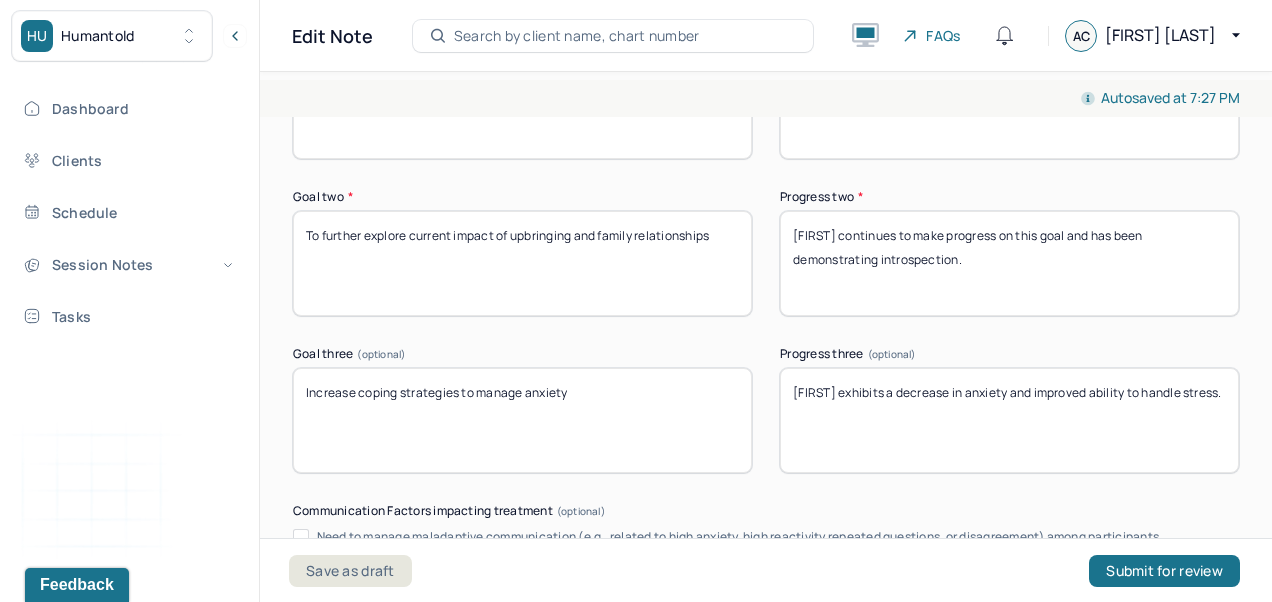 scroll, scrollTop: 3530, scrollLeft: 0, axis: vertical 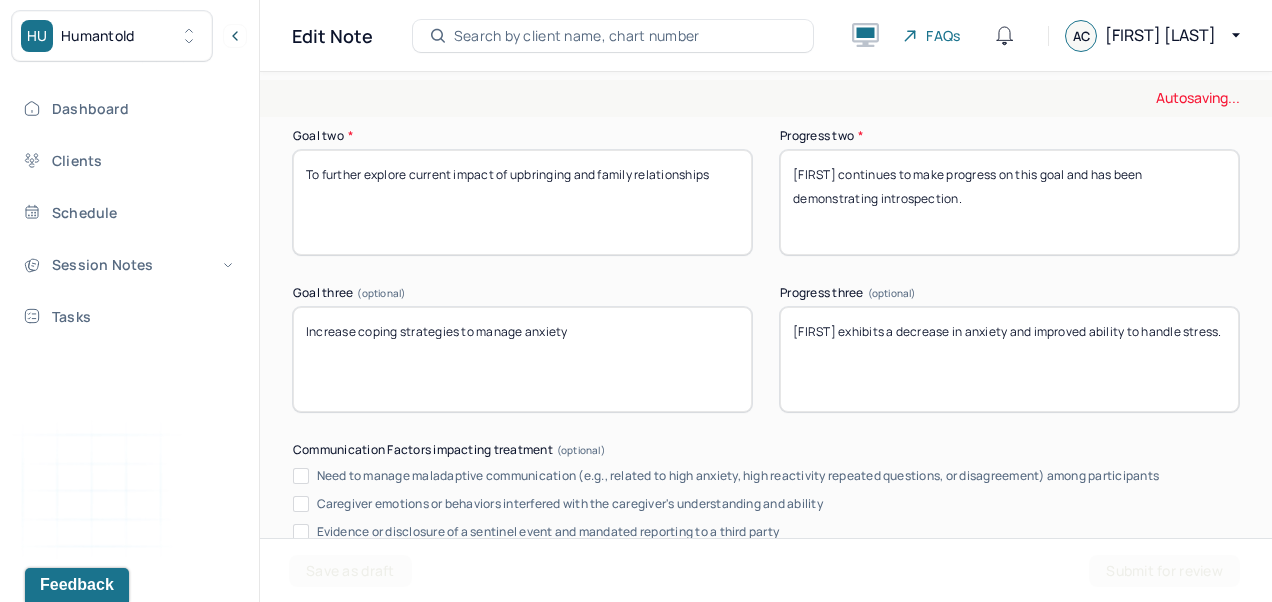 type on "[FIRST] reported that he wants to further explore his resistance to allowing himself to process certain memories and intrusive thoughts." 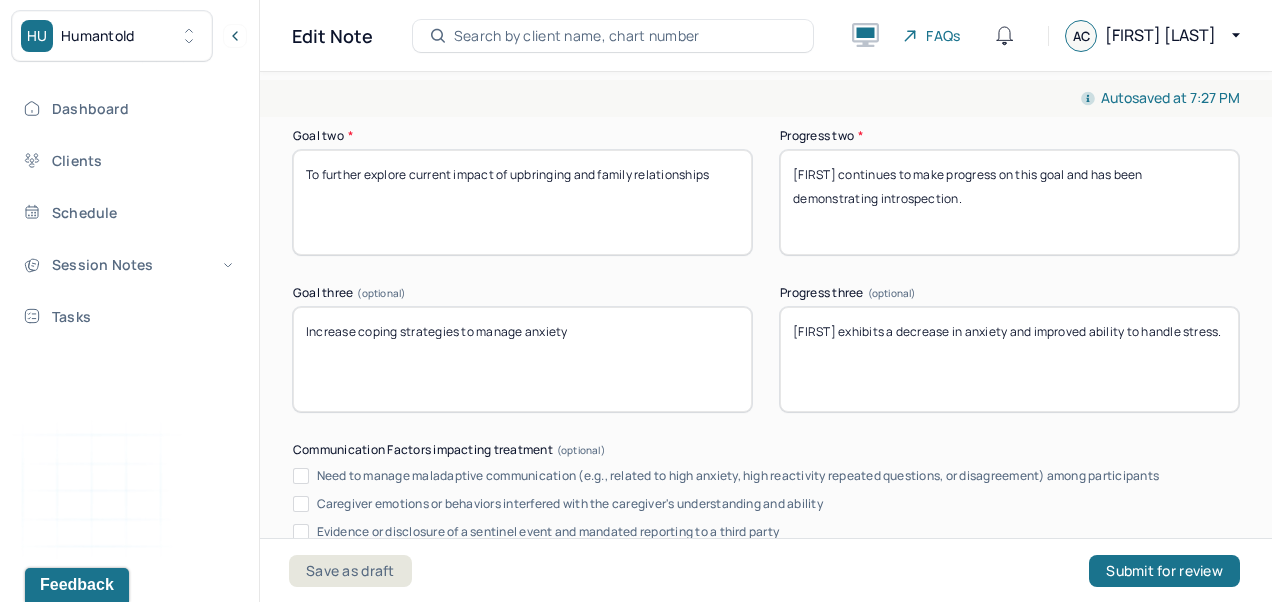 click on "[FIRST] continues to struggle with rigidity and fixed behaviors along with inflexibility. No repetitive behaviors reported in the past few months." at bounding box center [1009, 45] 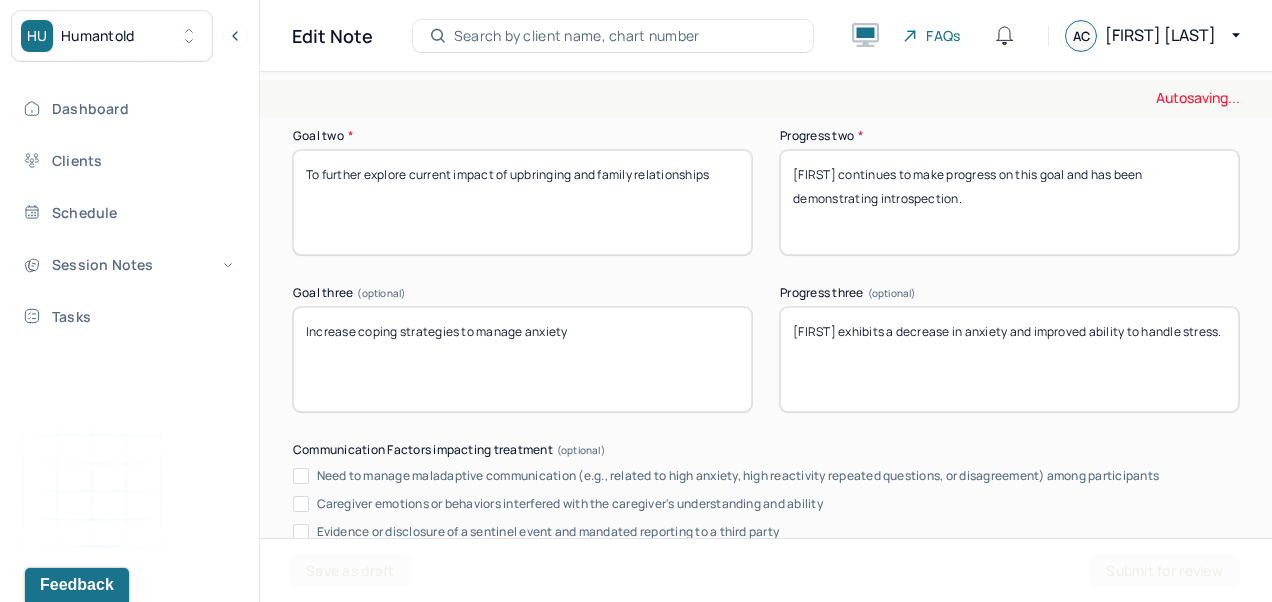 click on "[FIRST] continues to make progress on this goal and has been demonstrating introspection." at bounding box center [1009, 202] 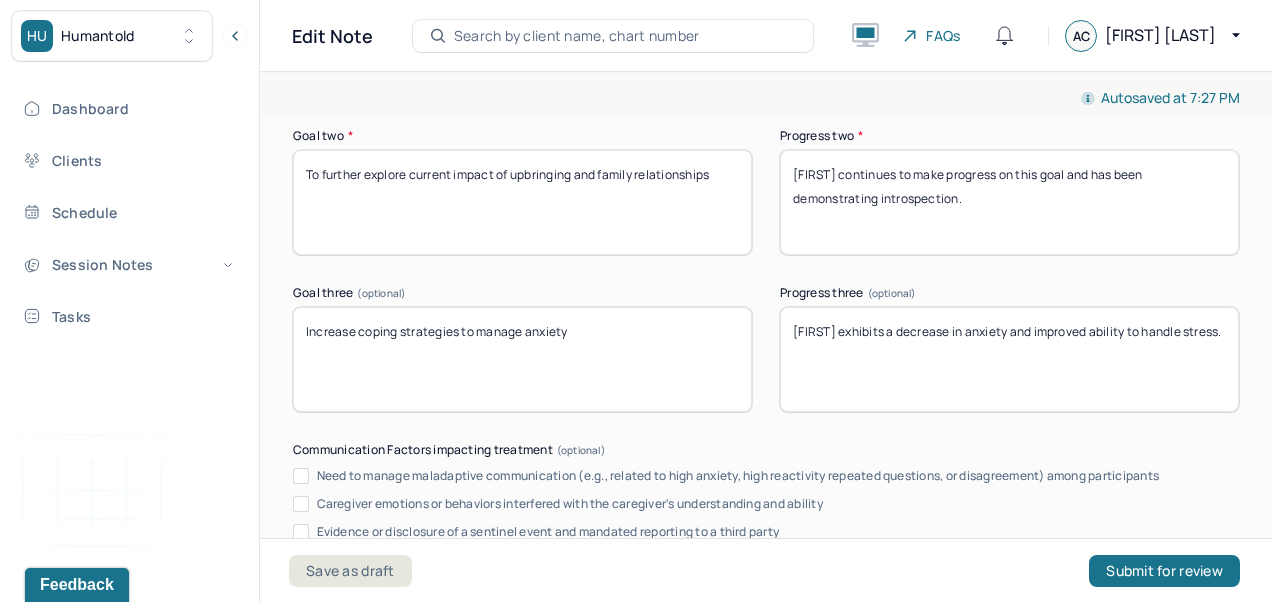 click on "[FIRST] continues to make progress on this goal and has been demonstrating introspection." at bounding box center (1009, 202) 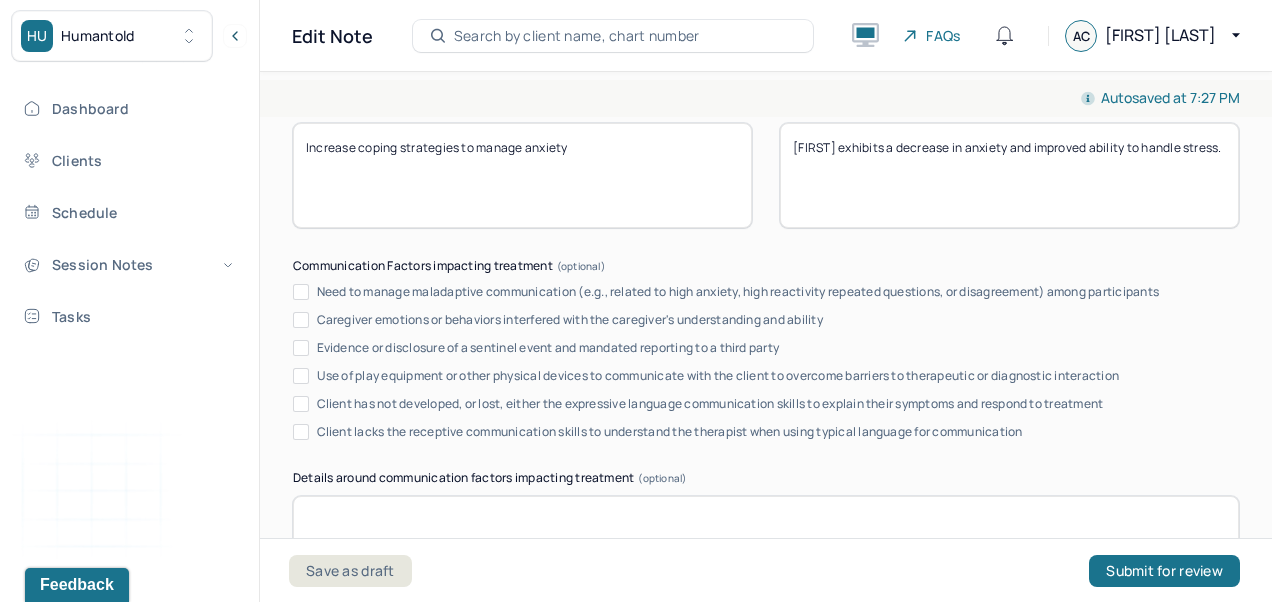 scroll, scrollTop: 3720, scrollLeft: 0, axis: vertical 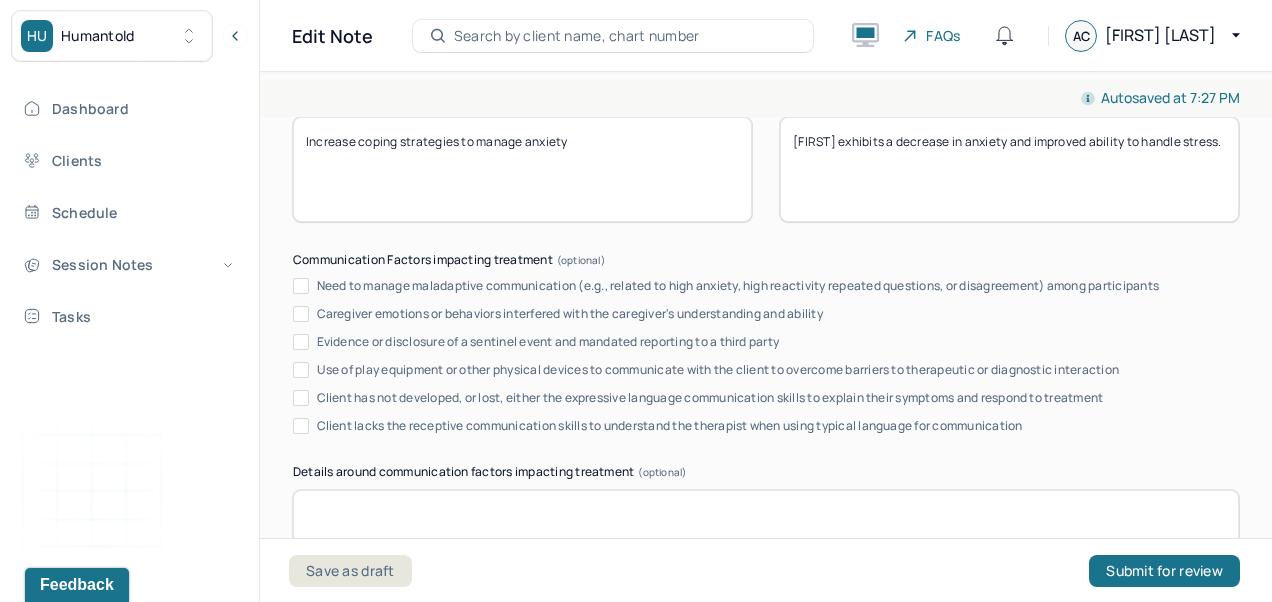 click on "[FIRST] exhibits a decrease in anxiety and improved ability to handle stress." at bounding box center (1009, 169) 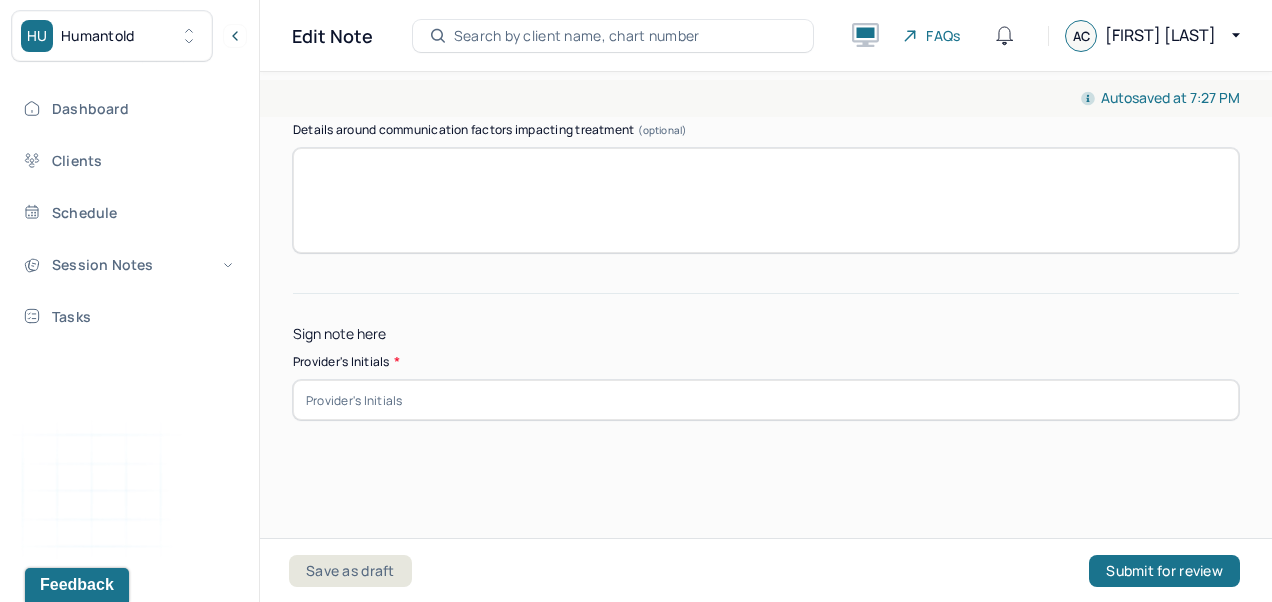 scroll, scrollTop: 4238, scrollLeft: 0, axis: vertical 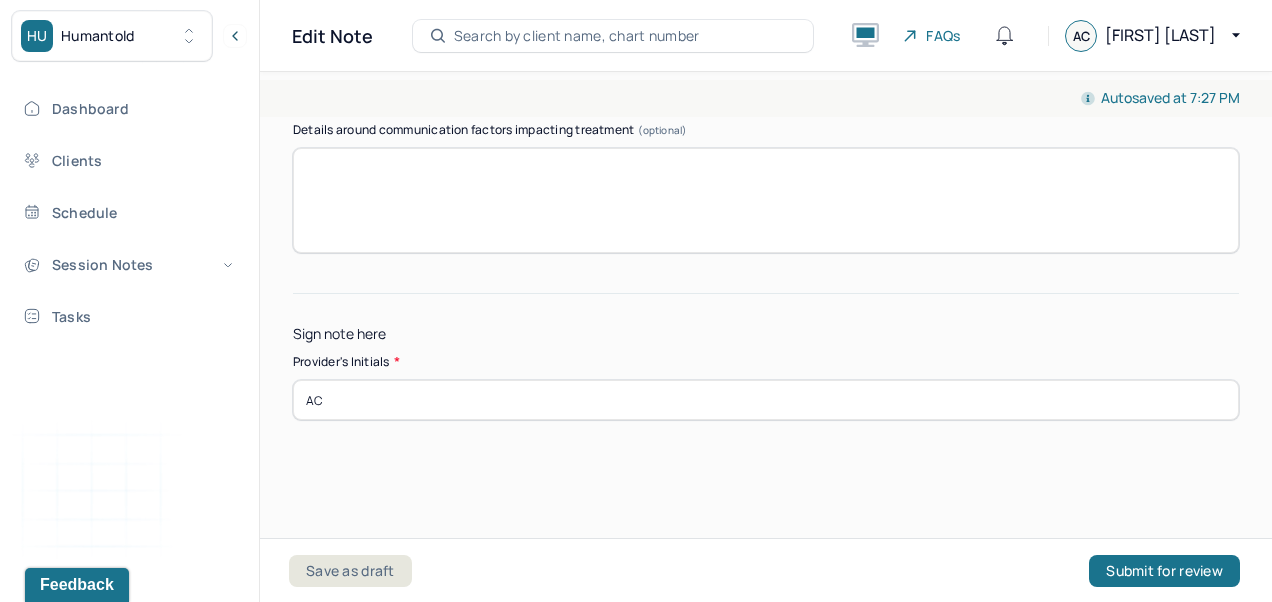 type on "AC" 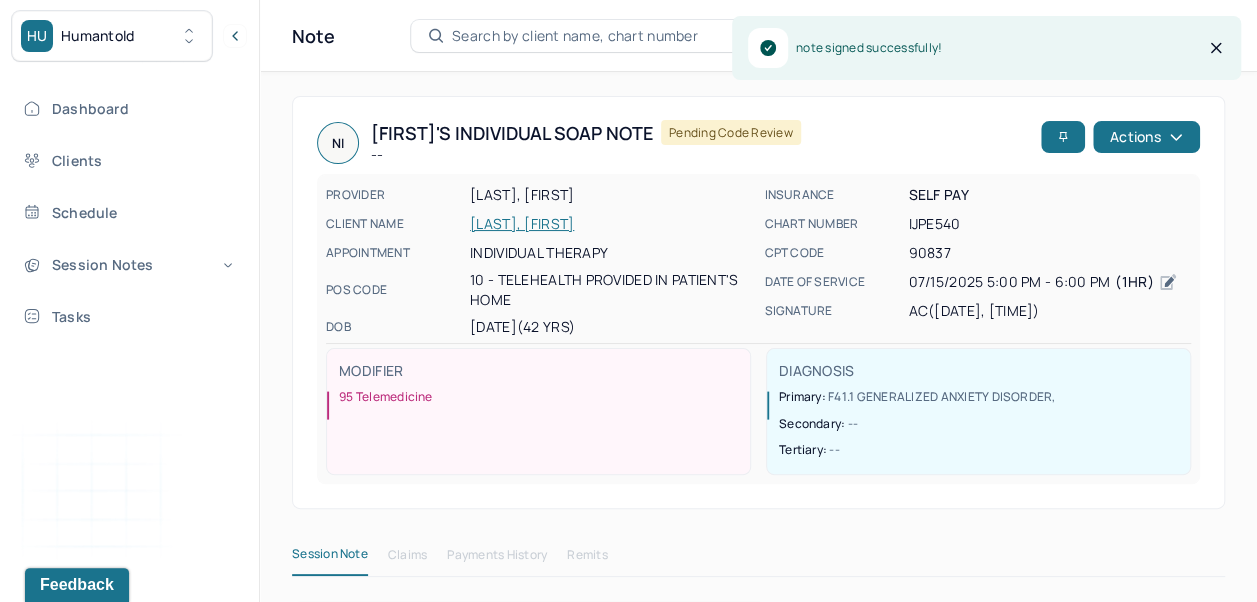 click on "Dashboard" at bounding box center (128, 108) 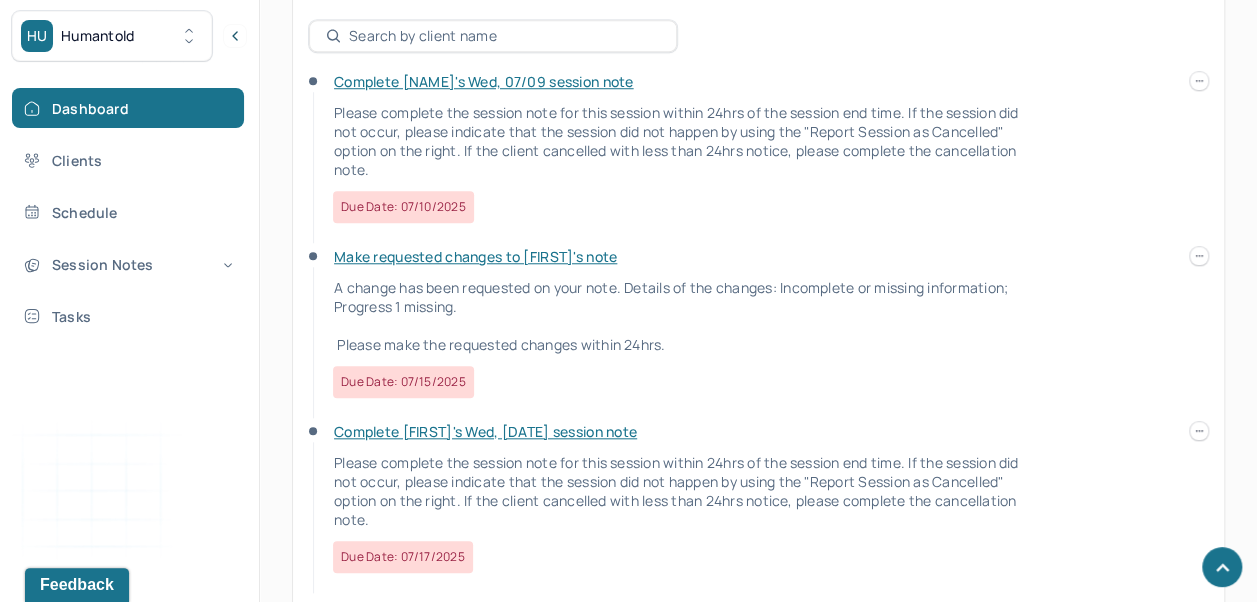 scroll, scrollTop: 813, scrollLeft: 0, axis: vertical 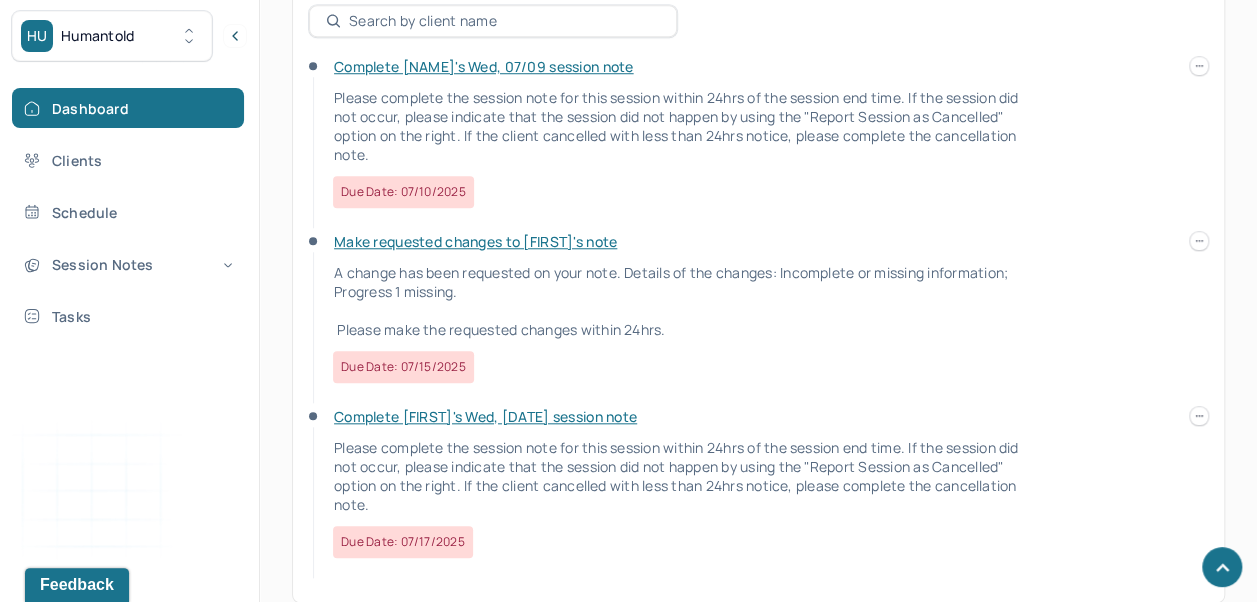 click 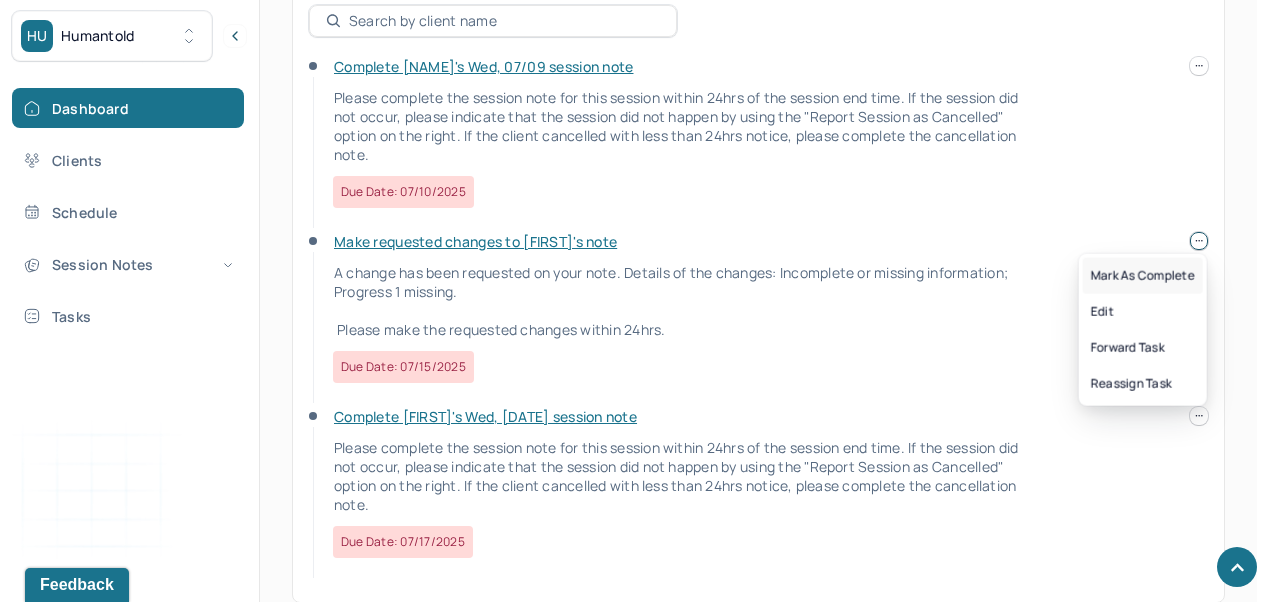 click on "Mark as complete" at bounding box center (1143, 276) 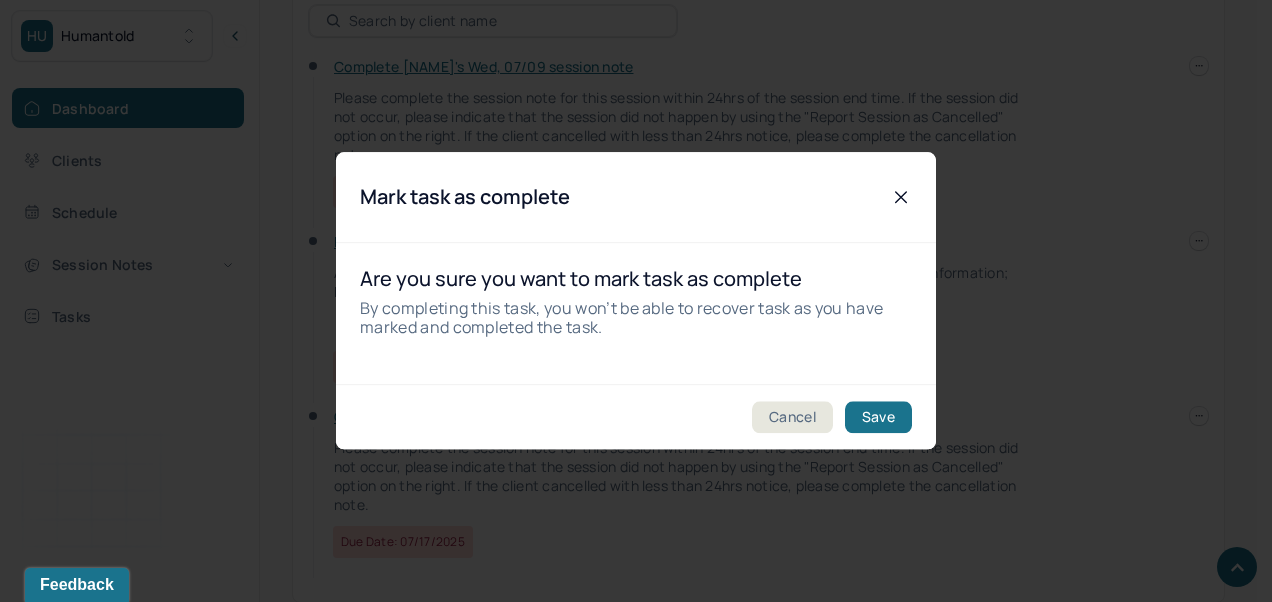 click on "Save" at bounding box center (878, 418) 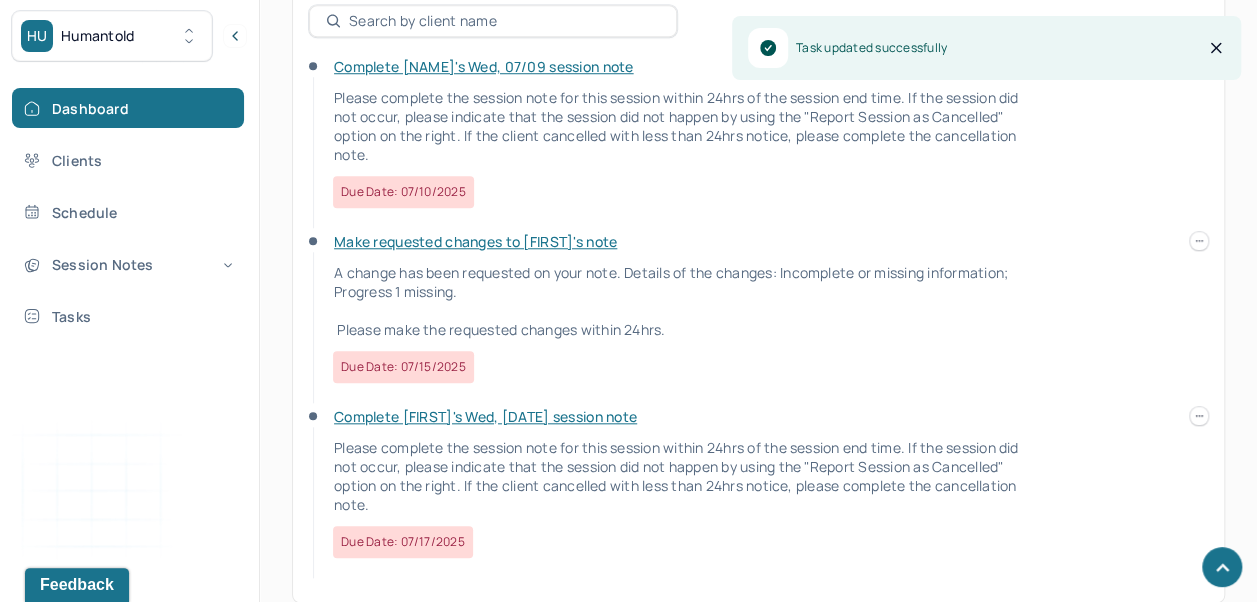 scroll, scrollTop: 672, scrollLeft: 0, axis: vertical 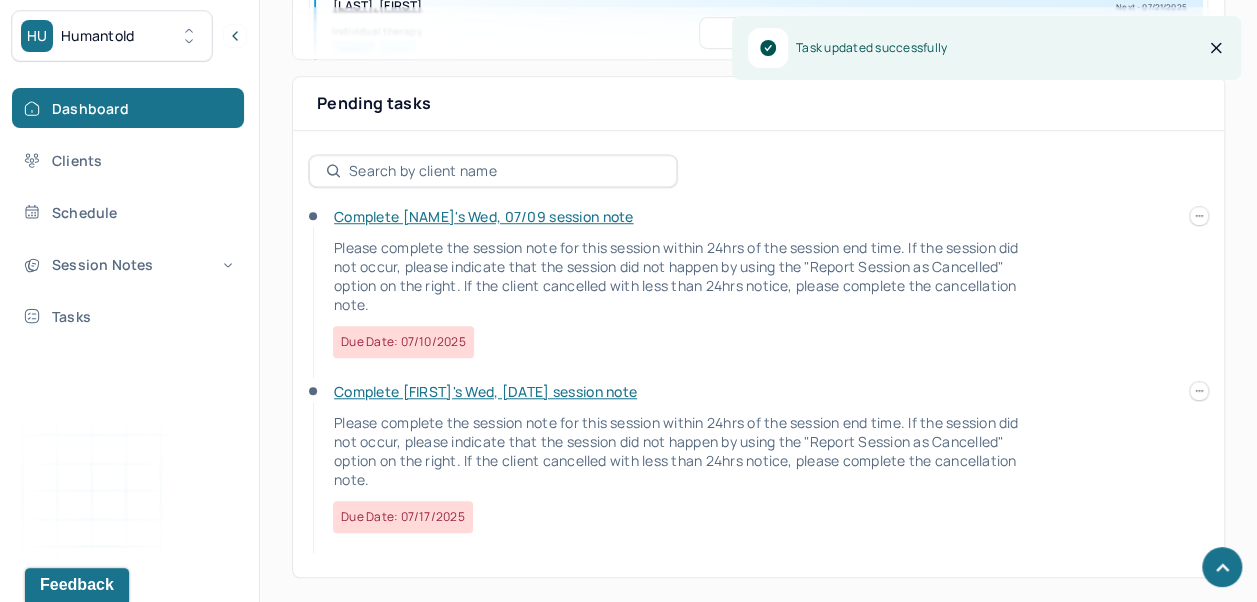 click 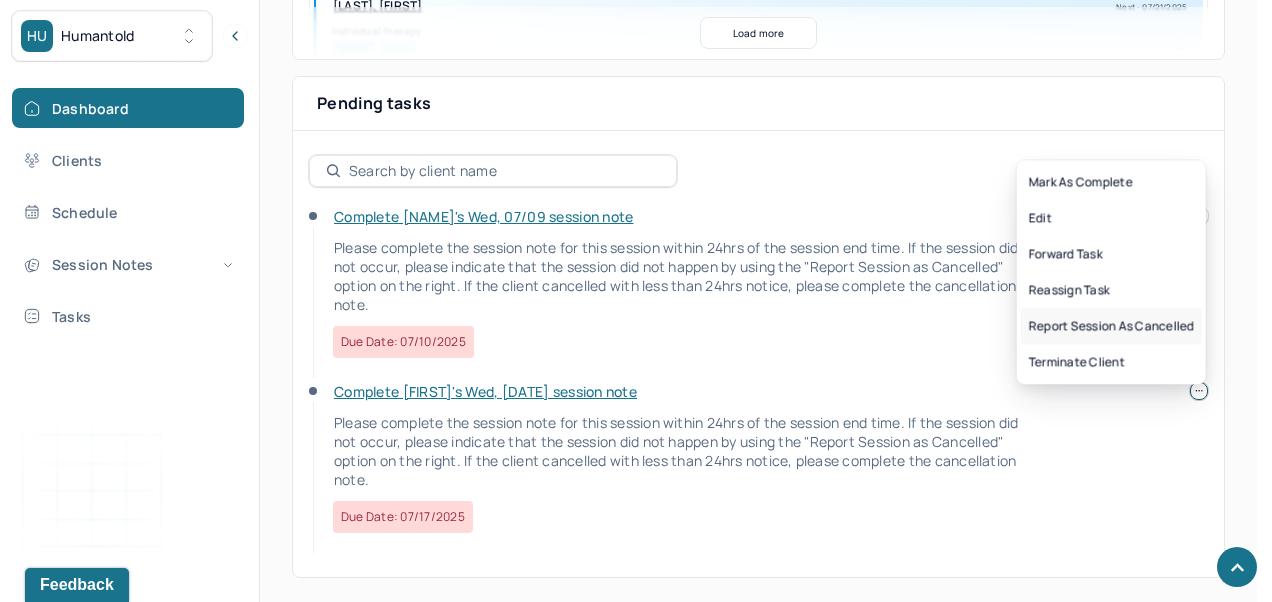 click on "Report session as cancelled" at bounding box center (1111, 326) 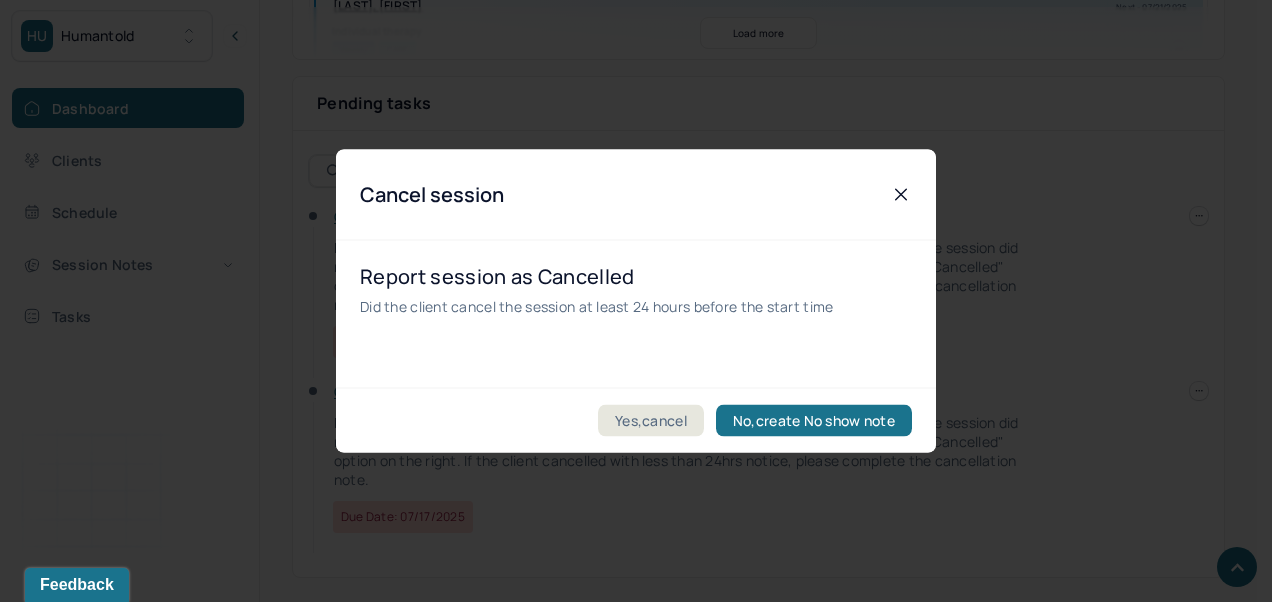click on "Yes,cancel" at bounding box center (651, 421) 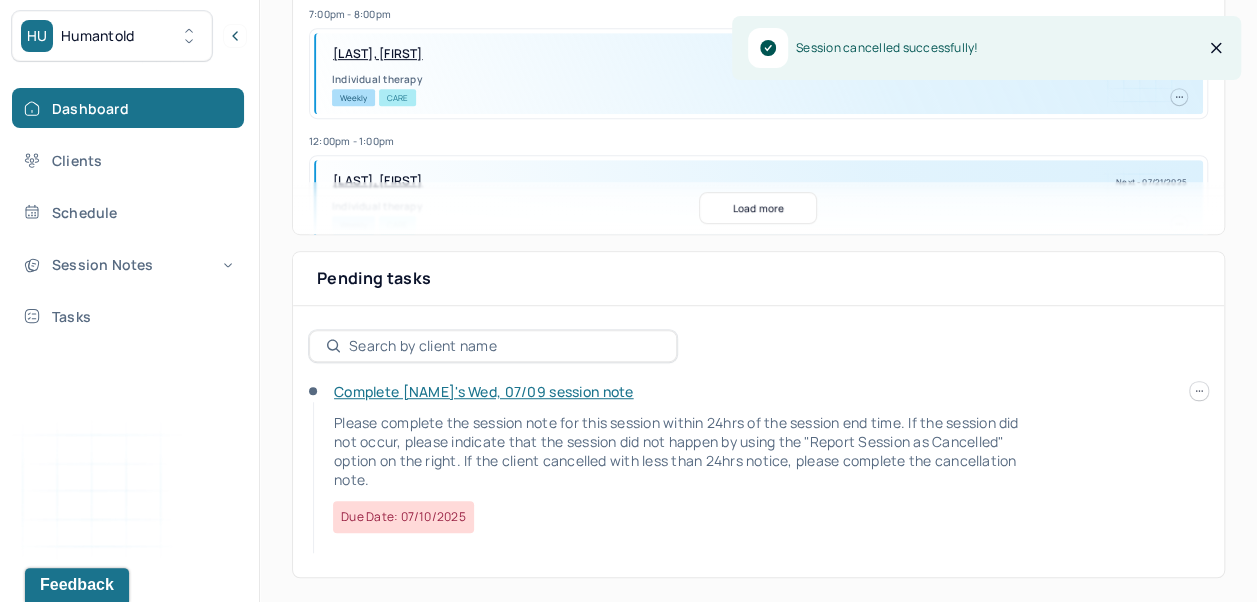 scroll, scrollTop: 498, scrollLeft: 0, axis: vertical 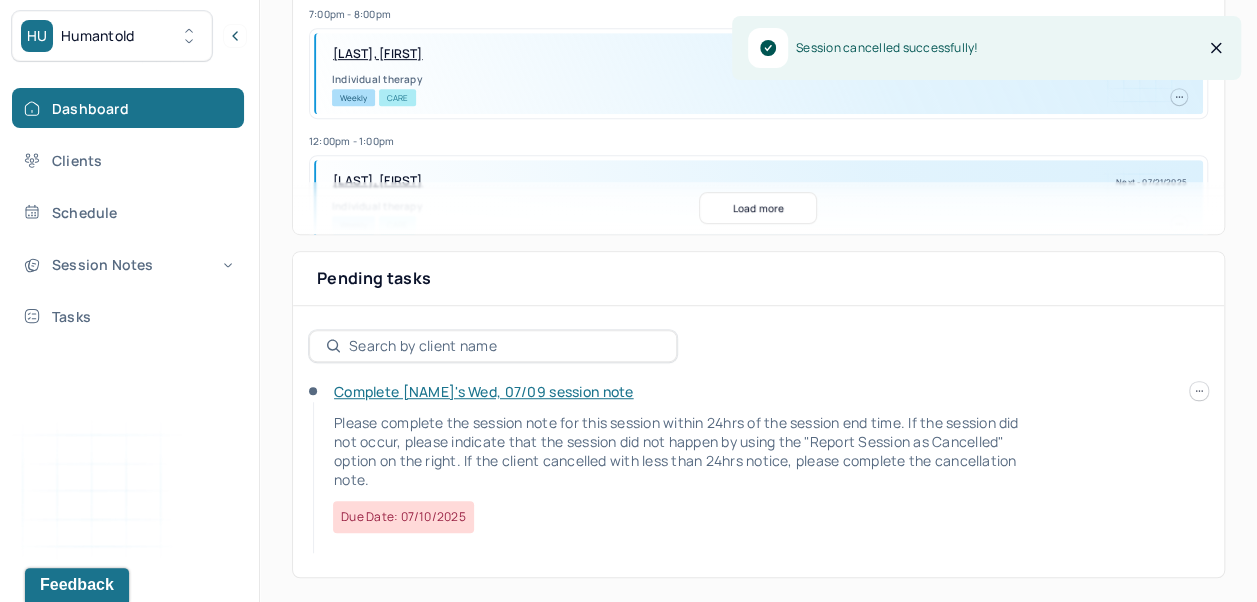 click on "Complete [NAME]'s Wed, 07/09 session note" at bounding box center [483, 391] 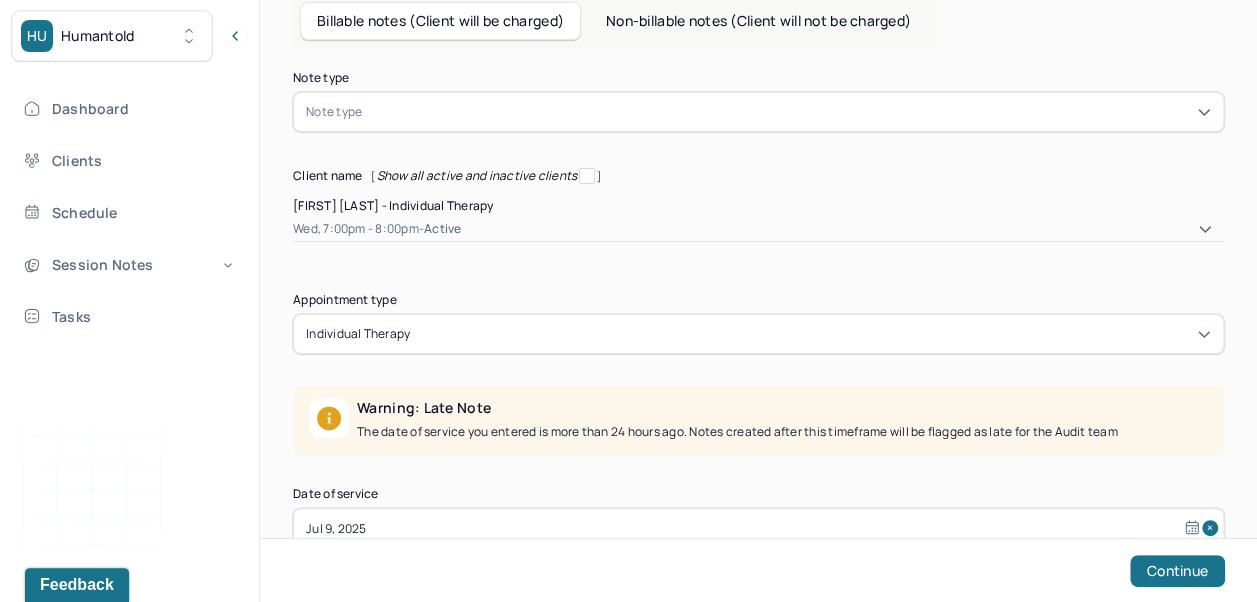 scroll, scrollTop: 98, scrollLeft: 0, axis: vertical 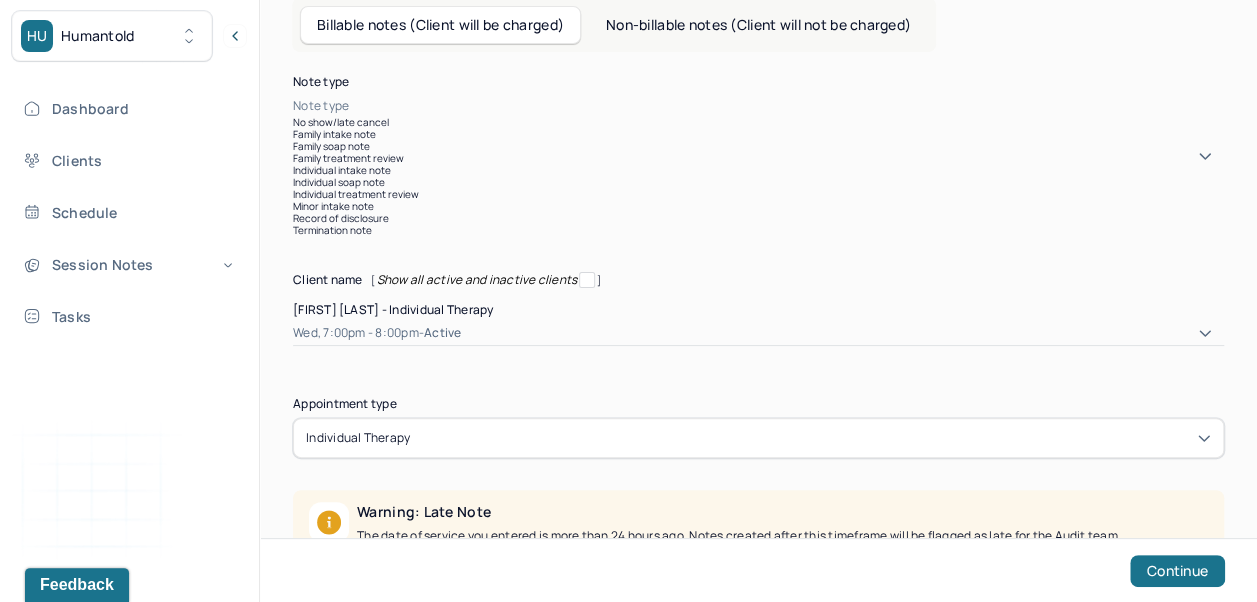 click on "Individual soap note" at bounding box center (758, 182) 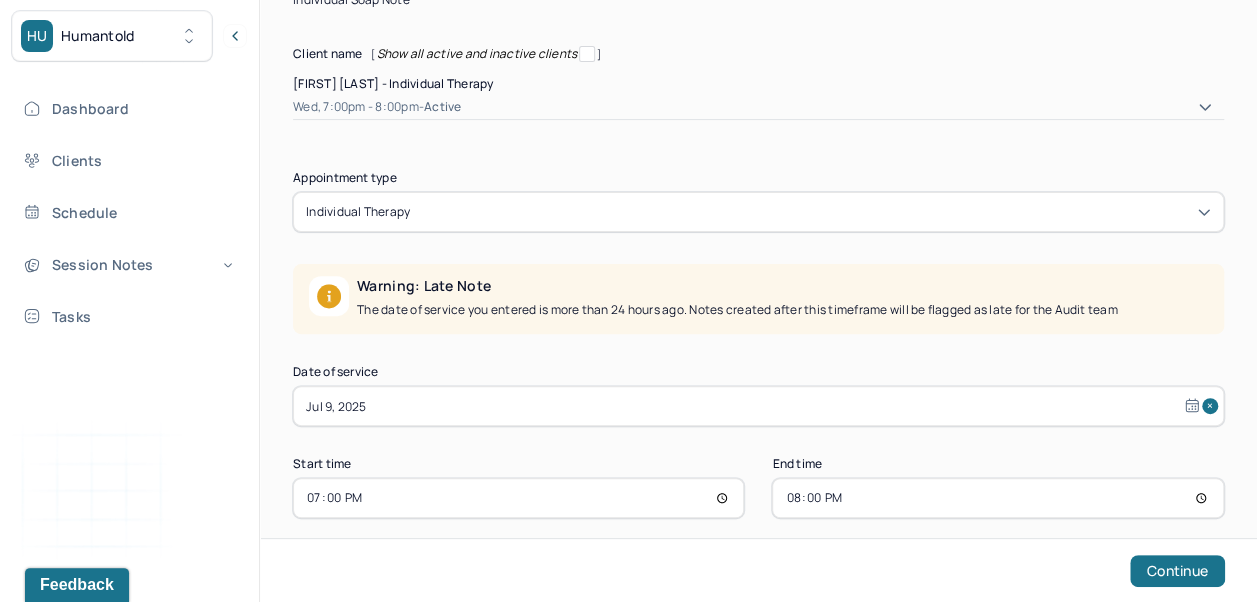 scroll, scrollTop: 228, scrollLeft: 0, axis: vertical 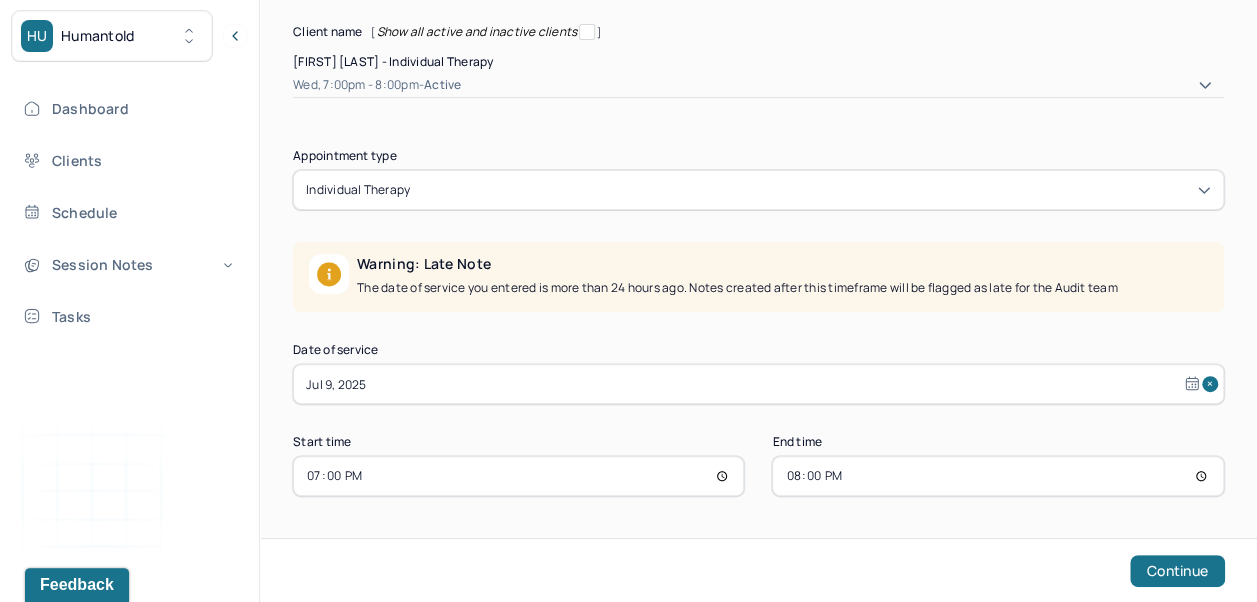 click on "Jul 9, 2025" at bounding box center (758, 384) 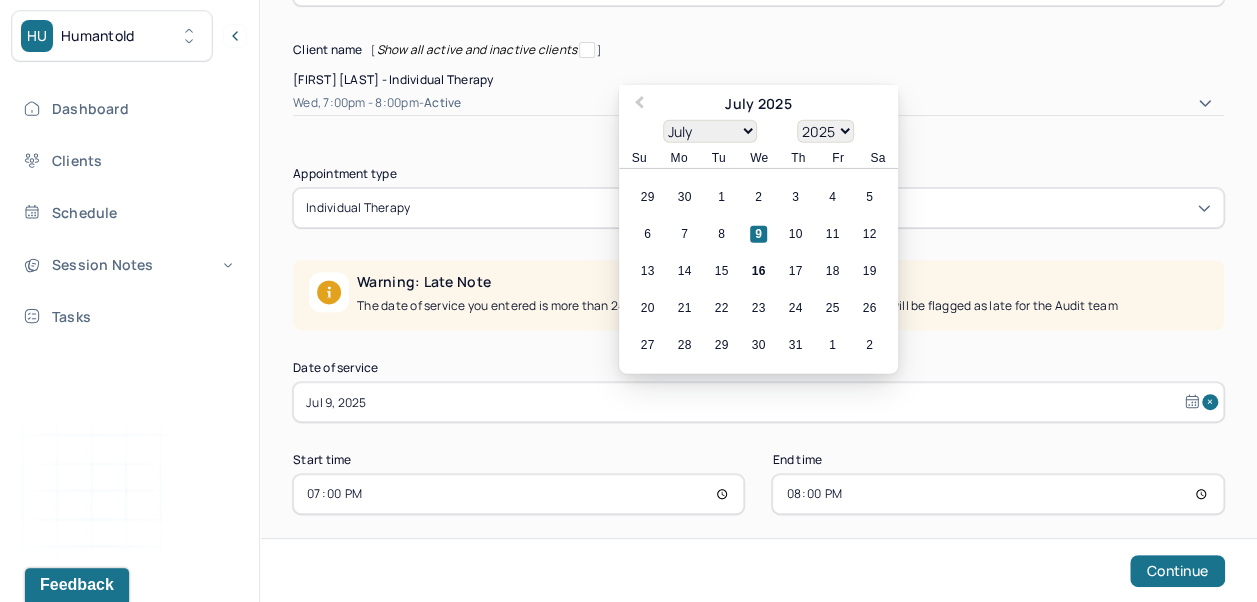 click on "15" at bounding box center [721, 271] 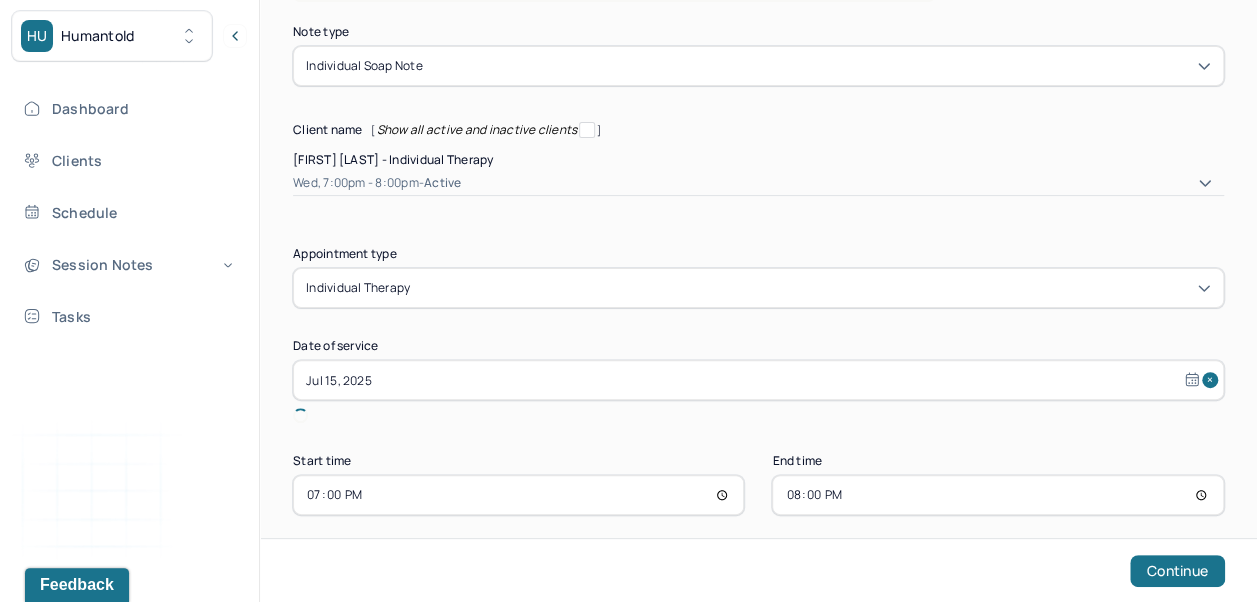 scroll, scrollTop: 126, scrollLeft: 0, axis: vertical 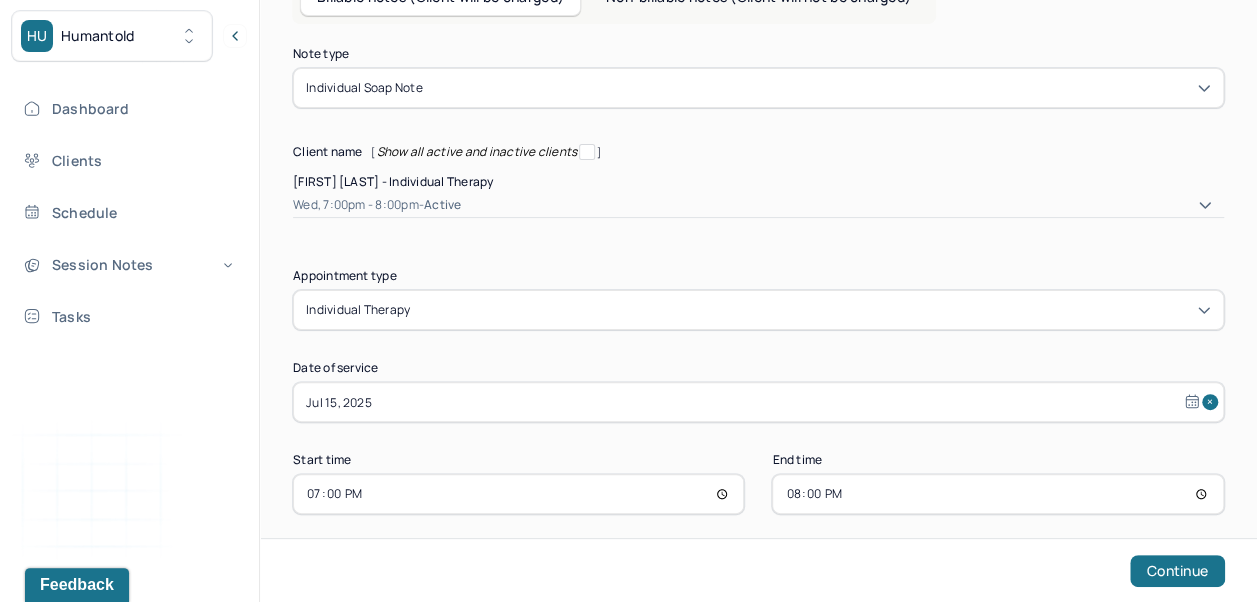 click on "19:00" at bounding box center [518, 494] 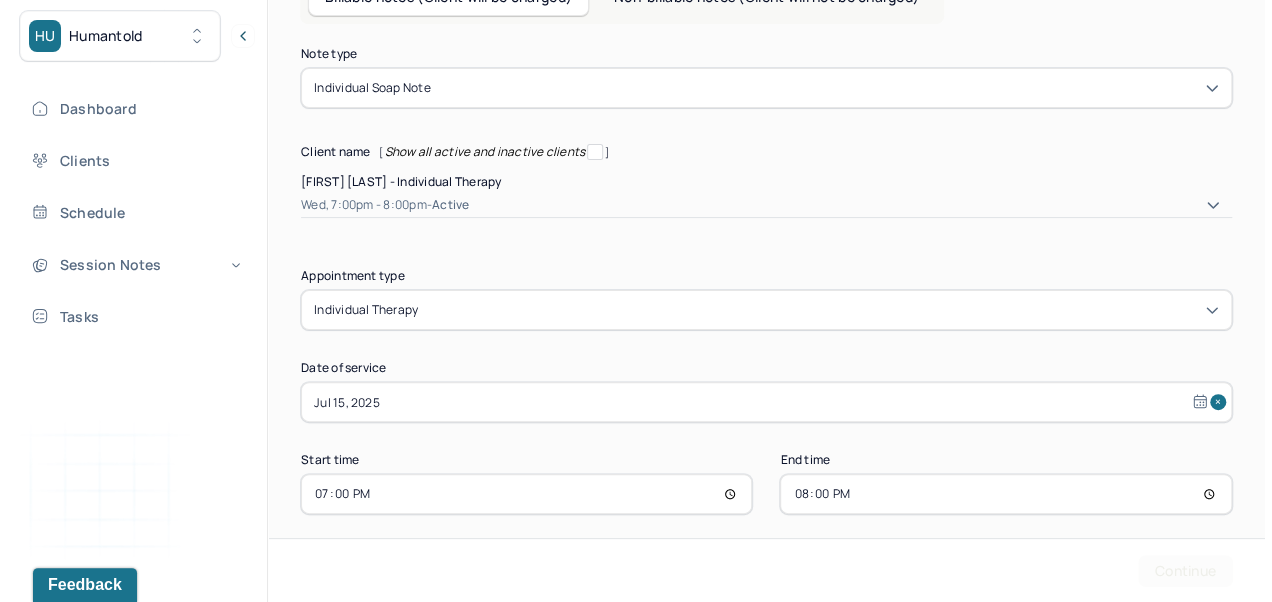 scroll, scrollTop: 0, scrollLeft: 0, axis: both 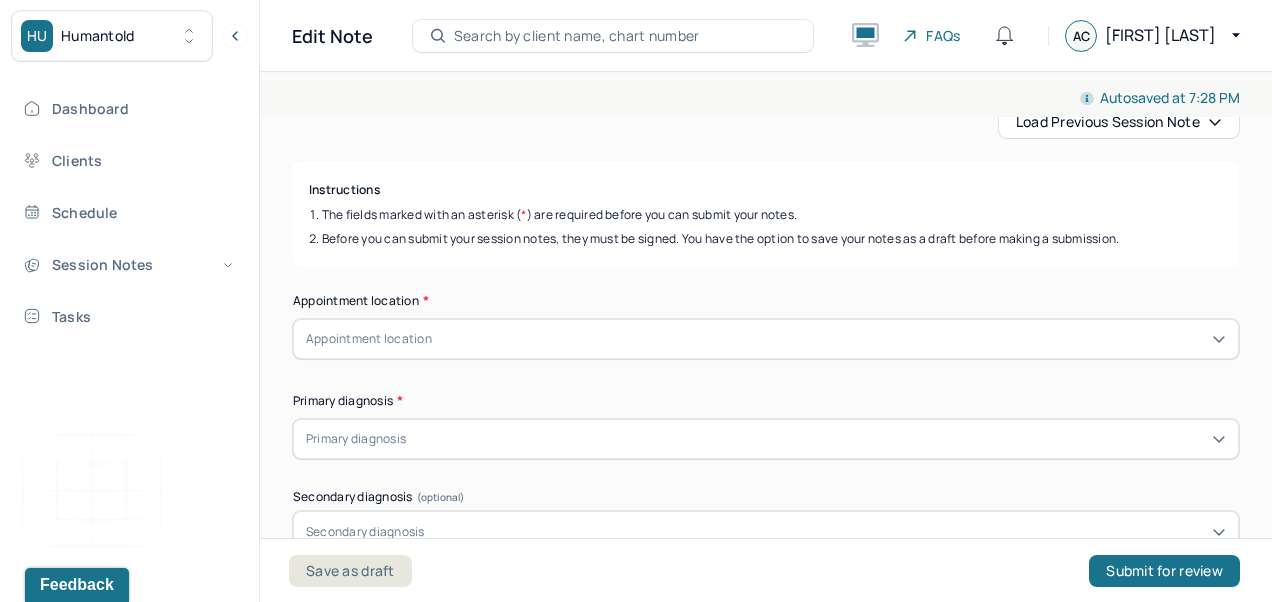 click on "Load previous session note" at bounding box center (1119, 122) 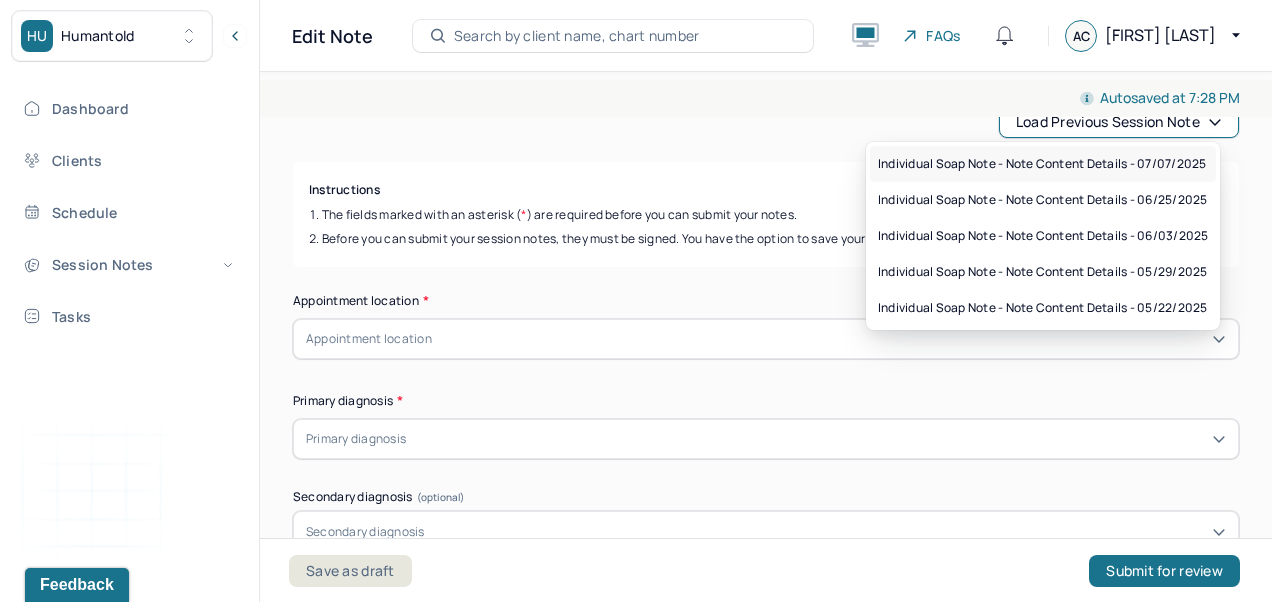 click on "Individual soap note   - Note content Details -   07/07/2025" at bounding box center (1042, 164) 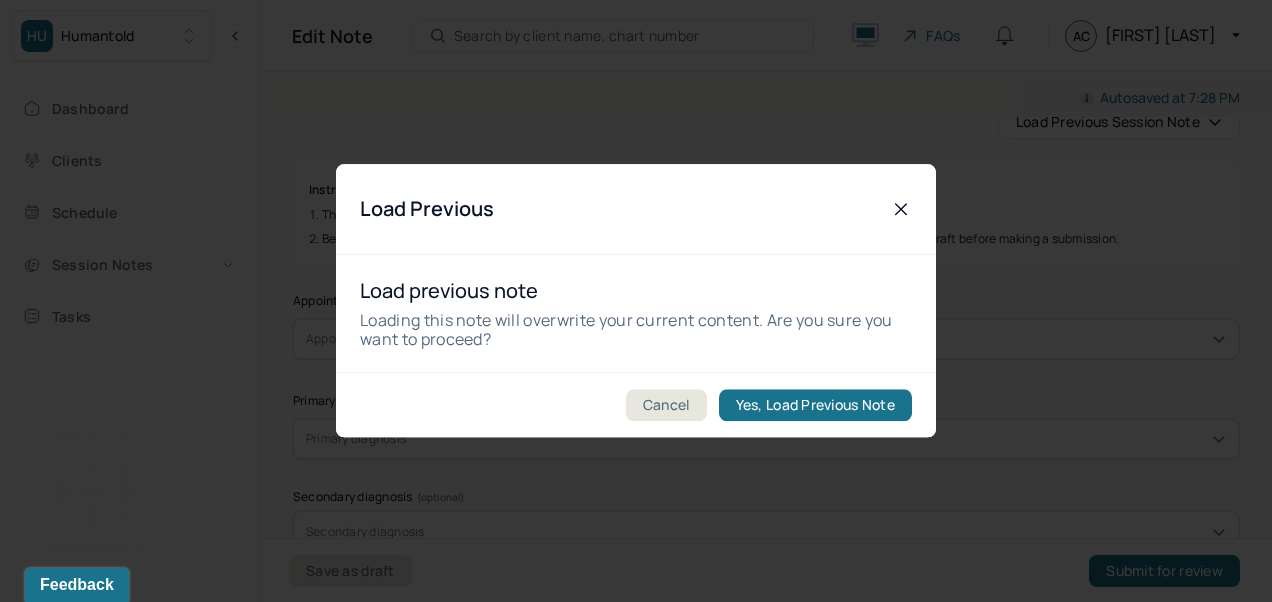 click on "Yes, Load Previous Note" at bounding box center [815, 406] 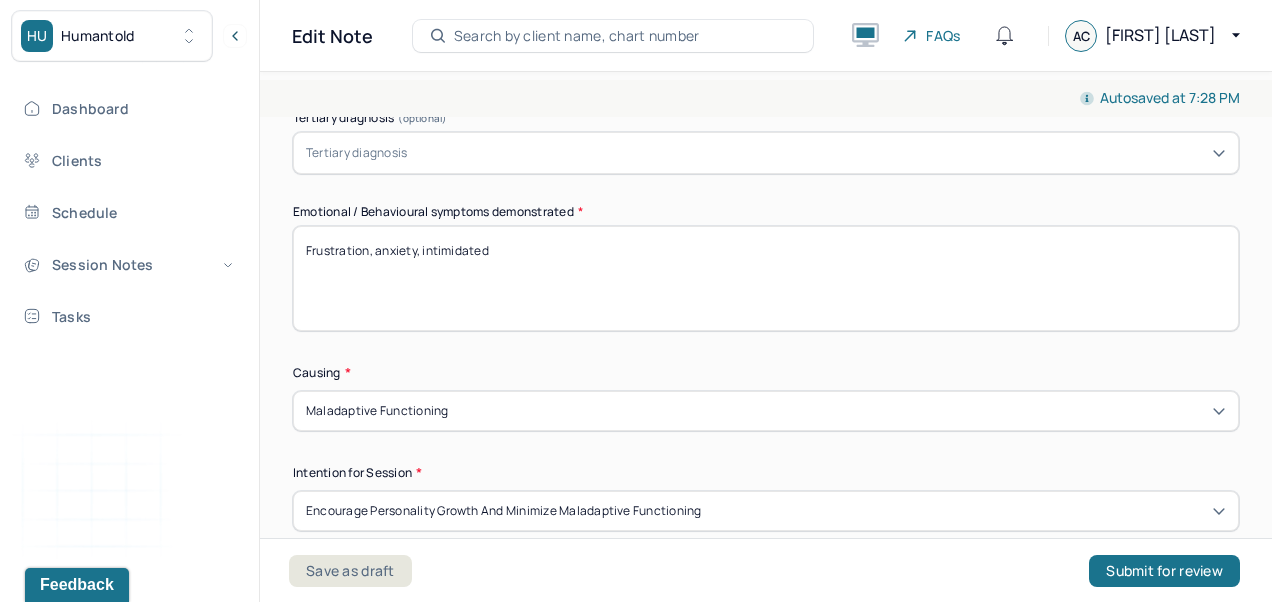 scroll, scrollTop: 955, scrollLeft: 0, axis: vertical 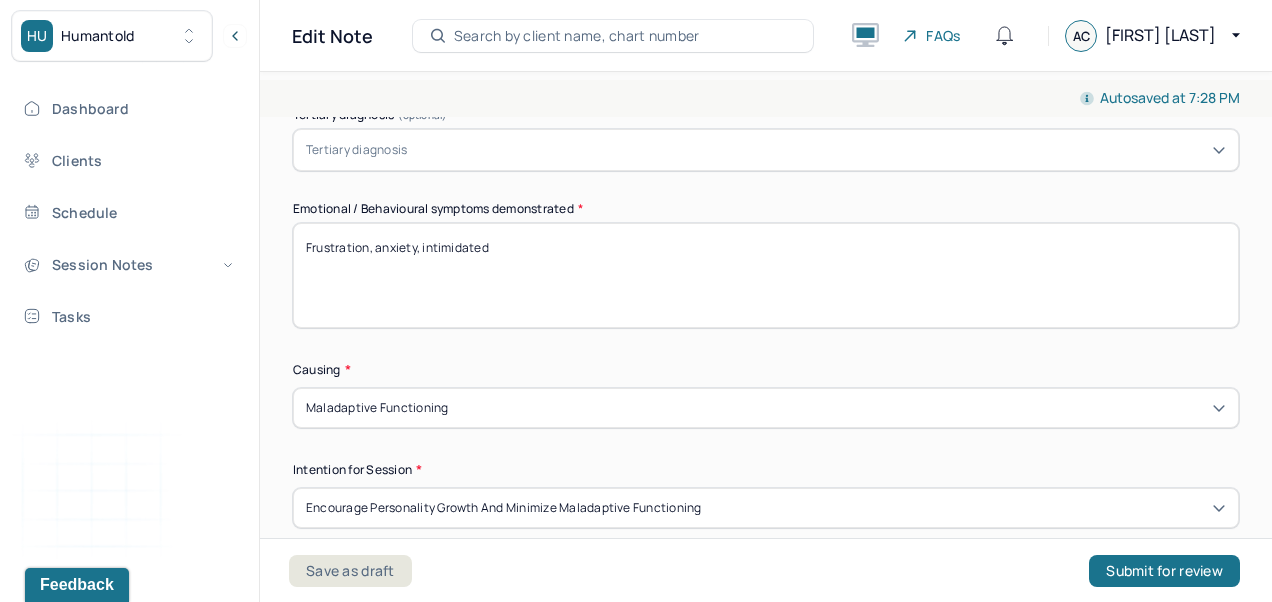 click on "Frustration, anxiety, intimidated" at bounding box center (766, 275) 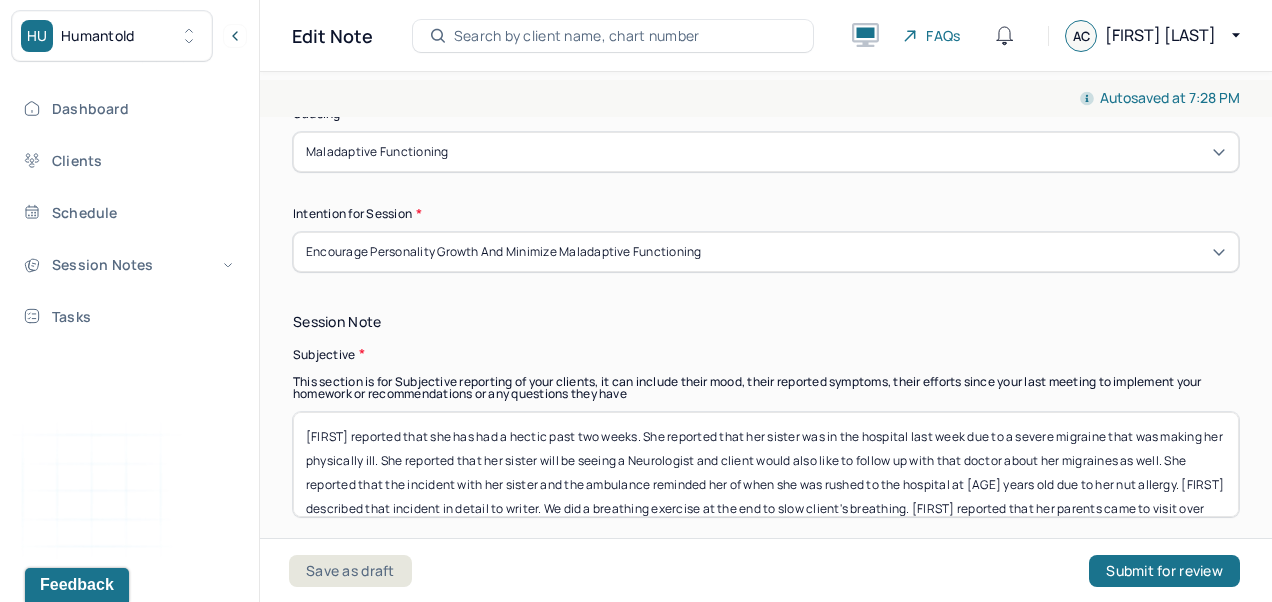 scroll, scrollTop: 1222, scrollLeft: 0, axis: vertical 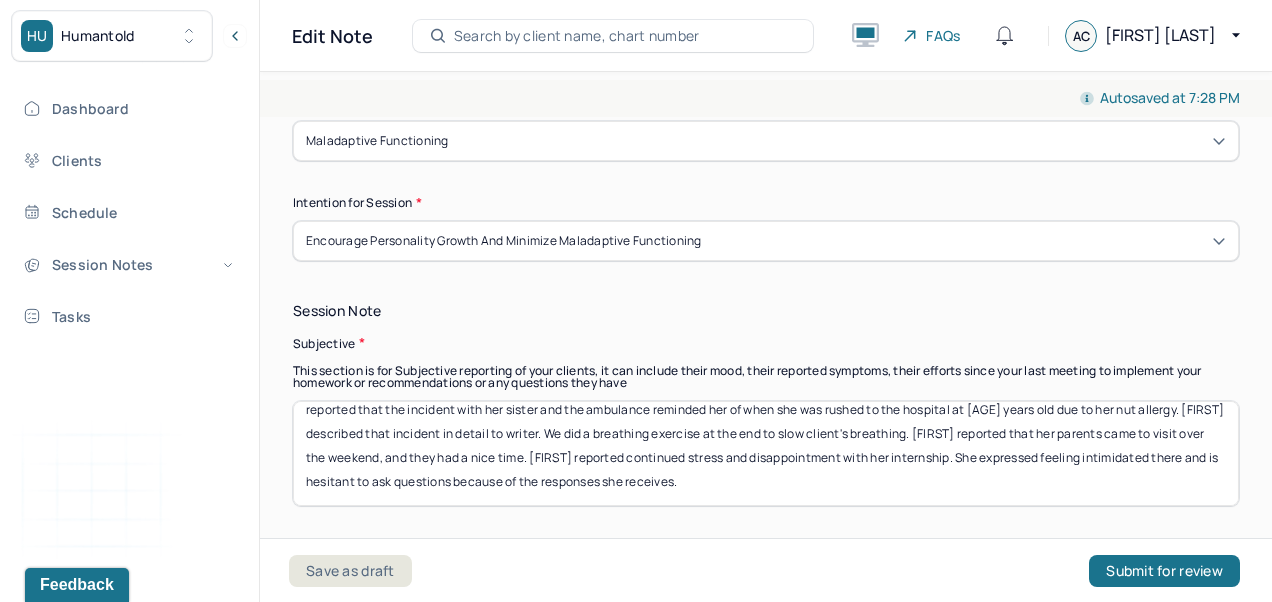 type on "Frustration, trauma triggers/responses" 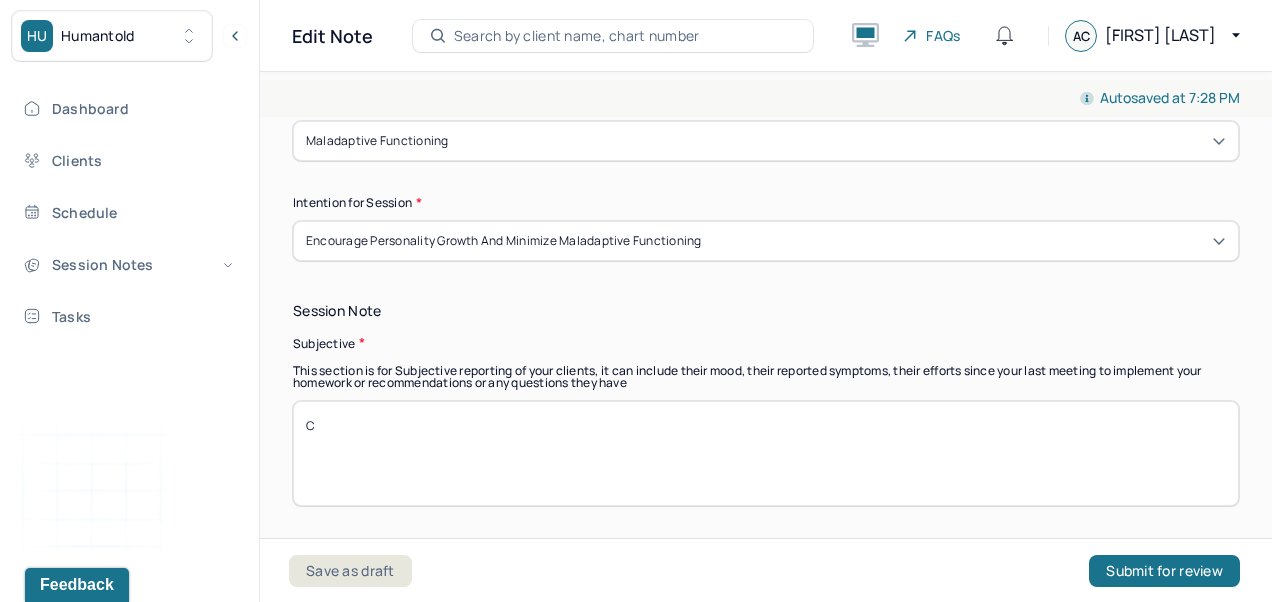 scroll, scrollTop: 0, scrollLeft: 0, axis: both 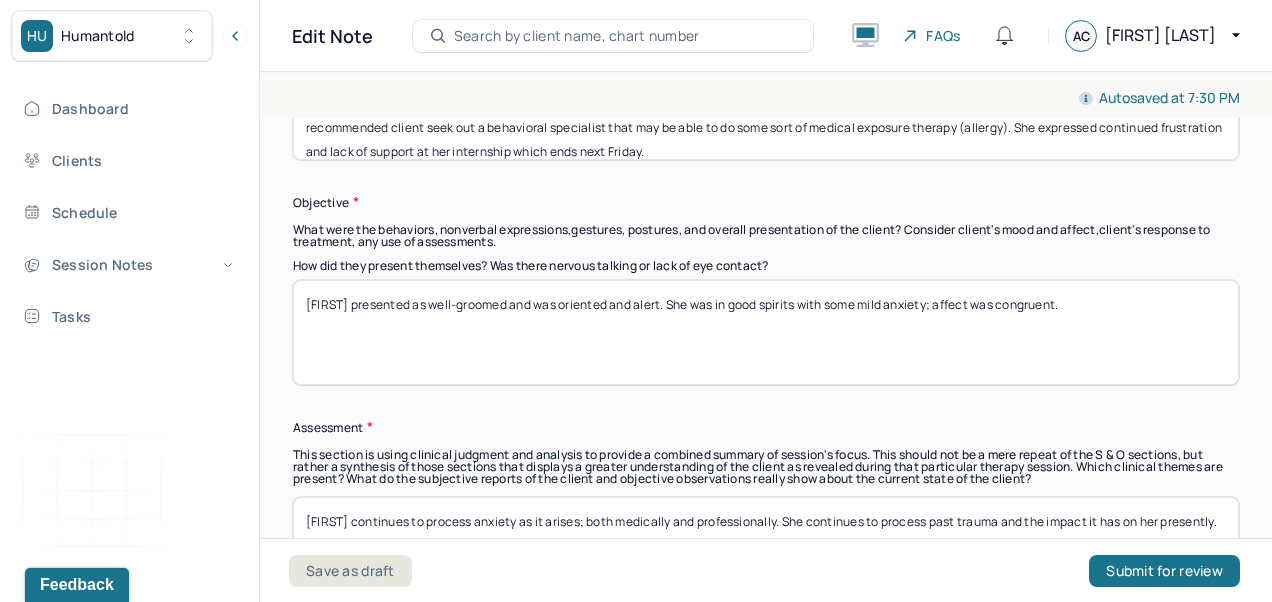 type on "[FIRST] reported that after last week's session where she processed the trauma related to her allergic reaction to tree nuts, she had increased anxiety and sadness that night and the next day. She reported that she hadn't talked about it in a long time and didn't realize it would affect her in that way. Writer recommended client seek out a behavioral specialist that may be able to do some sort of medical exposure therapy (allergy). She expressed continued frustration and lack of support at her internship which ends next Friday." 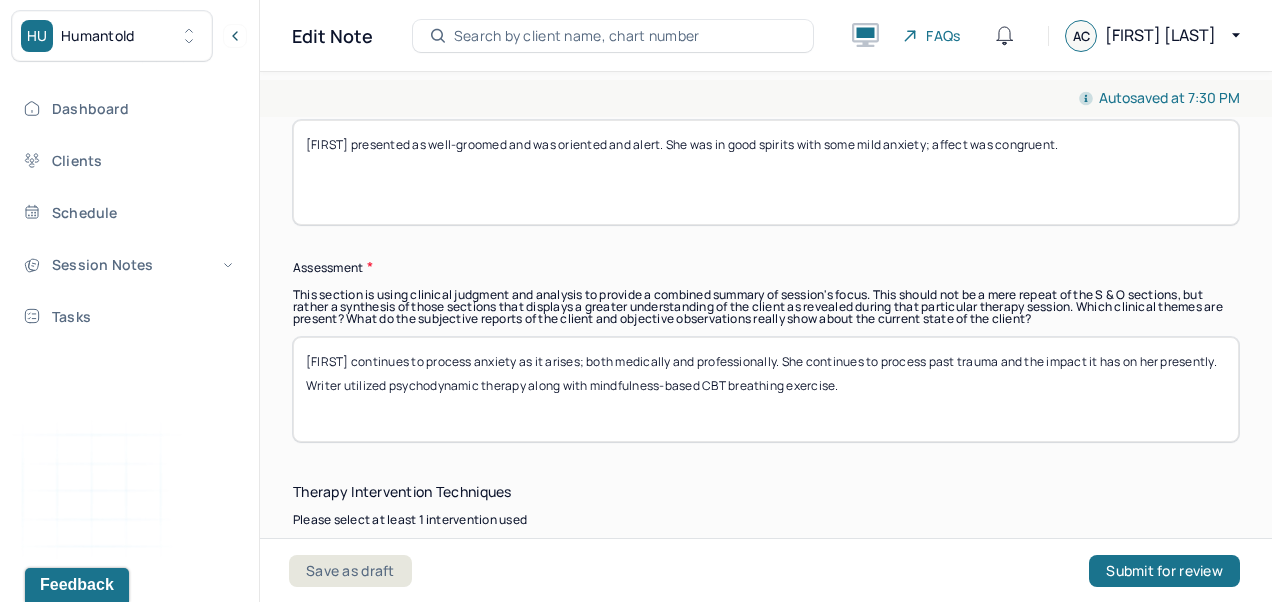 scroll, scrollTop: 1788, scrollLeft: 0, axis: vertical 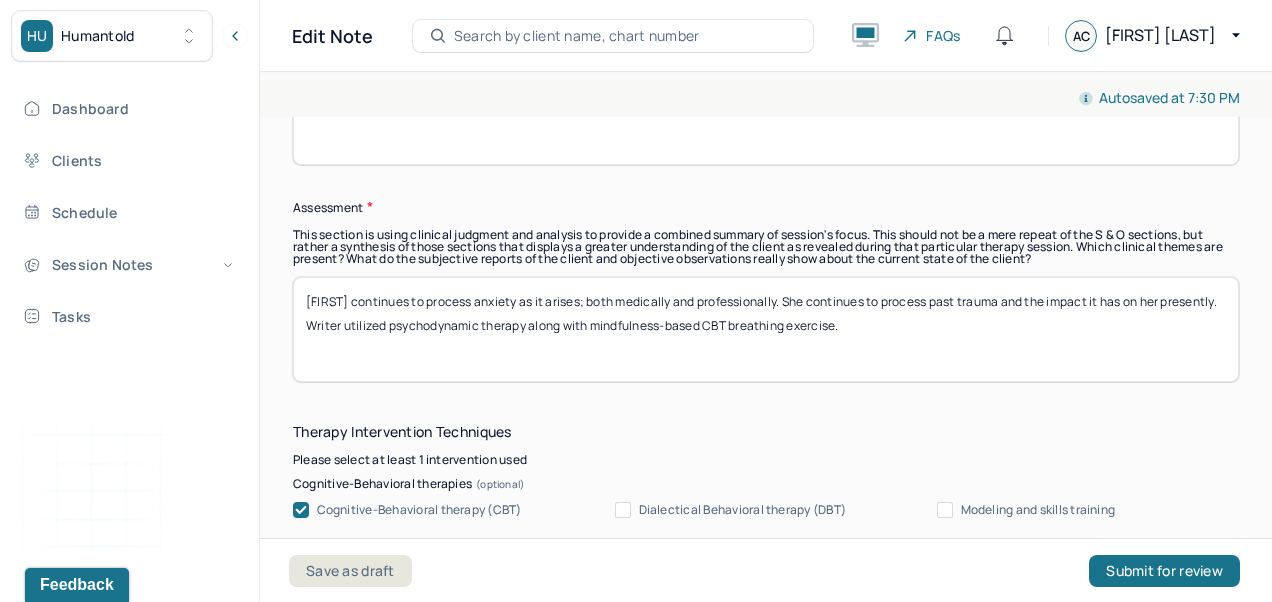 click on "[FIRST] continues to process anxiety as it arises; both medically and professionally. She continues to process past trauma and the impact it has on her presently. Writer utilized psychodynamic therapy along with mindfulness-based CBT breathing exercise." at bounding box center (766, 329) 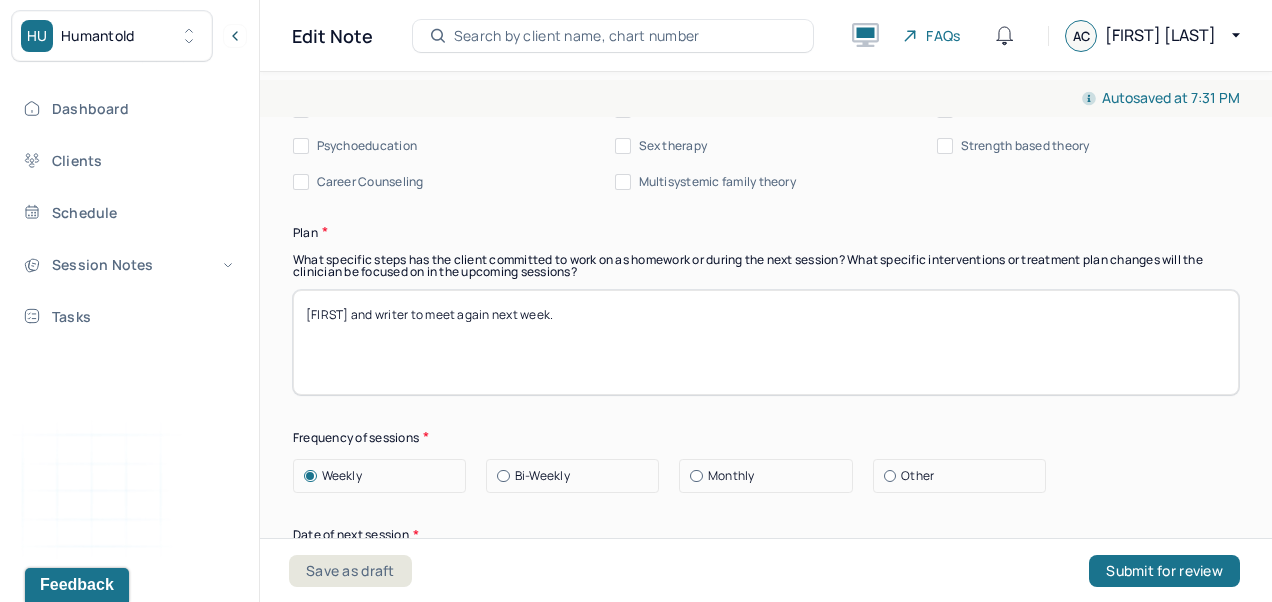scroll, scrollTop: 2480, scrollLeft: 0, axis: vertical 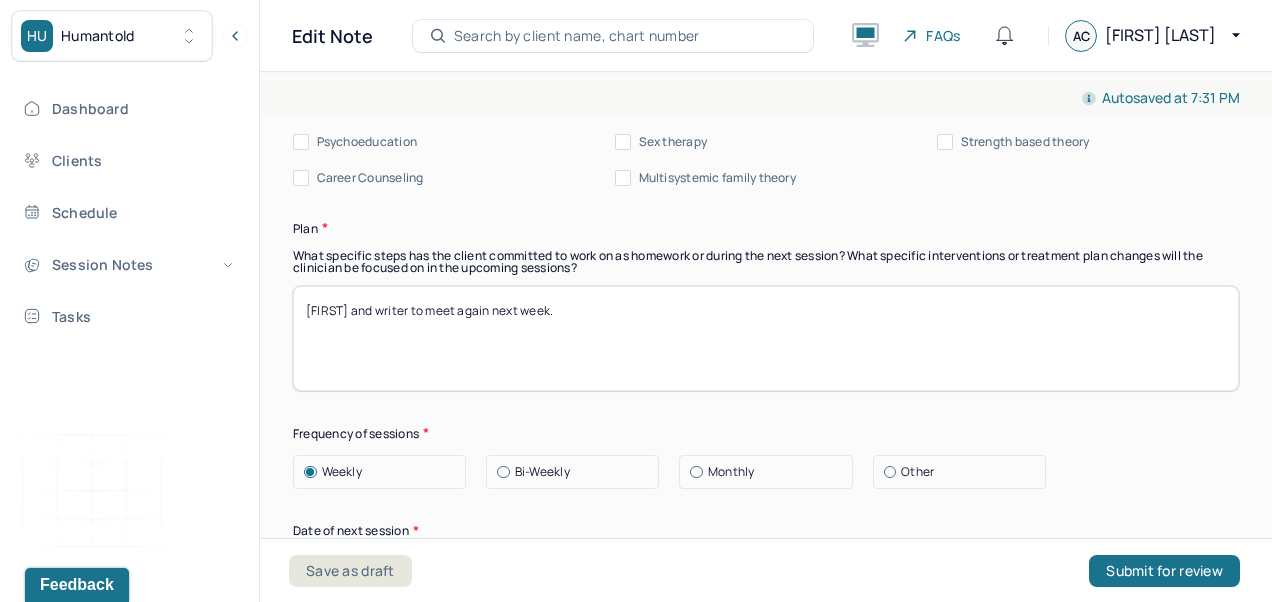 type on "[NAME] continues to address health issues and is trying to make the appropriate doctor appointments despite procrastinating. [NAME] continues to struggle with daily anxiety and rumination. Writer utilized CBT and skills training with client to help manage anxiety and improve communication/assertiveness." 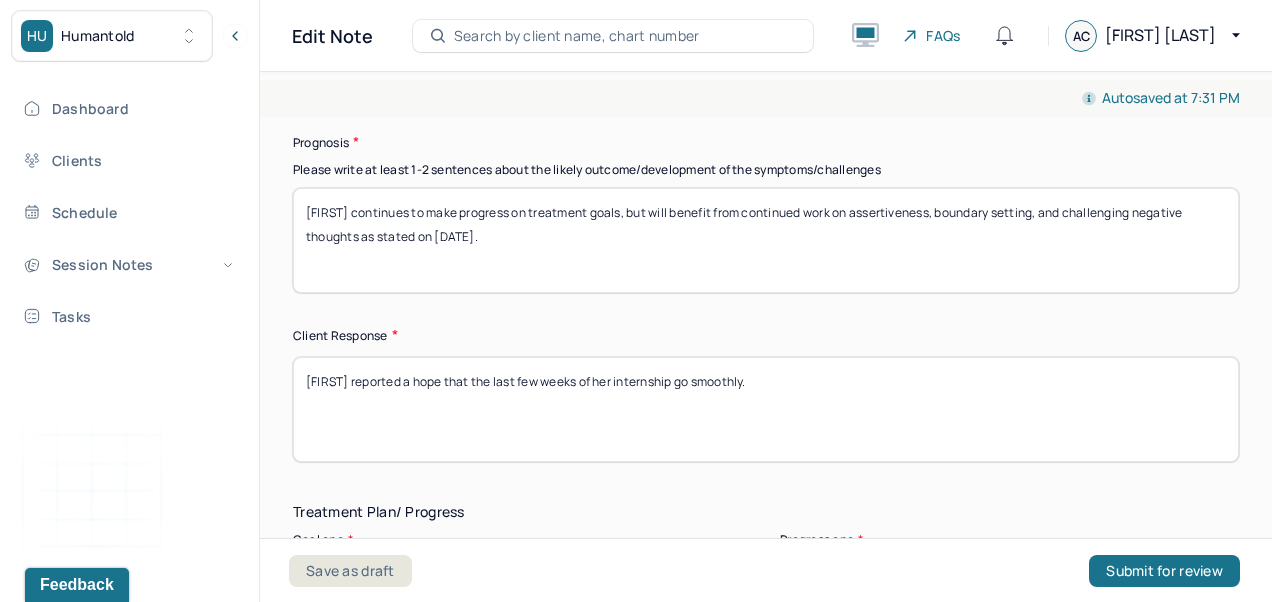 scroll, scrollTop: 3000, scrollLeft: 0, axis: vertical 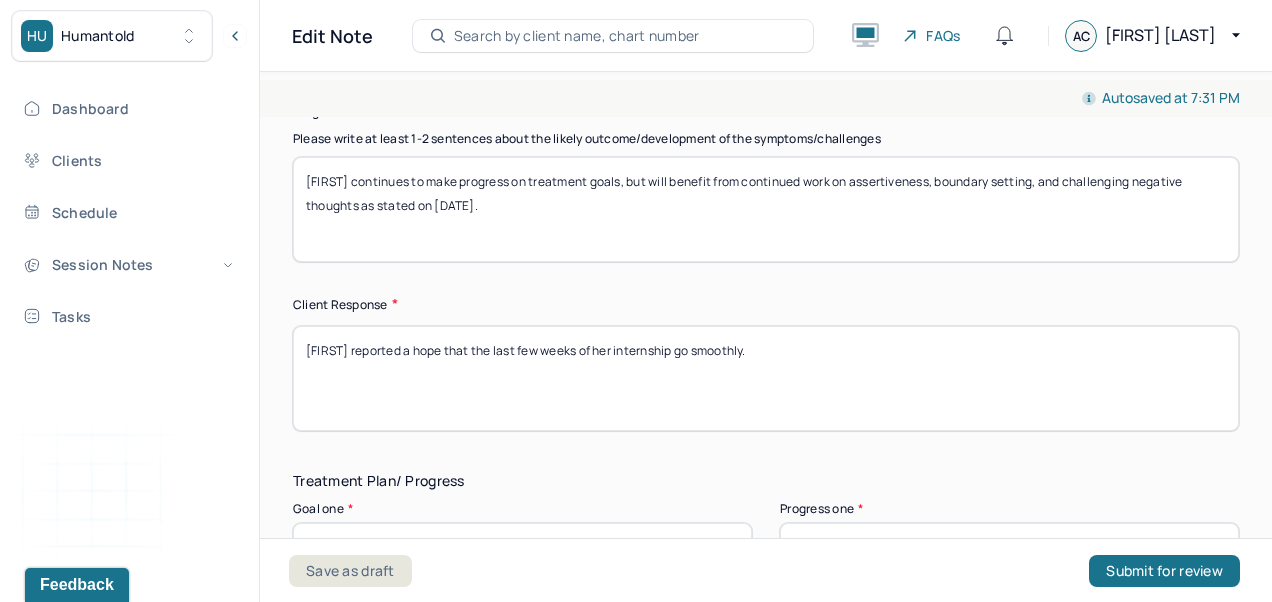 click on "07/16/2025" at bounding box center [766, 49] 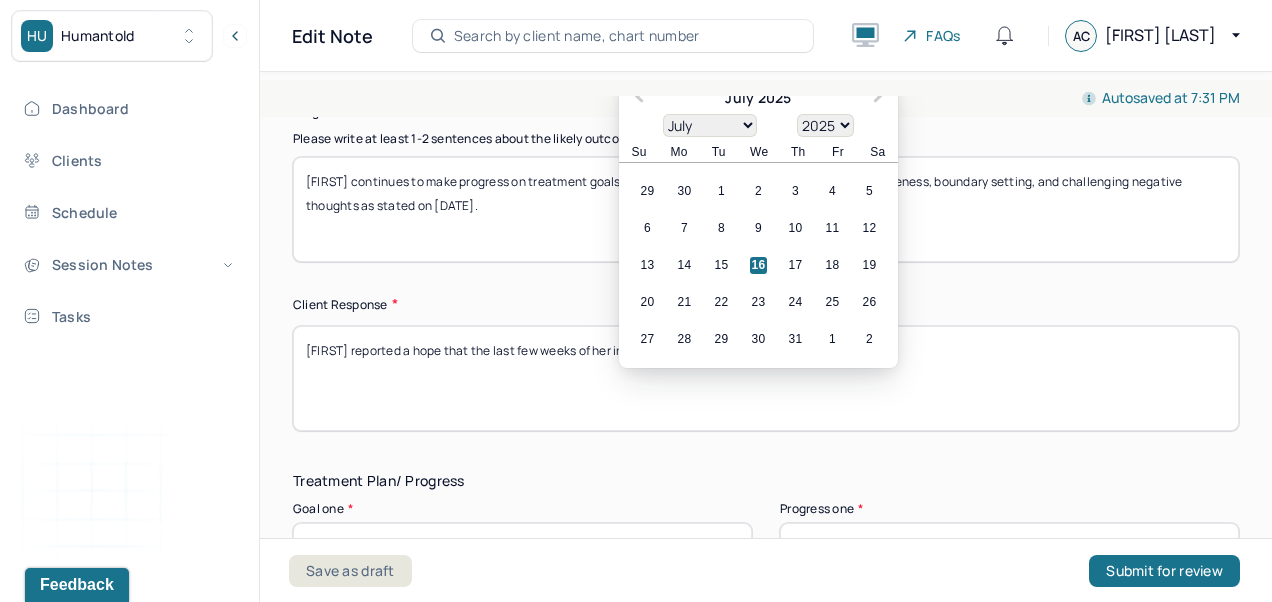 click on "23" at bounding box center [758, 302] 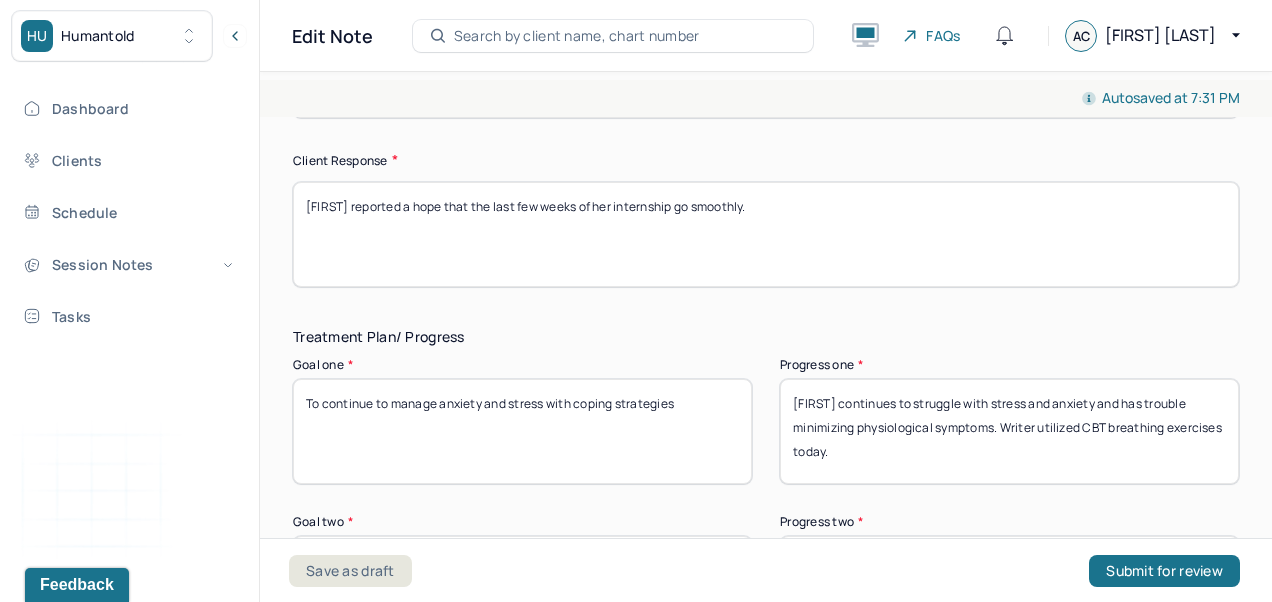 scroll, scrollTop: 3146, scrollLeft: 0, axis: vertical 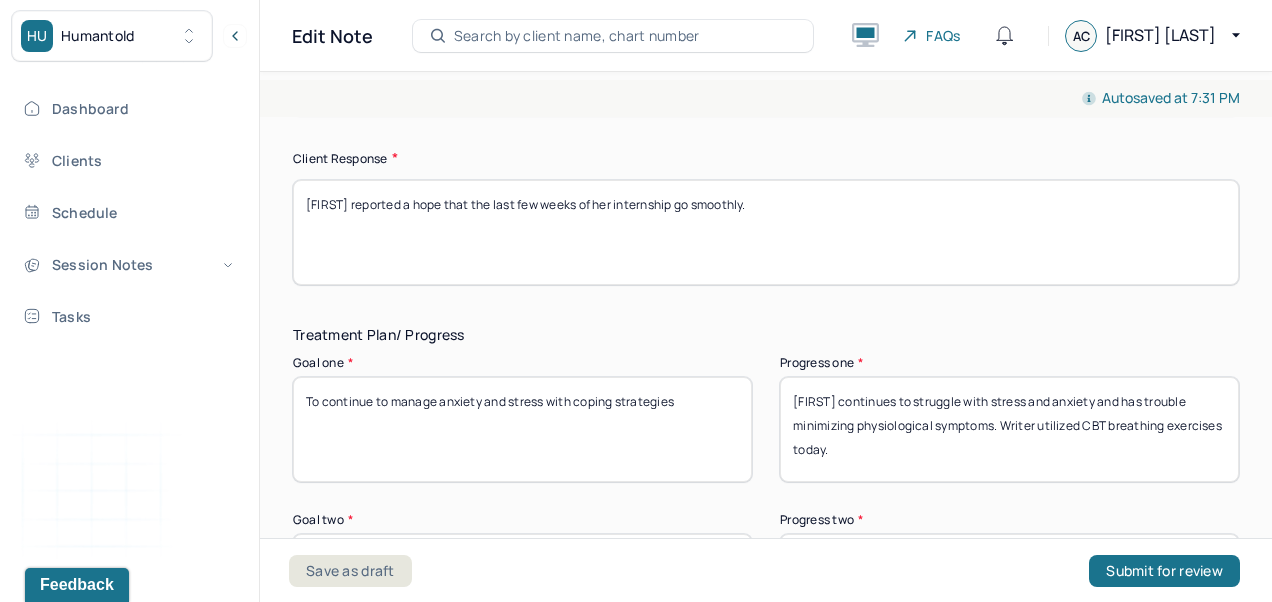 click on "[FIRST] continues to make progress on treatment goals, but will benefit from continued work on assertiveness, boundary setting, and challenging negative thoughts as stated on [DATE]." at bounding box center (766, 63) 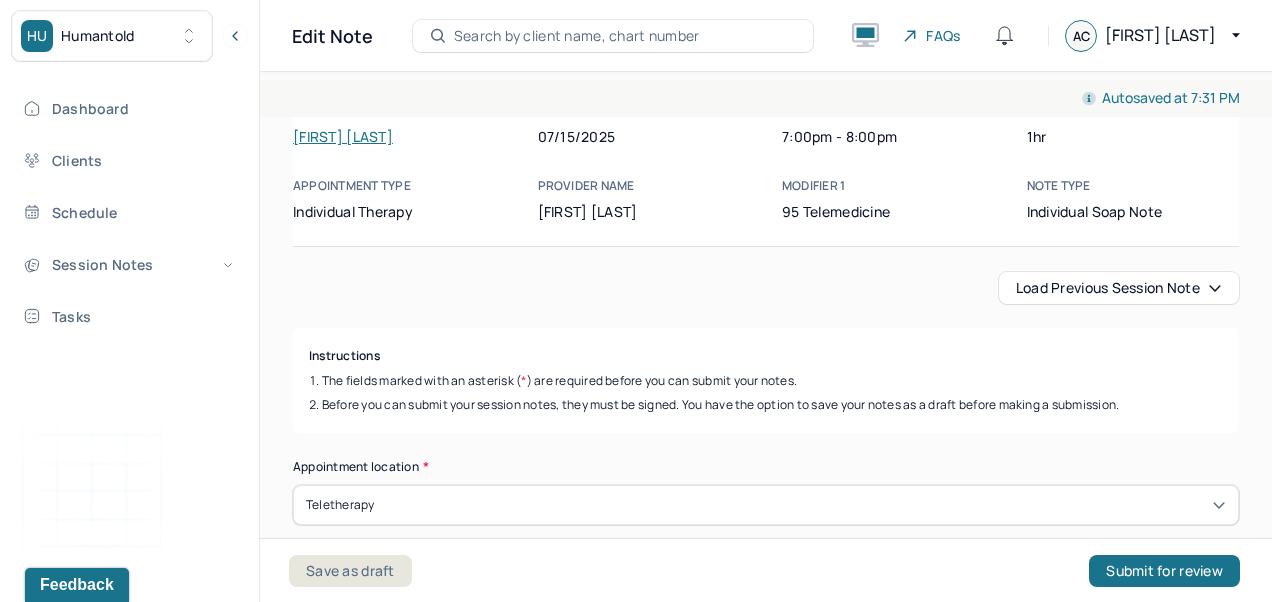scroll, scrollTop: 0, scrollLeft: 0, axis: both 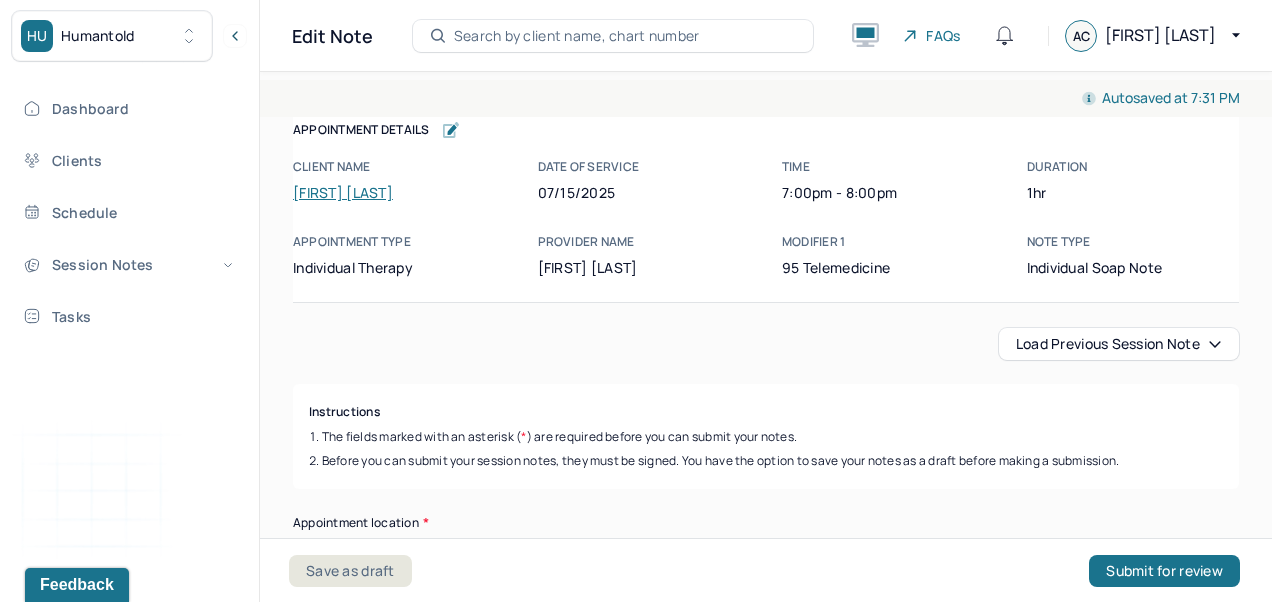 type on "[FIRST] continues to make progress on treatment goals, but will benefit from continued work on assertiveness, boundary setting, and challenging negative thoughts as stated on [DATE]." 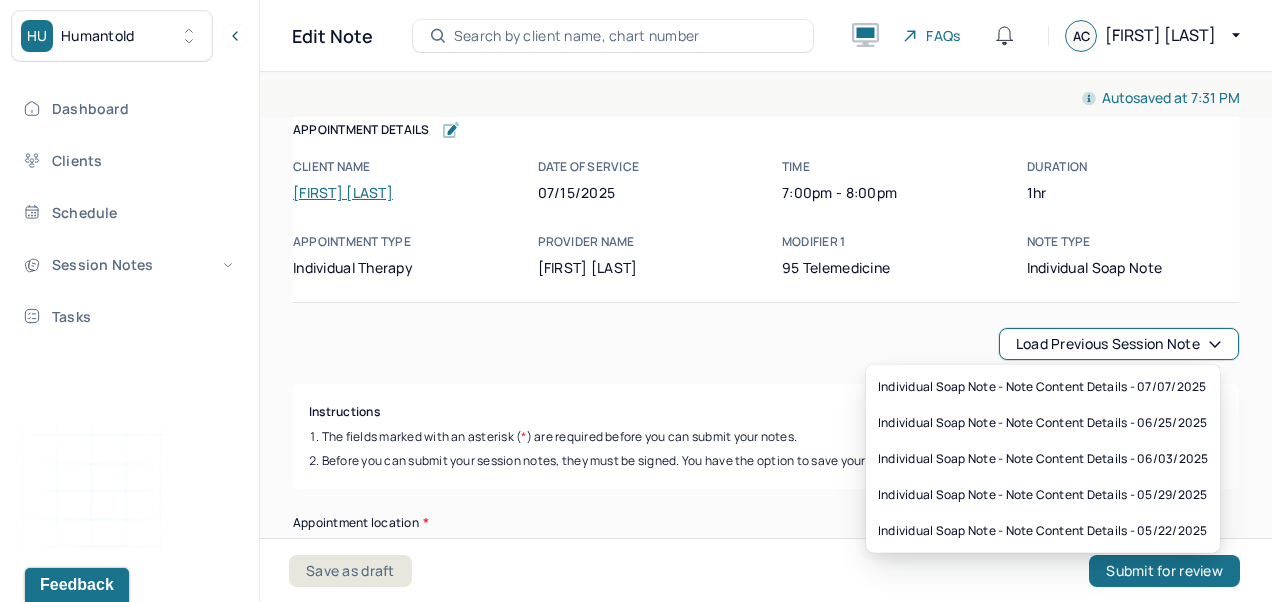click on "Load previous session note" at bounding box center (766, 344) 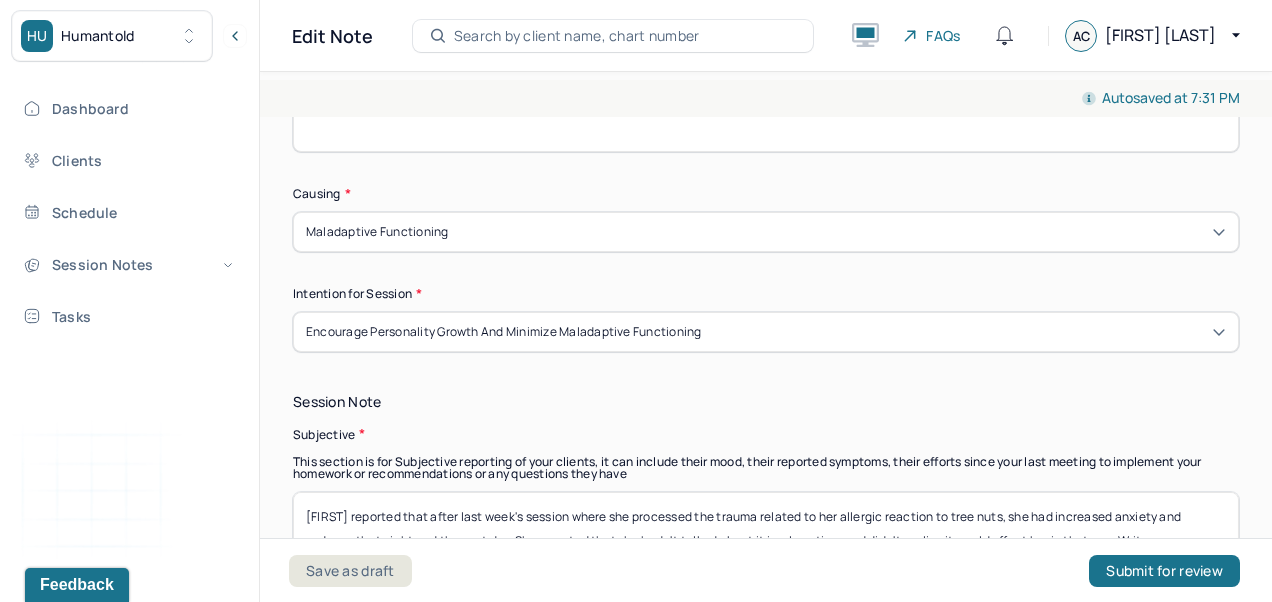 click on "[NAME] continues to address health issues and is trying to make the appropriate doctor appointments despite procrastinating. [NAME] continues to struggle with daily anxiety and rumination. Writer utilized CBT and skills training with client to help manage anxiety and improve communication/assertiveness." at bounding box center (766, 986) 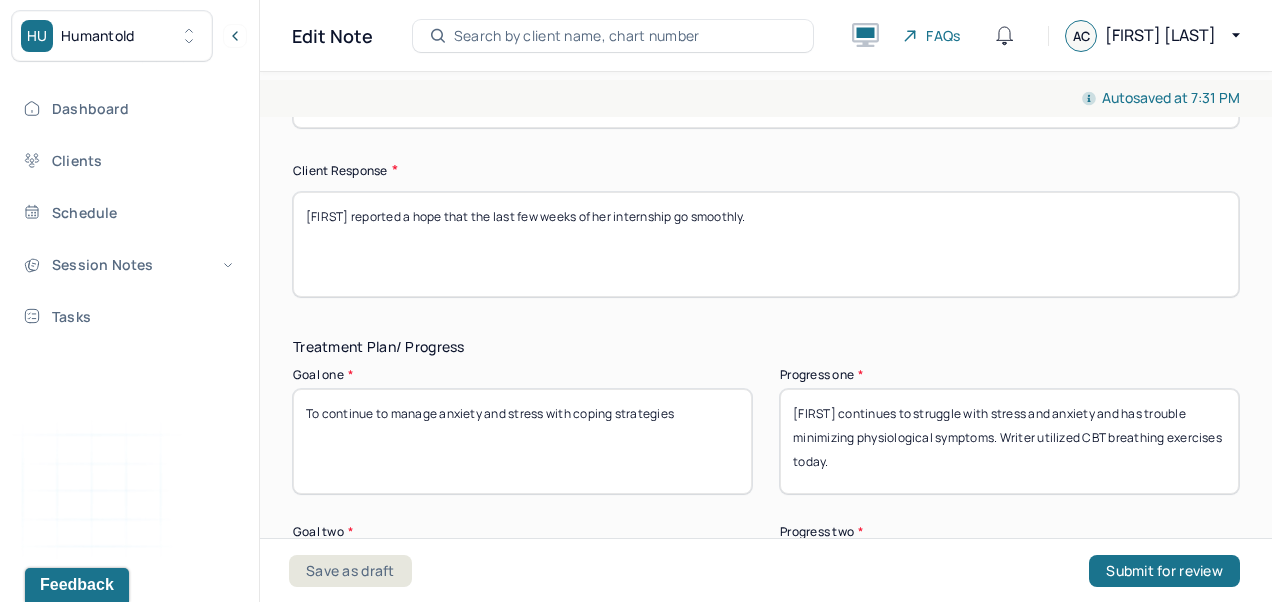 scroll, scrollTop: 3231, scrollLeft: 0, axis: vertical 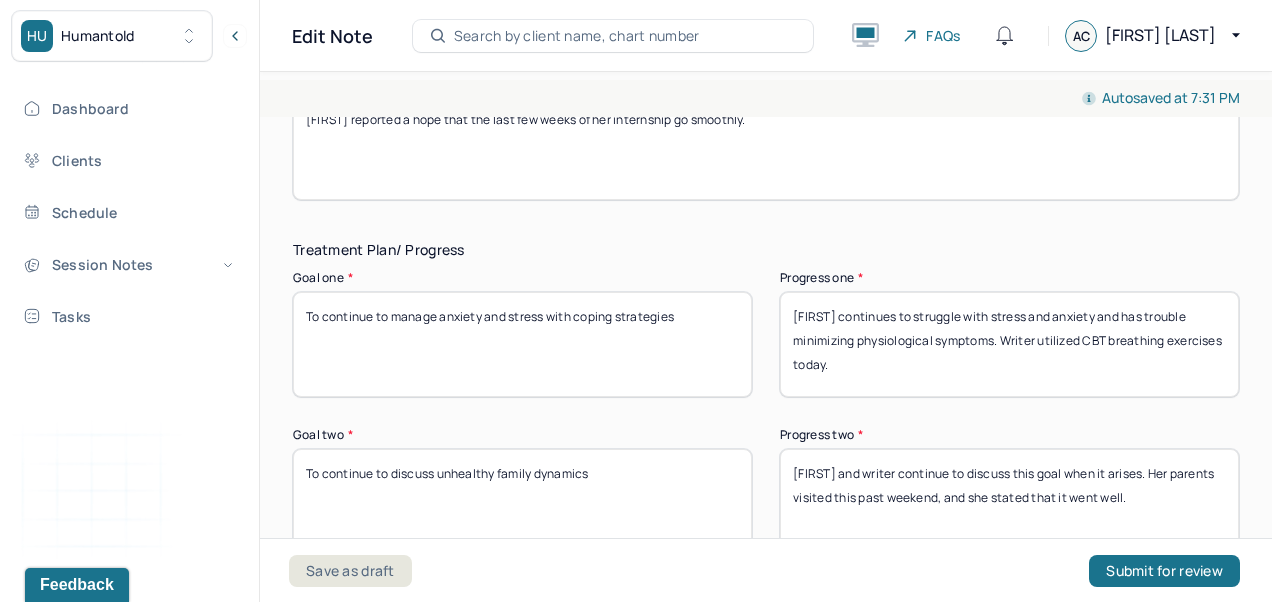 click on "[FIRST] reported a hope that the last few weeks of her internship go smoothly." at bounding box center [766, 147] 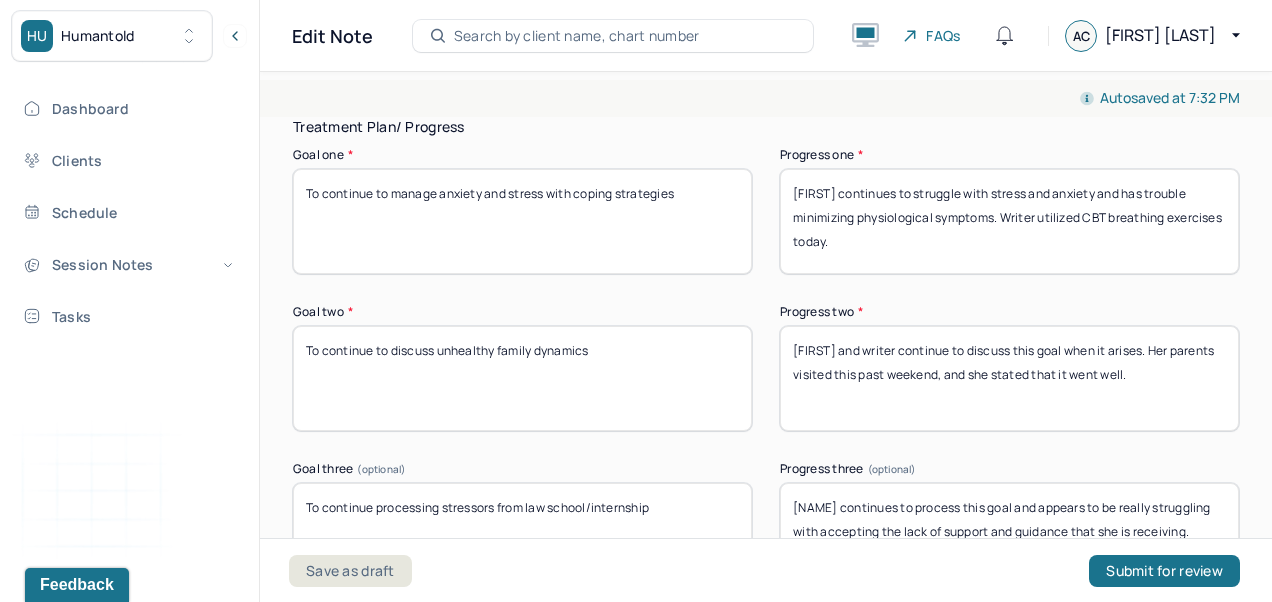 scroll, scrollTop: 3296, scrollLeft: 0, axis: vertical 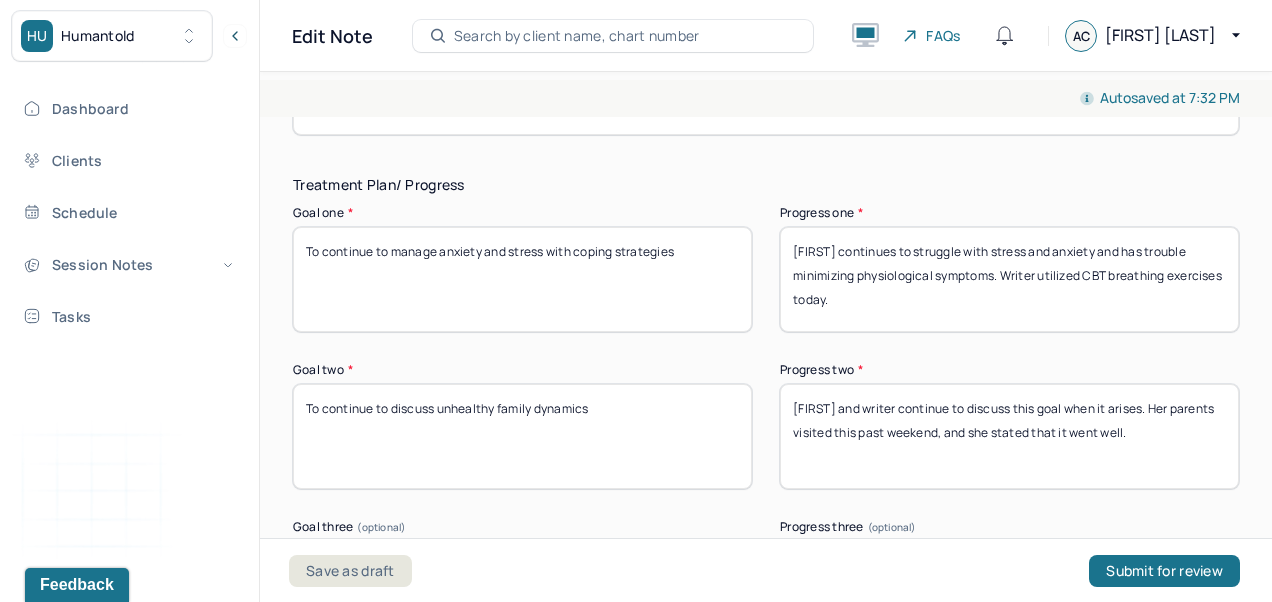 click on "[FIRST] expressed a readiness to fully address her phobia to her allergy." at bounding box center (766, 82) 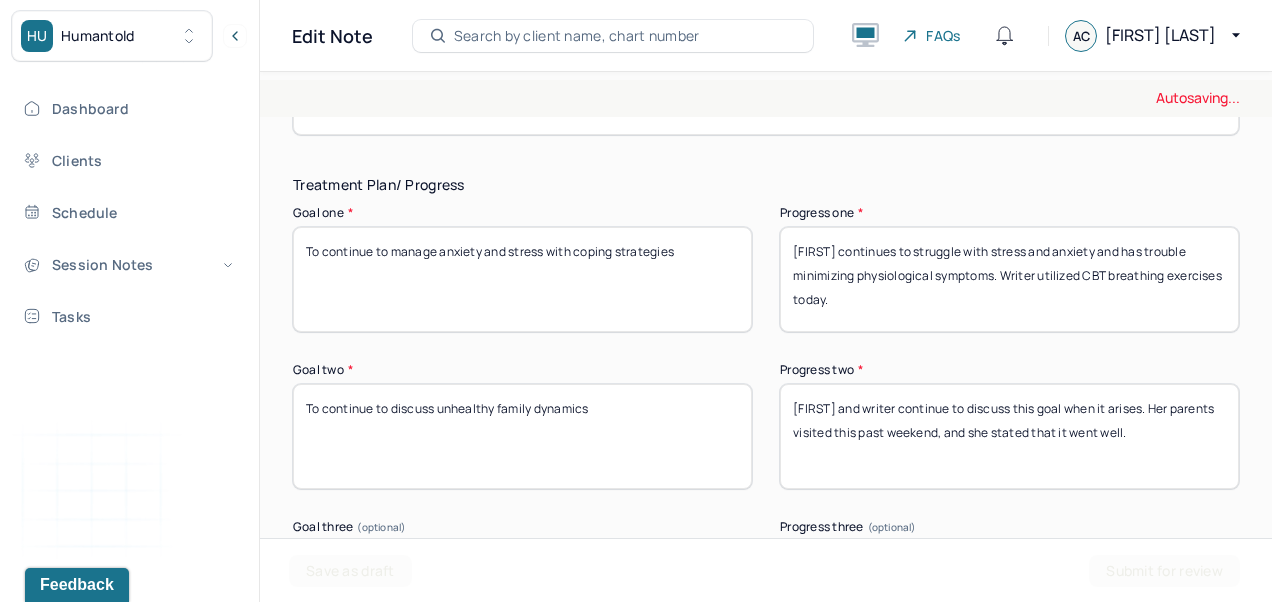type on "[FIRST] expressed a readiness to fully address her phobia of her allergy." 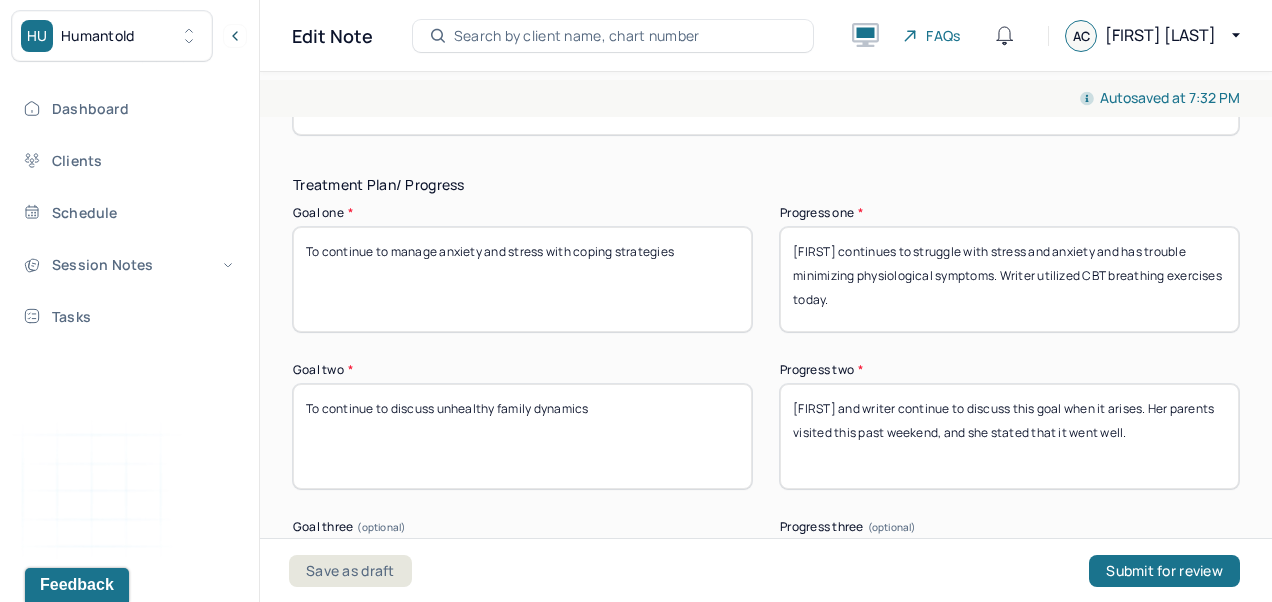 click on "[FIRST] continues to struggle with stress and anxiety and has trouble minimizing physiological symptoms. Writer utilized CBT breathing exercises today." at bounding box center (1009, 279) 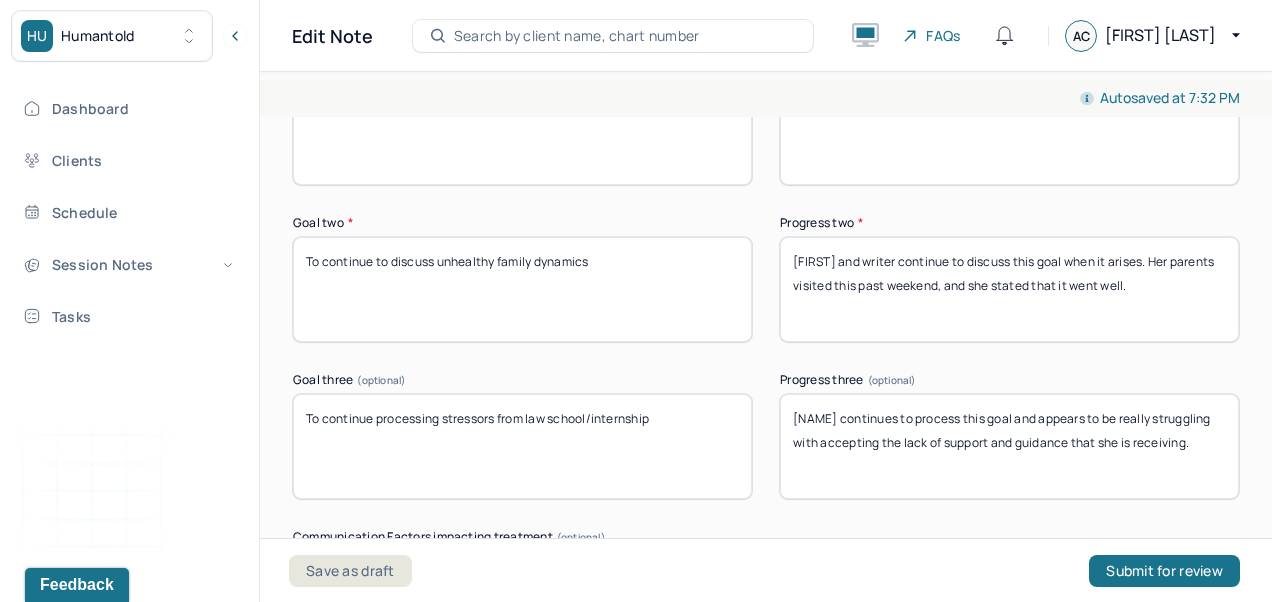 scroll, scrollTop: 3551, scrollLeft: 0, axis: vertical 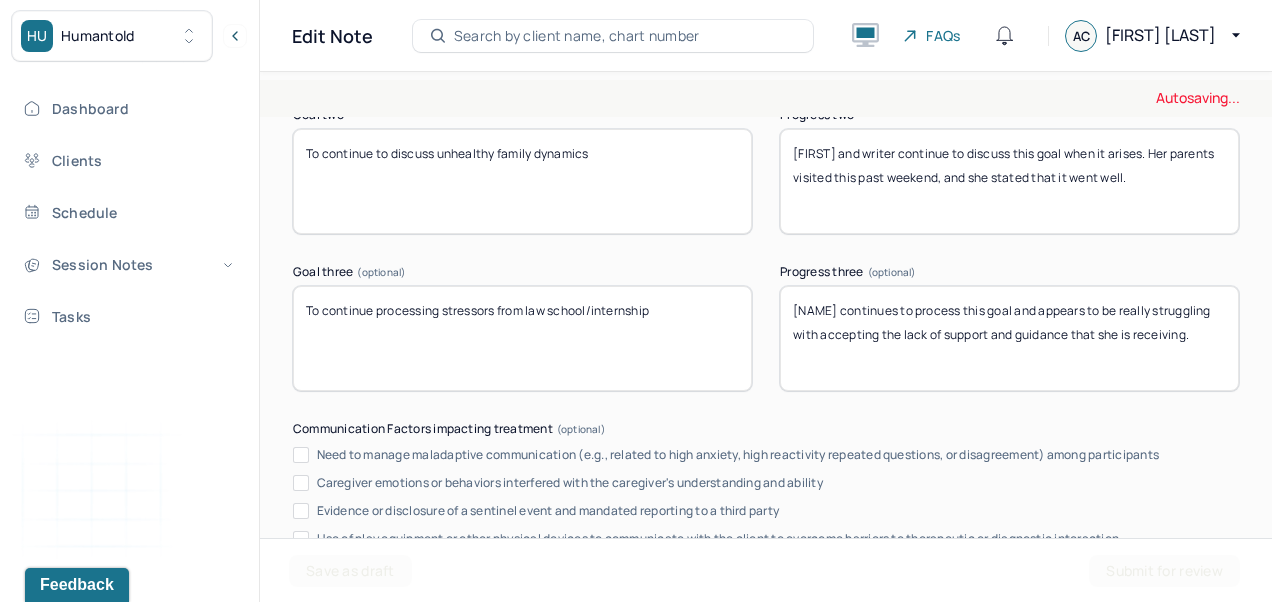type on "[FIRST] continues to work through stress and anxiety." 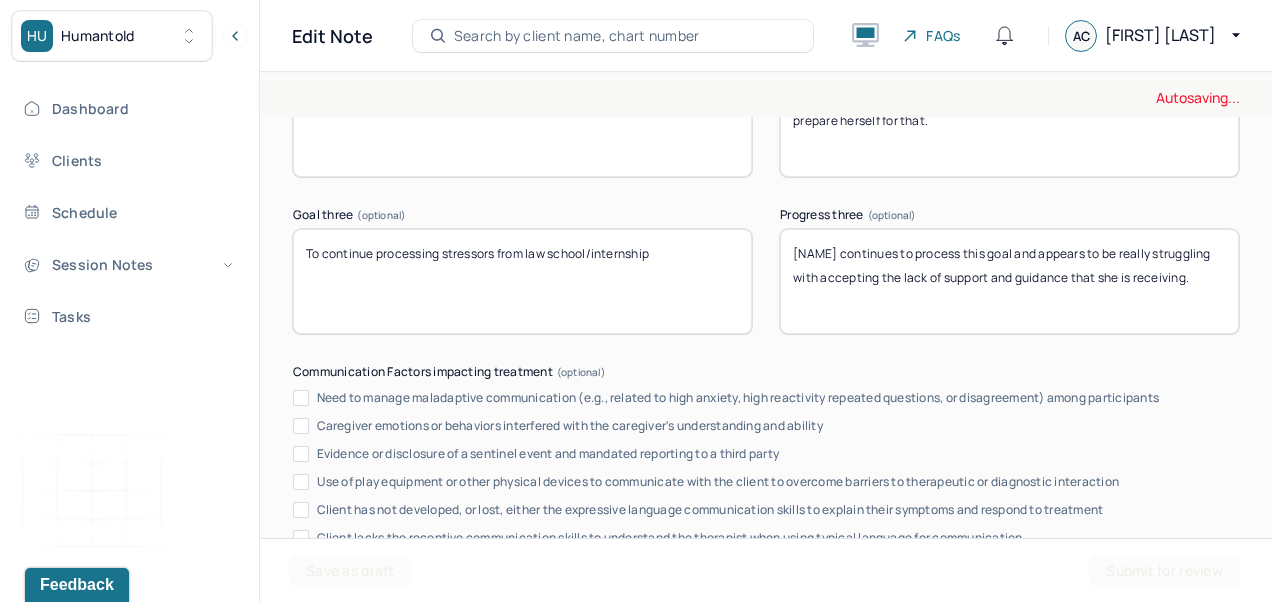 scroll, scrollTop: 3732, scrollLeft: 0, axis: vertical 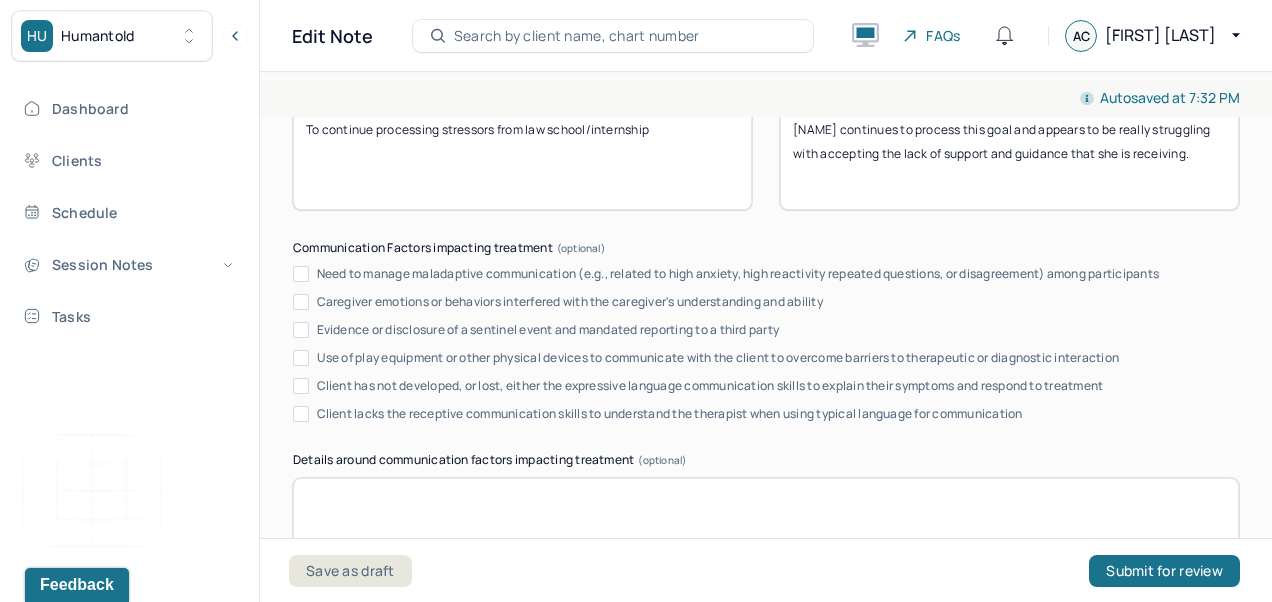 click on "[FIRST] and writer continue to discuss this goal when it arises. Her parents visited this past weekend, and she stated that it went well." at bounding box center [1009, 0] 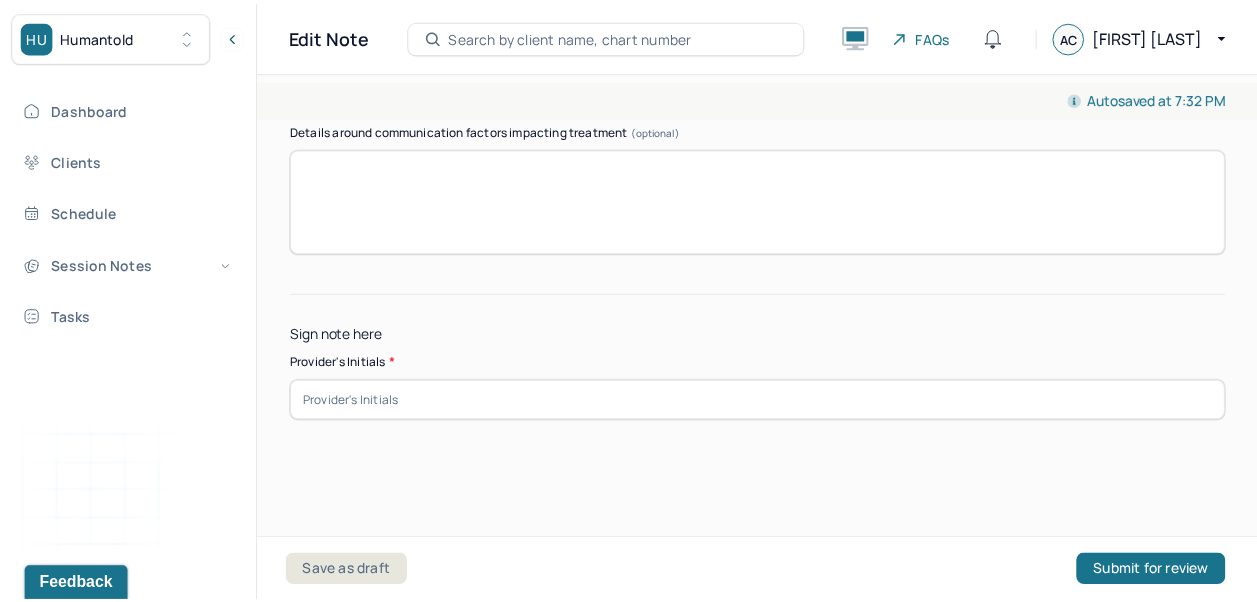 scroll, scrollTop: 4238, scrollLeft: 0, axis: vertical 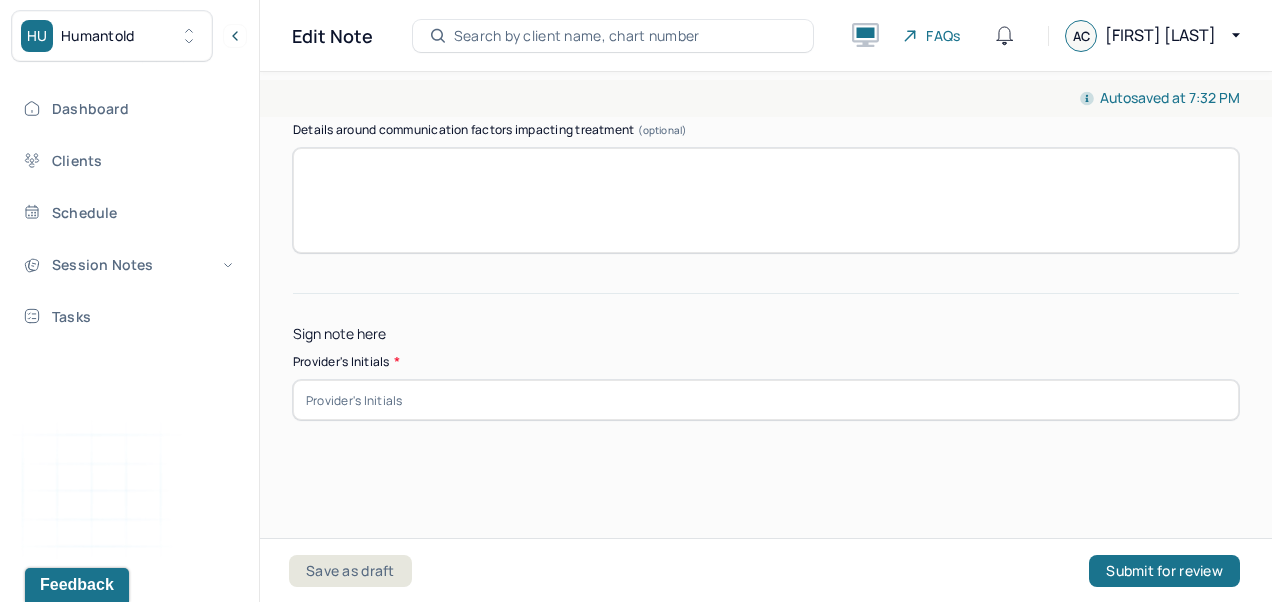type on "[FIRST] continues to wait out the rest of her internship and continues to stay organized." 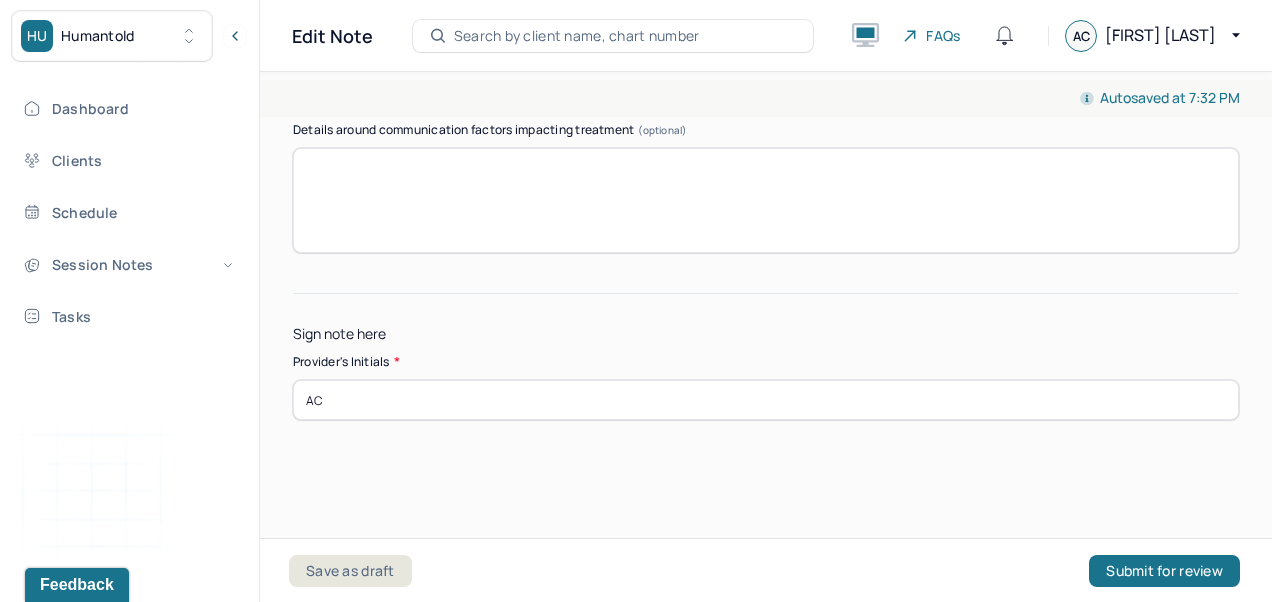 type on "AC" 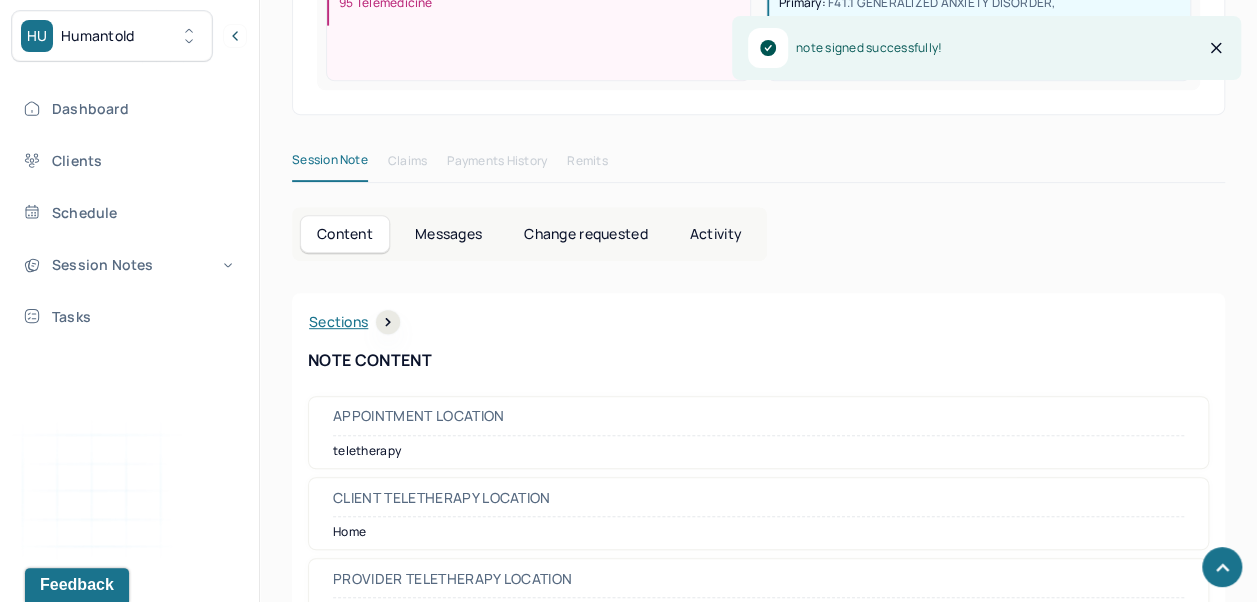 scroll, scrollTop: 0, scrollLeft: 0, axis: both 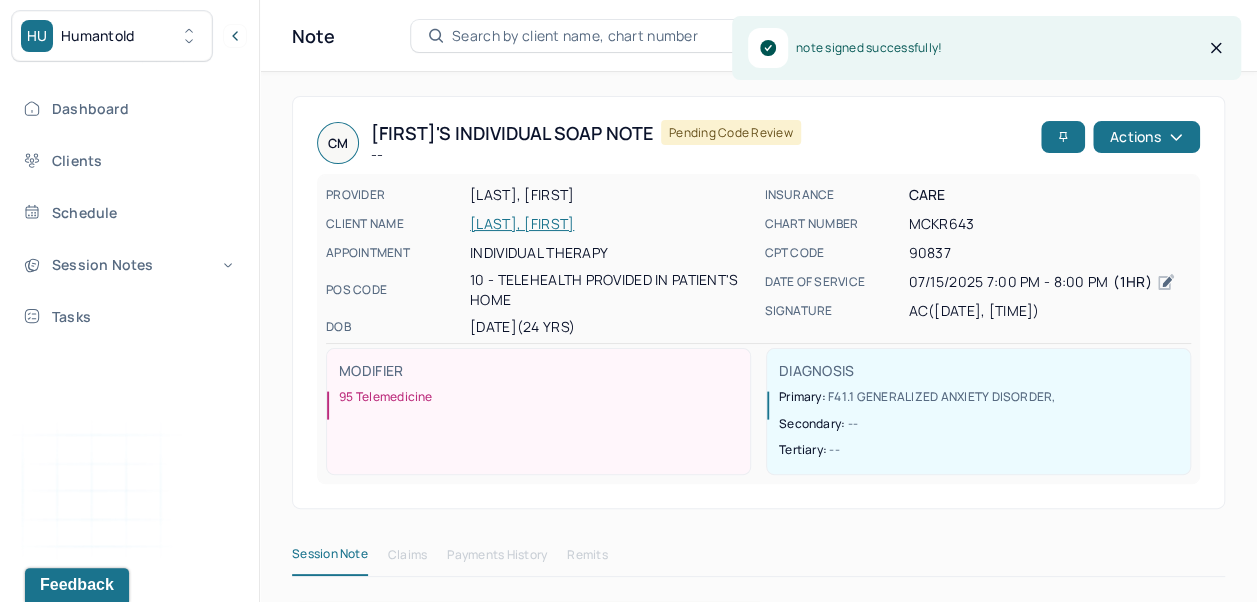 click on "Dashboard" at bounding box center (128, 108) 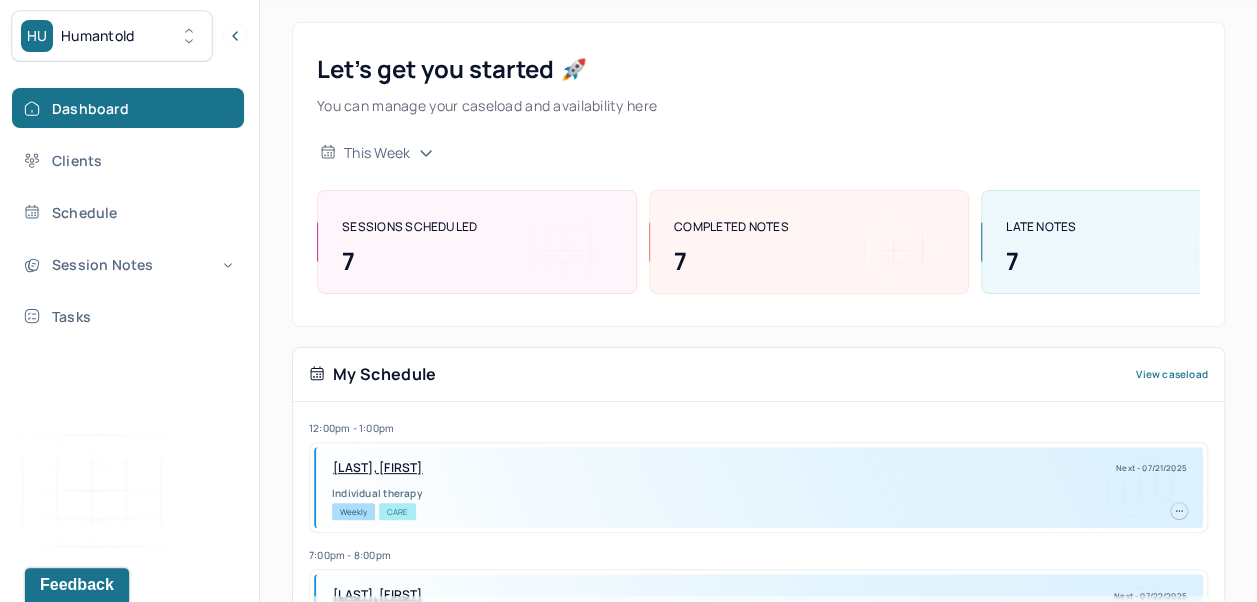 scroll, scrollTop: 0, scrollLeft: 0, axis: both 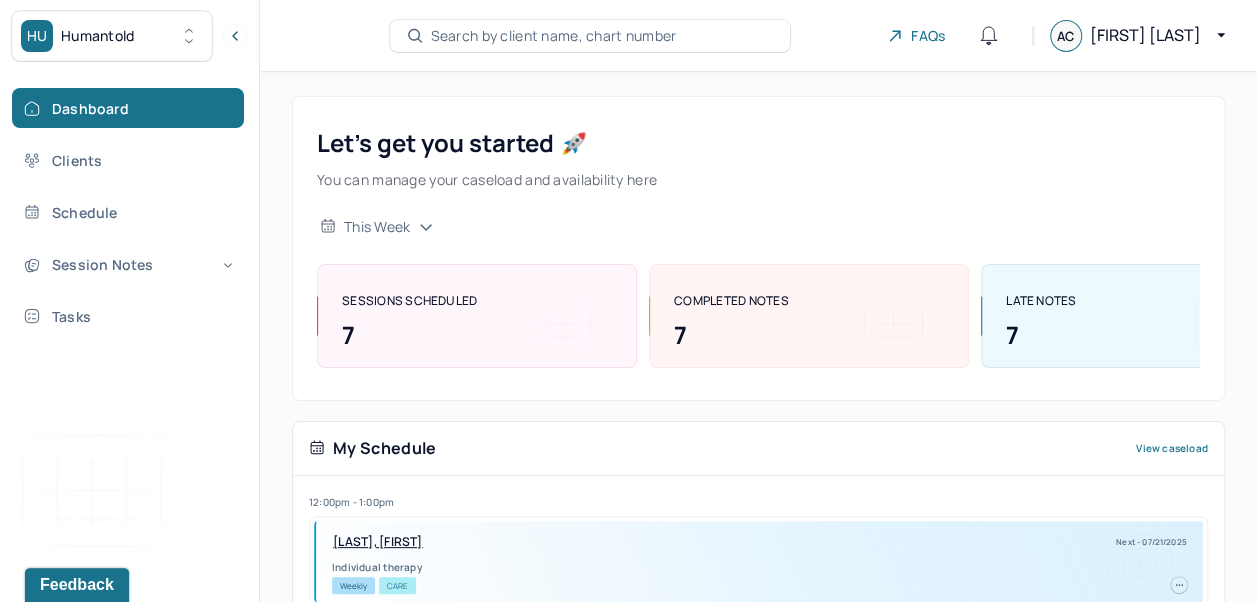click on "Search by client name, chart number" at bounding box center [590, 36] 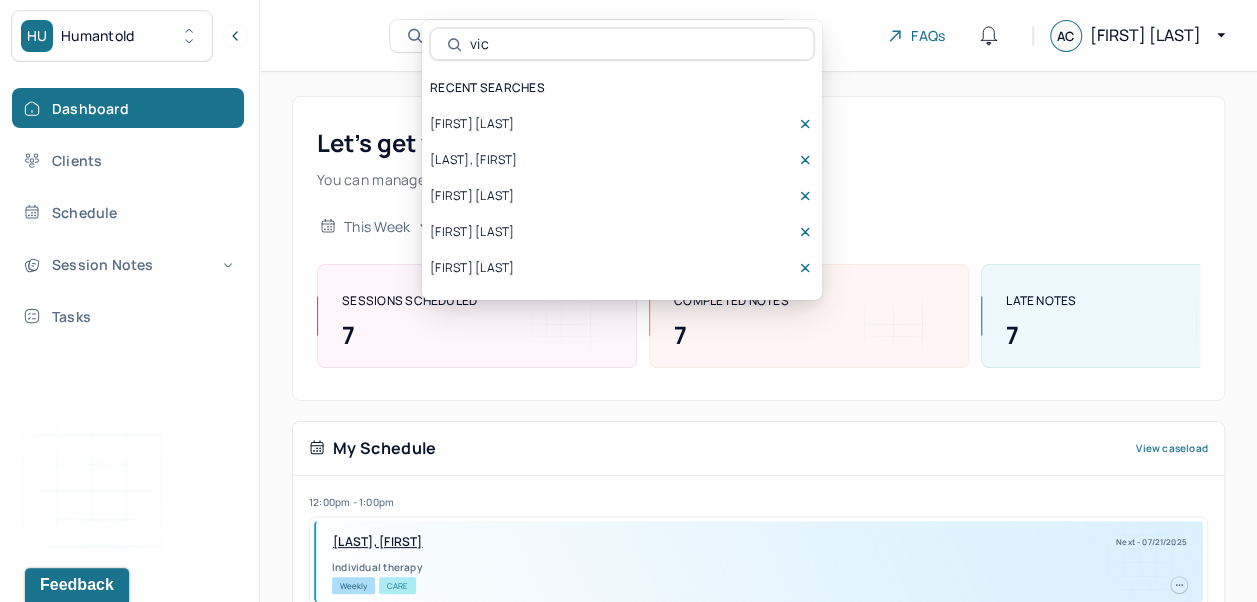 type on "[FIRST]" 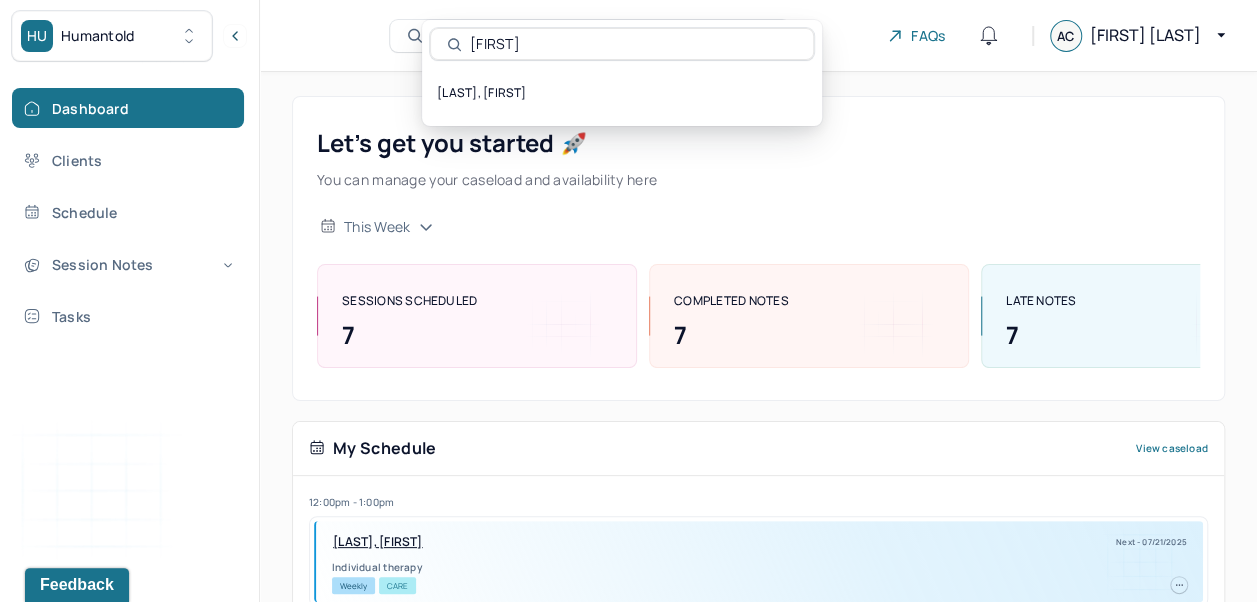 click on "[LAST], [FIRST]" at bounding box center (622, 93) 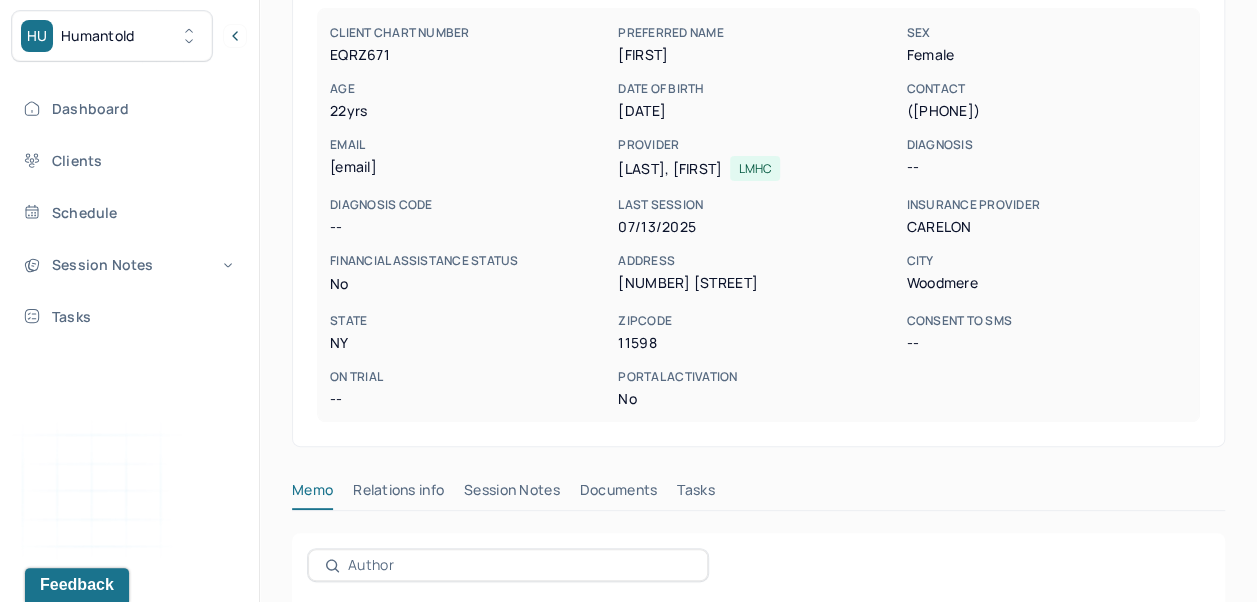 scroll, scrollTop: 565, scrollLeft: 0, axis: vertical 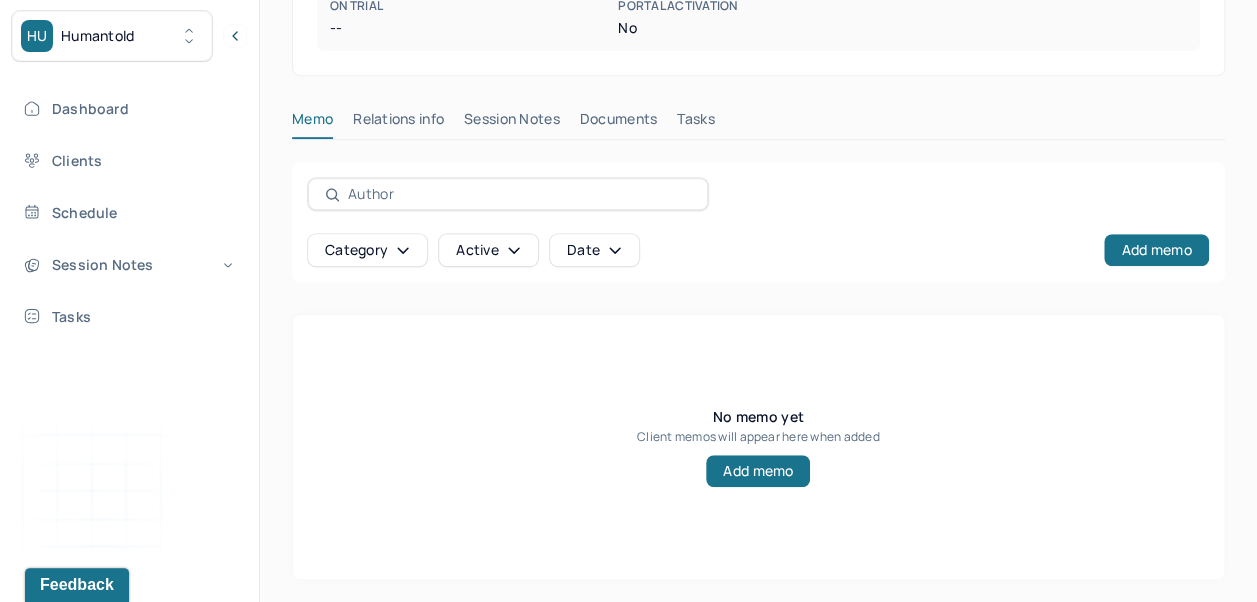 click on "Session Notes" at bounding box center [512, 123] 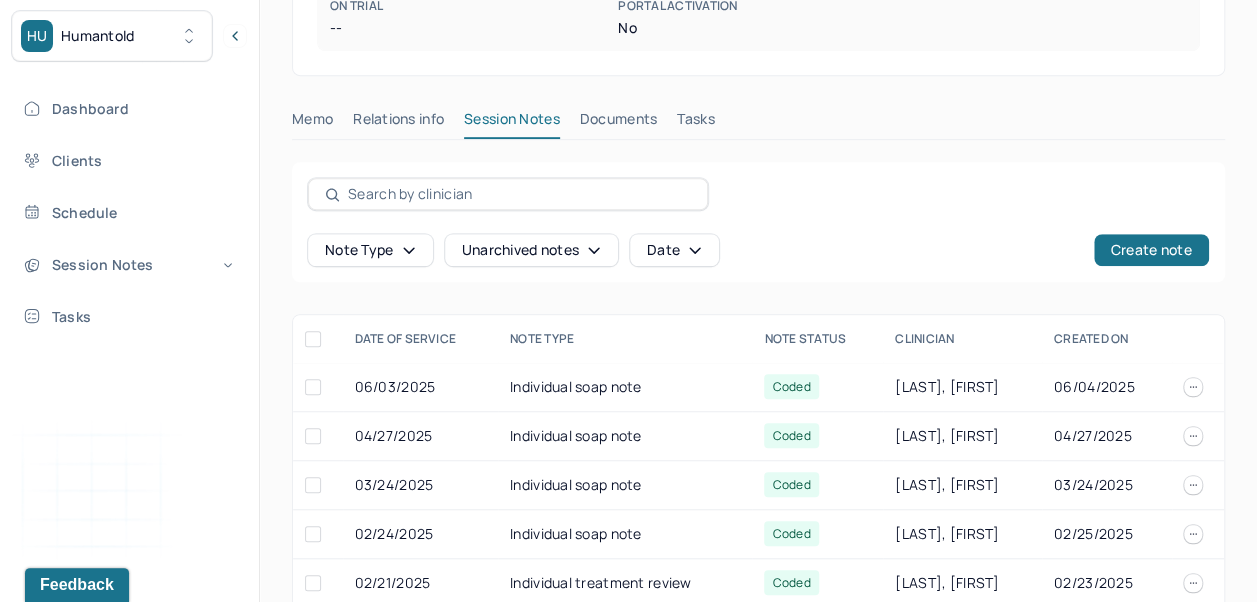 click on "Create note" at bounding box center [1151, 250] 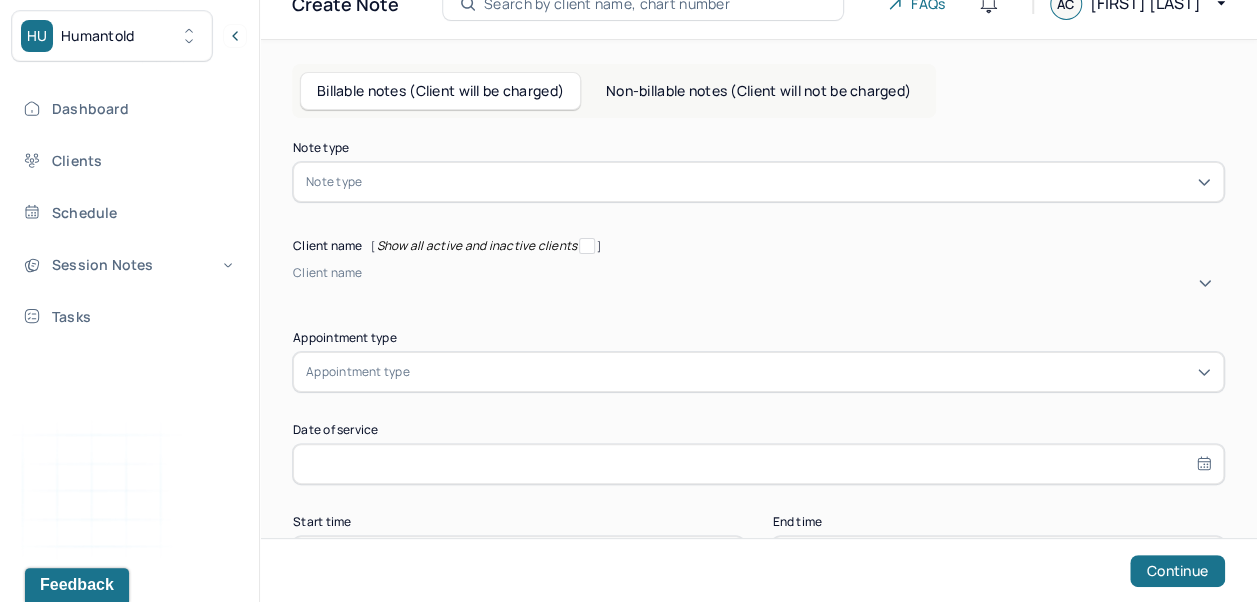 scroll, scrollTop: 0, scrollLeft: 0, axis: both 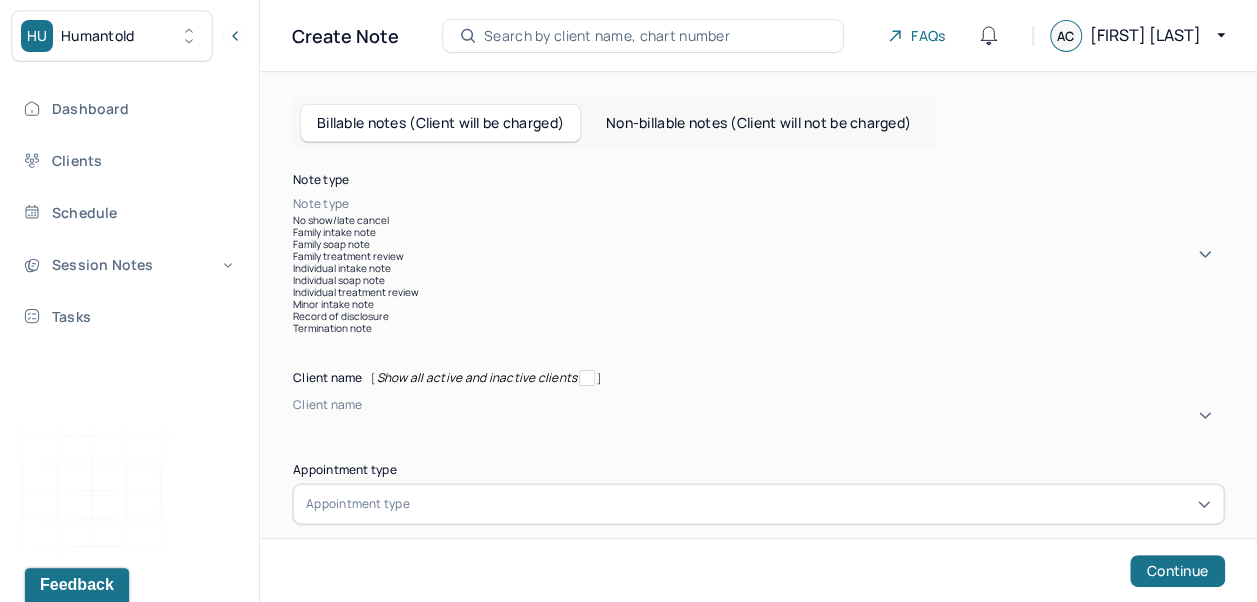 click on "Individual soap note" at bounding box center [758, 280] 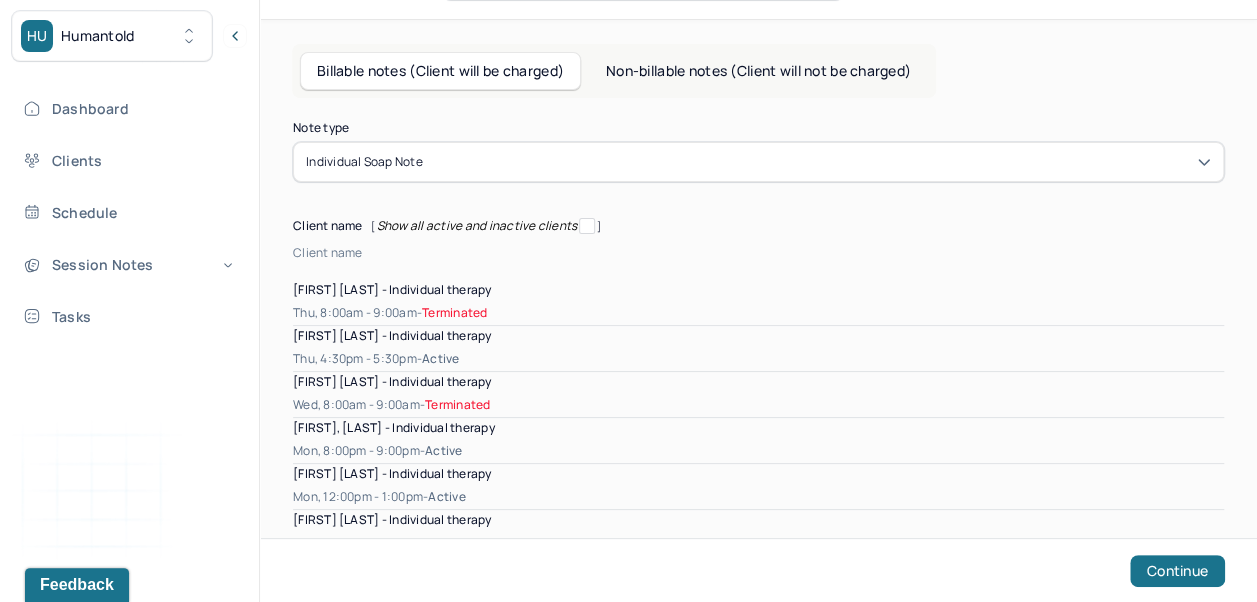 scroll, scrollTop: 52, scrollLeft: 0, axis: vertical 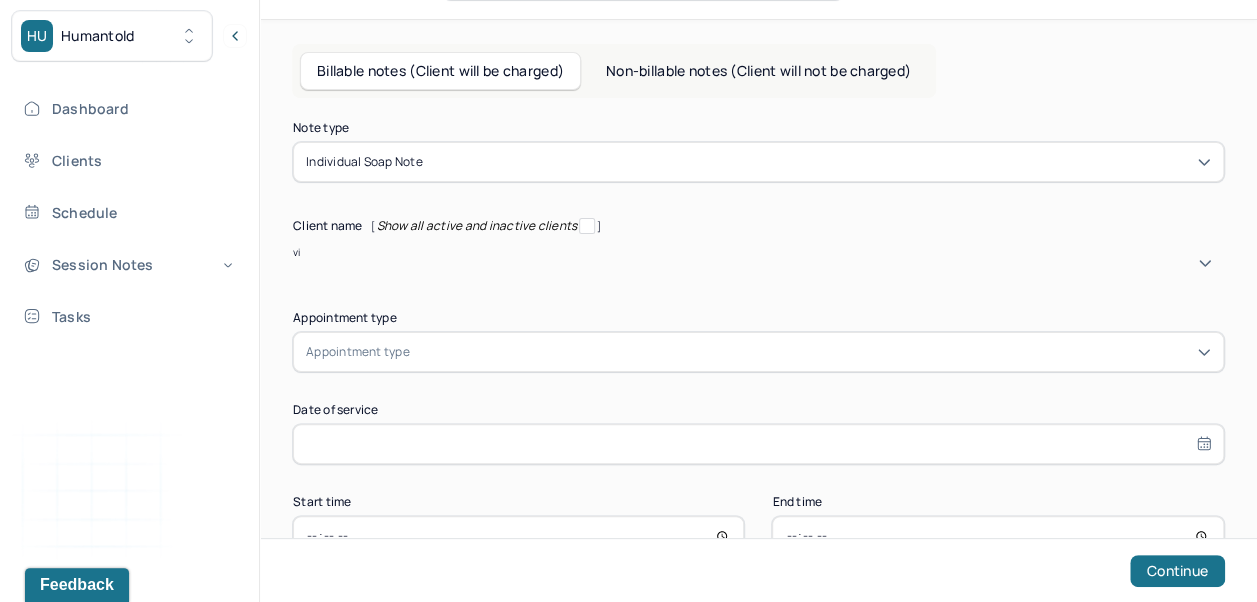 type on "vic" 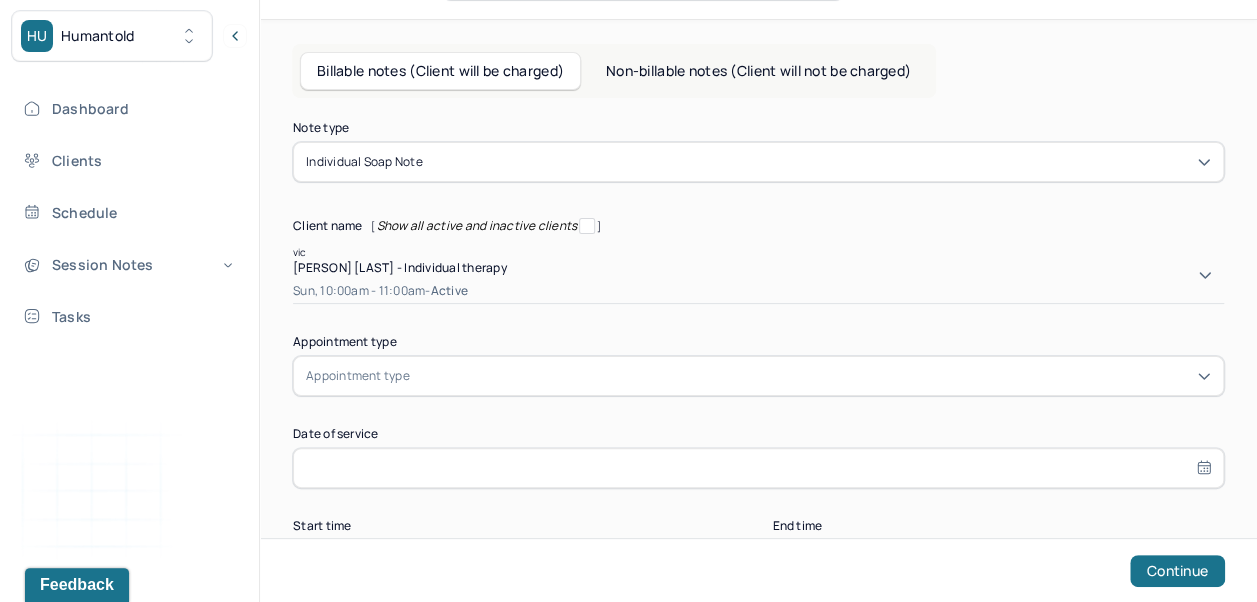 click on "Sun, 10:00am - 11:00am  -  active" at bounding box center [758, 291] 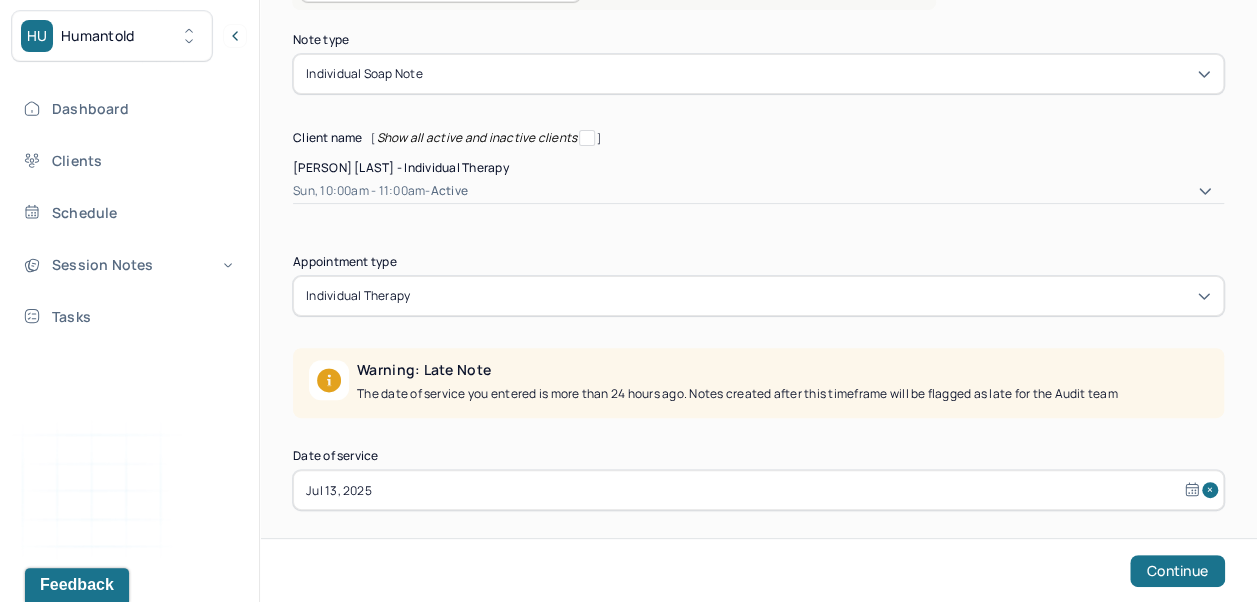 scroll, scrollTop: 228, scrollLeft: 0, axis: vertical 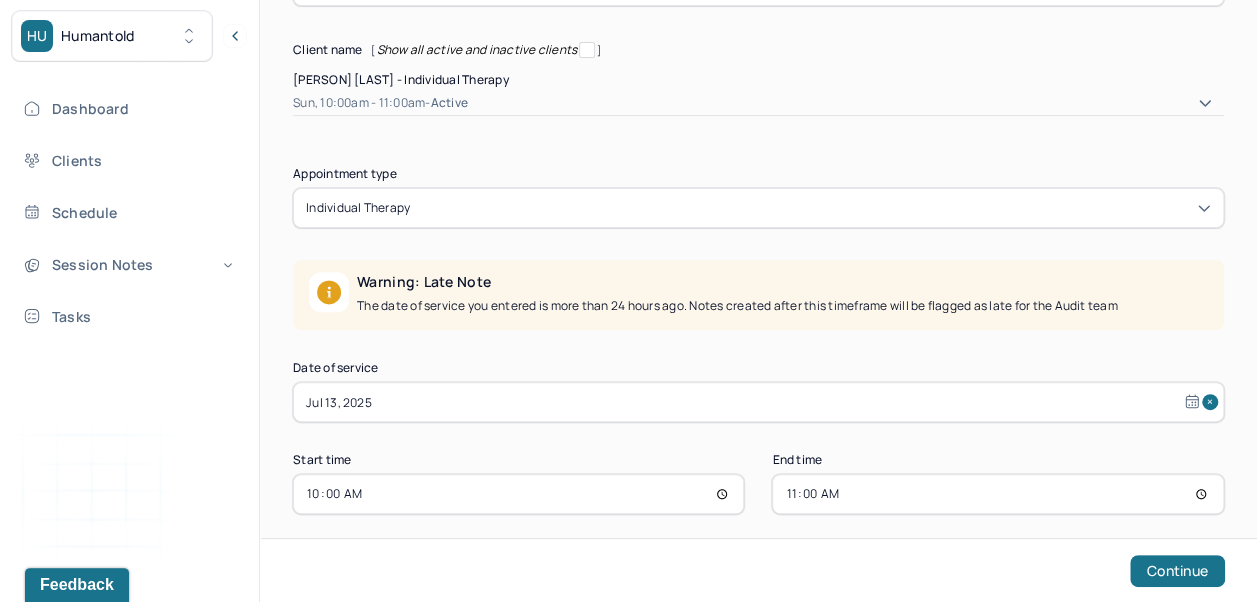 click on "Jul 13, 2025" at bounding box center (758, 402) 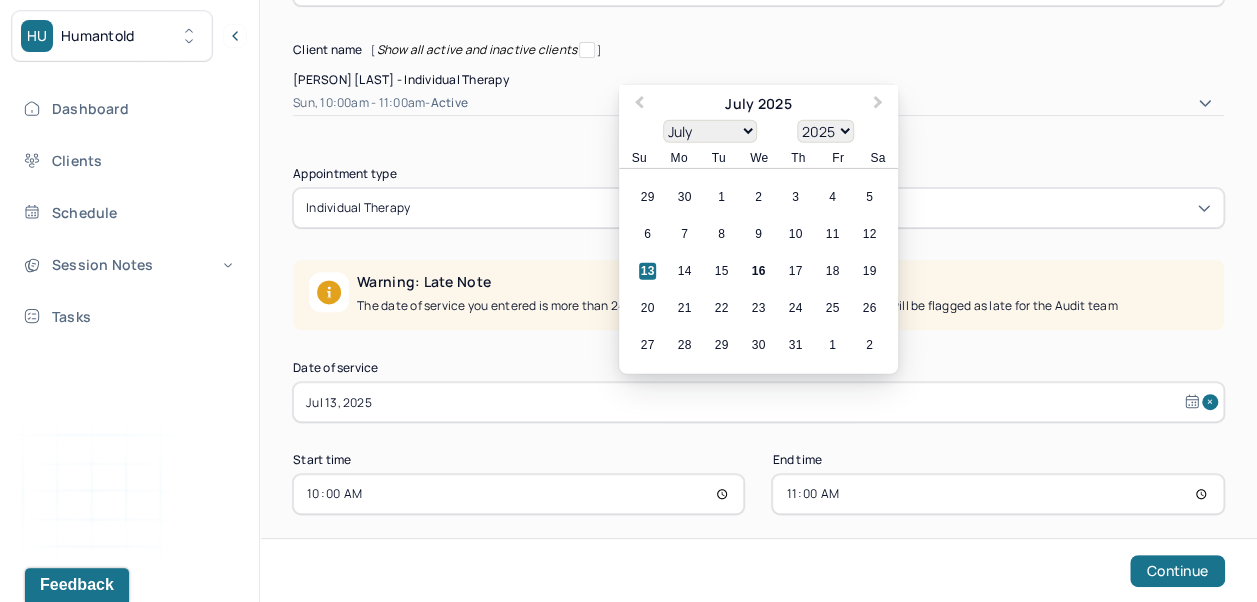 click on "15" at bounding box center (721, 271) 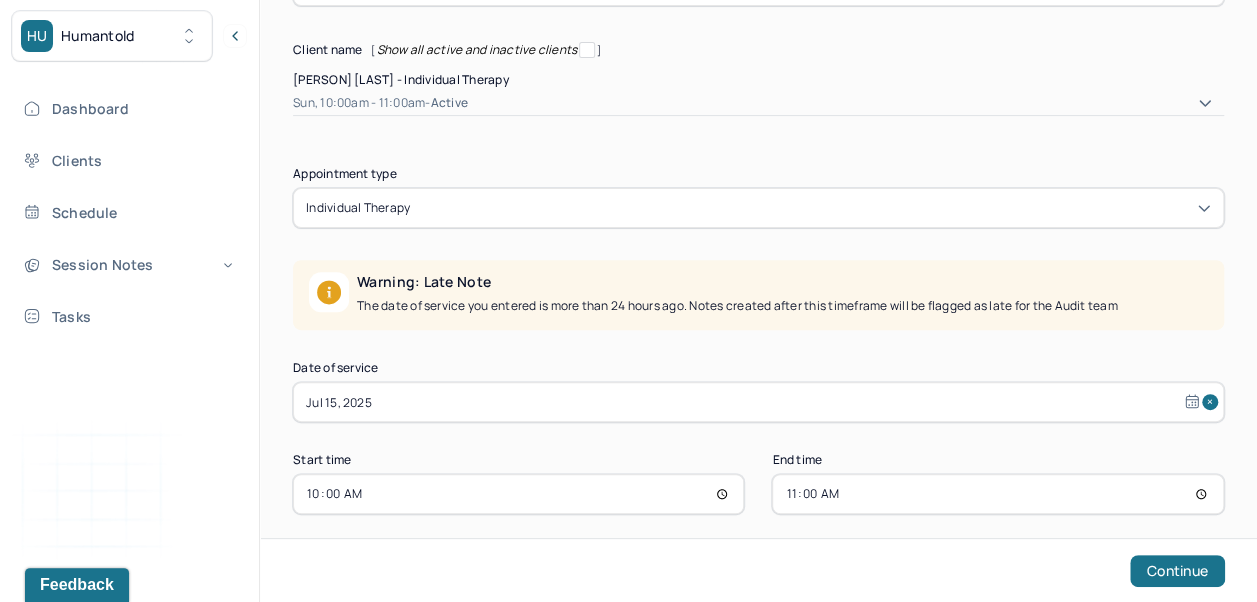 click on "10:00" at bounding box center [518, 494] 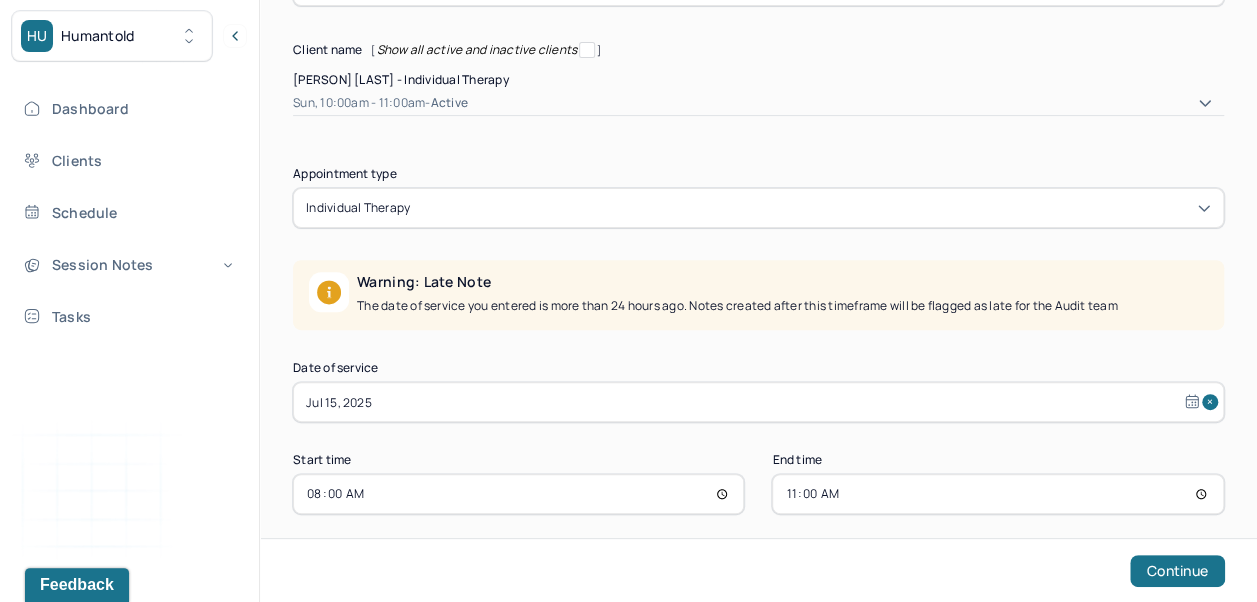 click on "11:00" at bounding box center [997, 494] 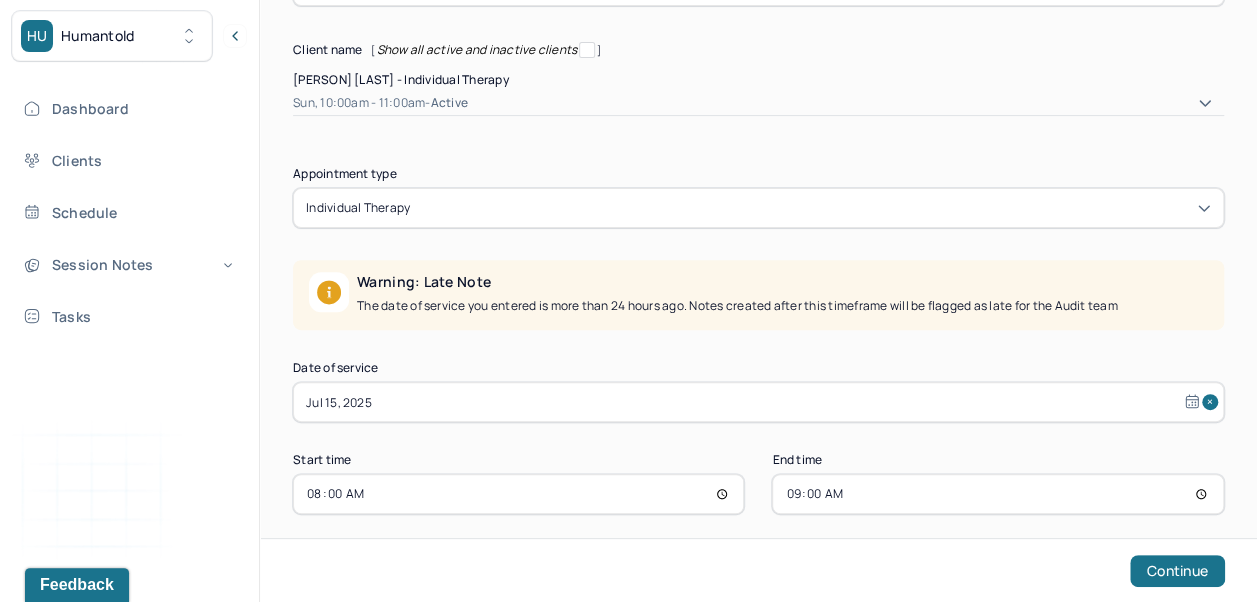 click on "08:00" at bounding box center [518, 494] 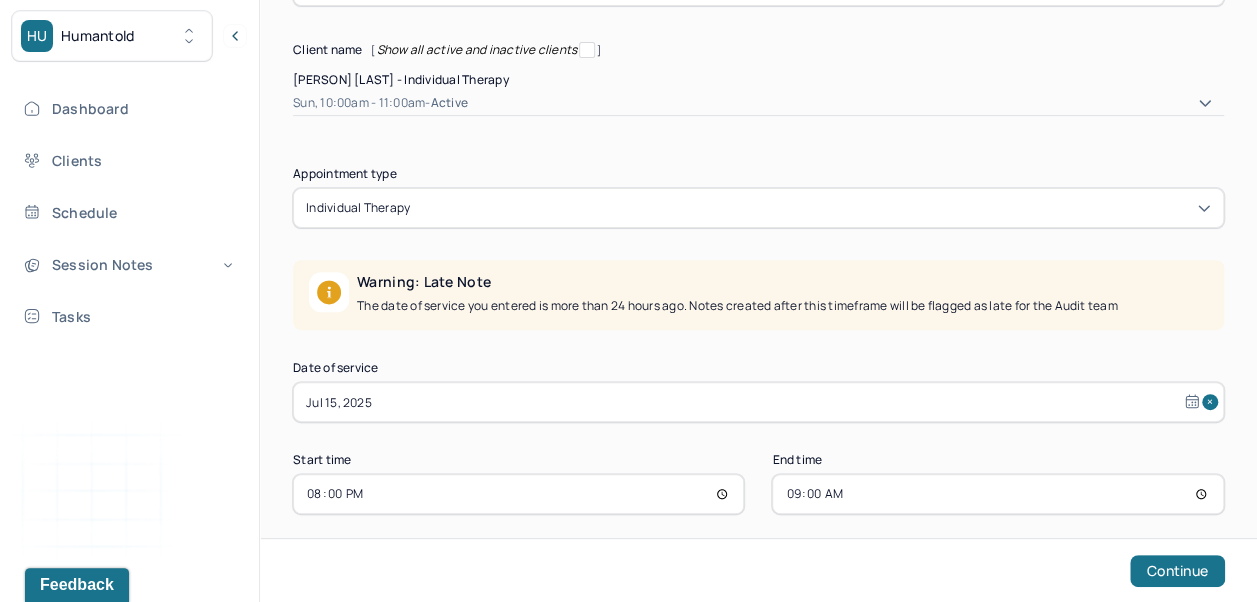 click on "09:00" at bounding box center [997, 494] 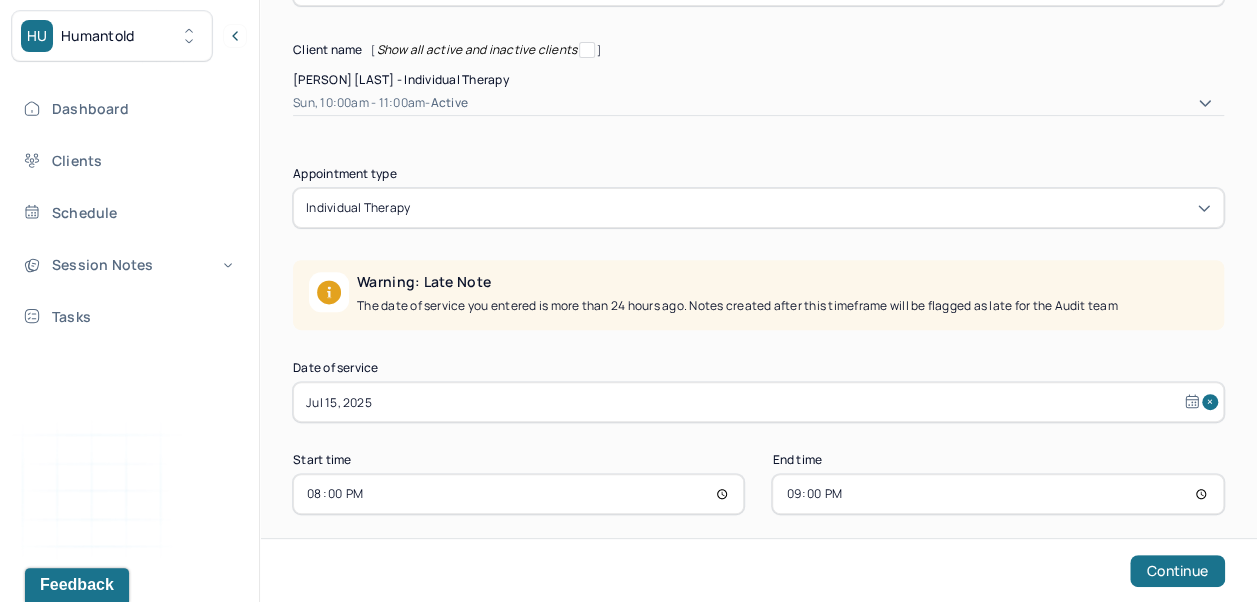 scroll, scrollTop: 126, scrollLeft: 0, axis: vertical 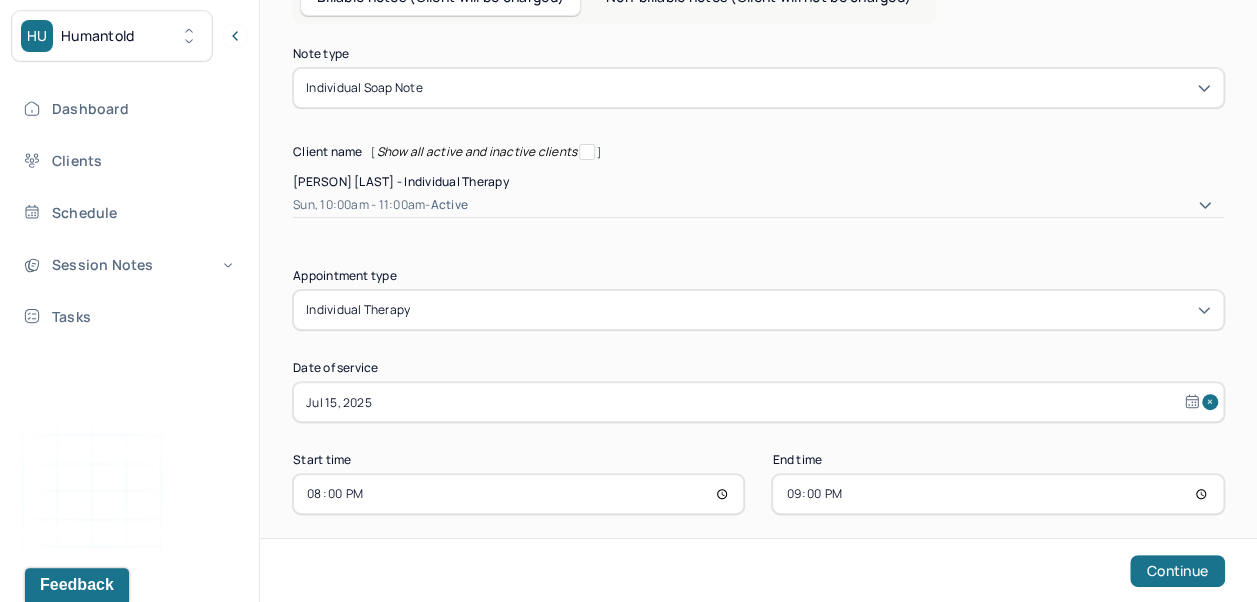 click on "Continue" at bounding box center [1177, 571] 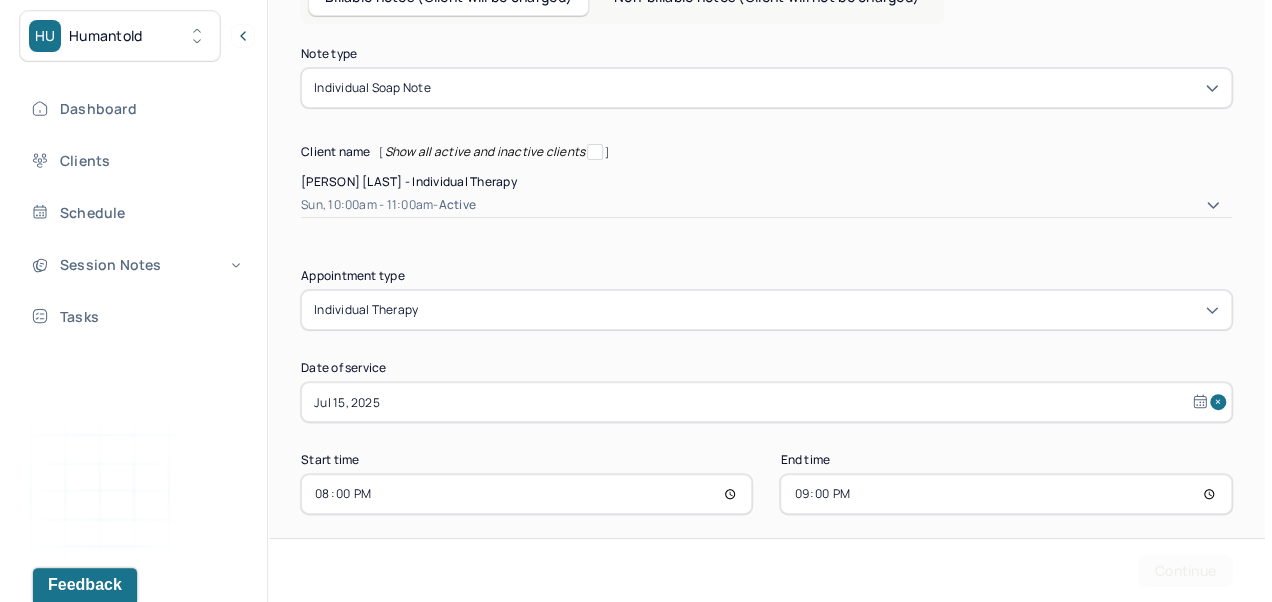 scroll, scrollTop: 0, scrollLeft: 0, axis: both 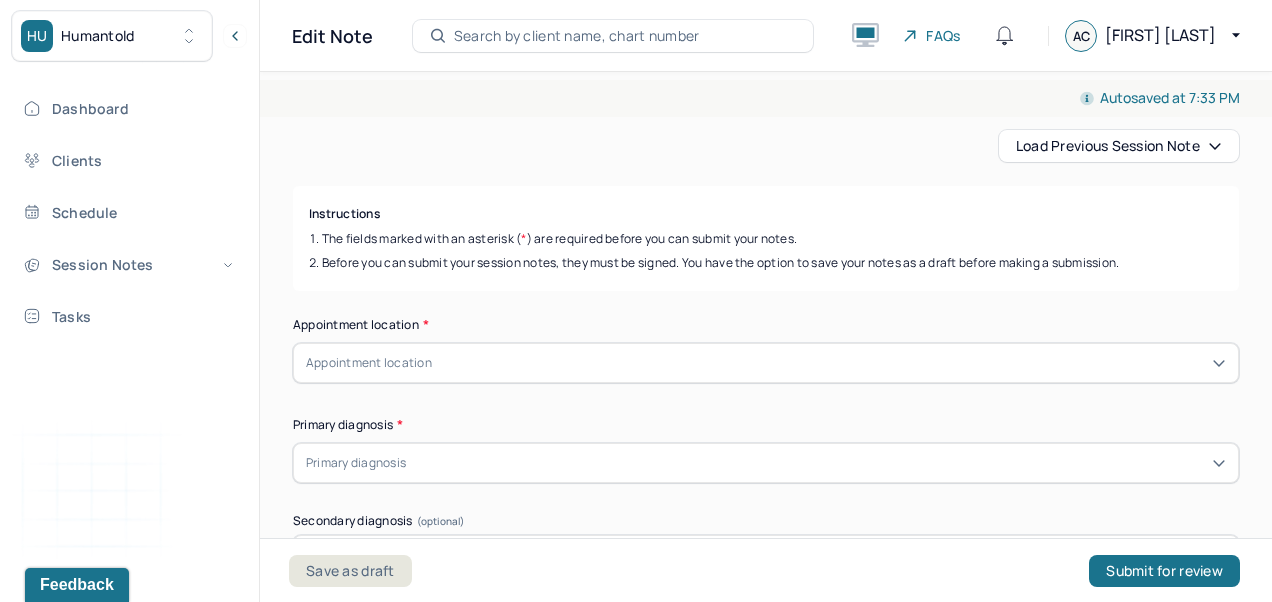 click on "Load previous session note" at bounding box center (1119, 146) 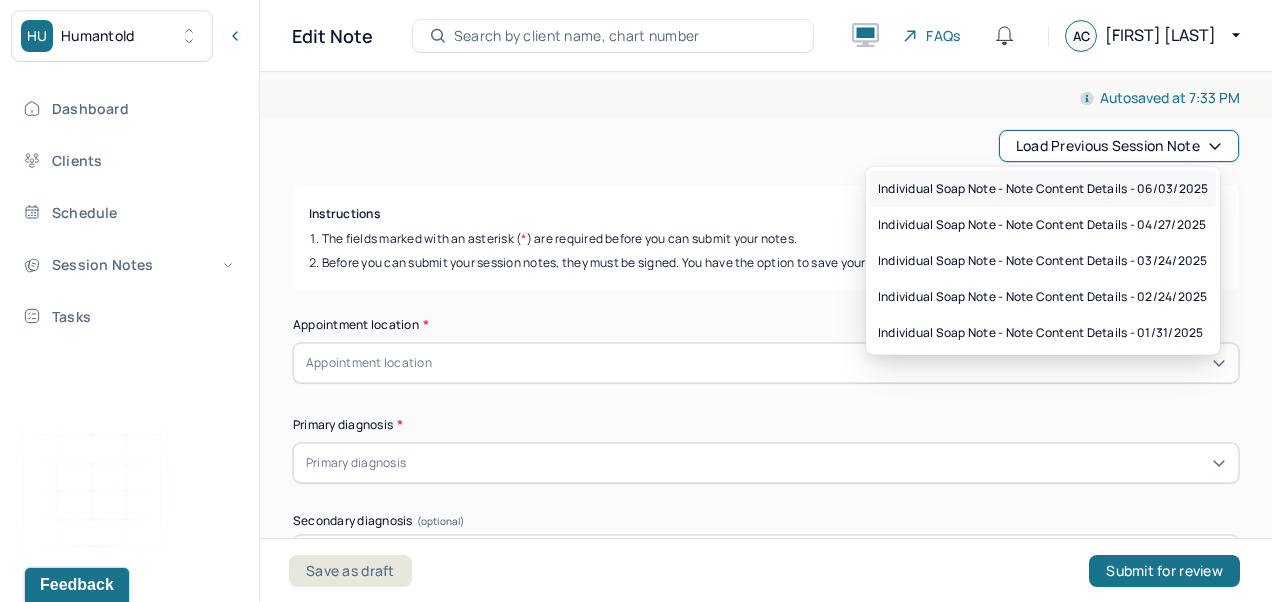 click on "Individual soap note   - Note content Details -   06/03/2025" at bounding box center (1043, 189) 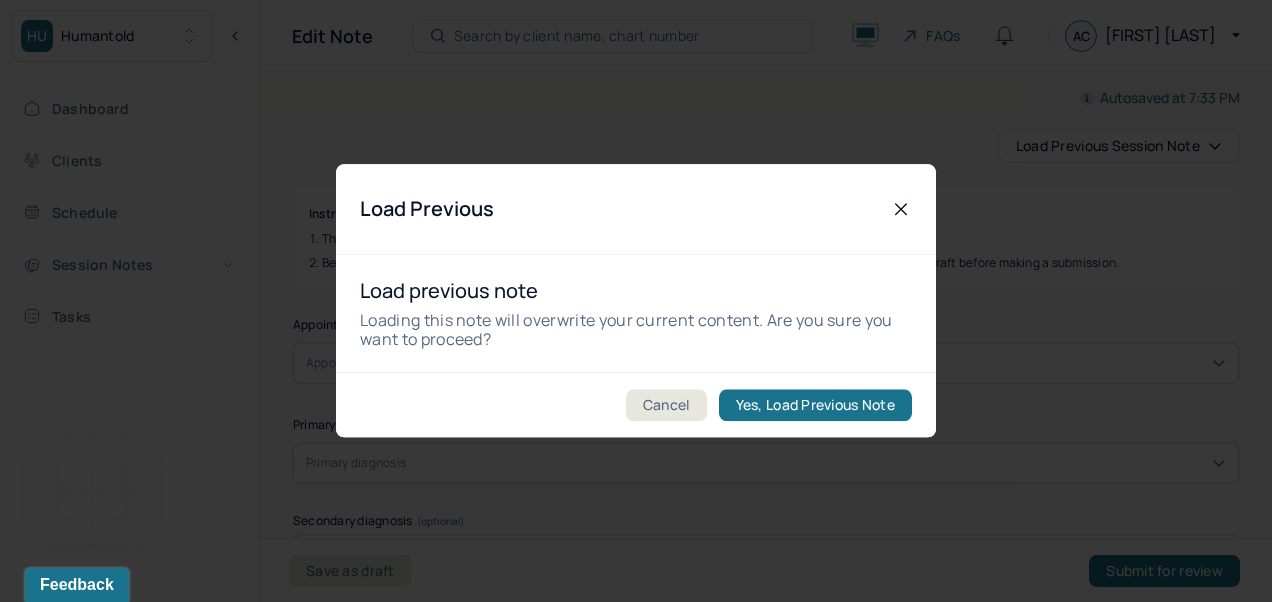 click on "Yes, Load Previous Note" at bounding box center (815, 406) 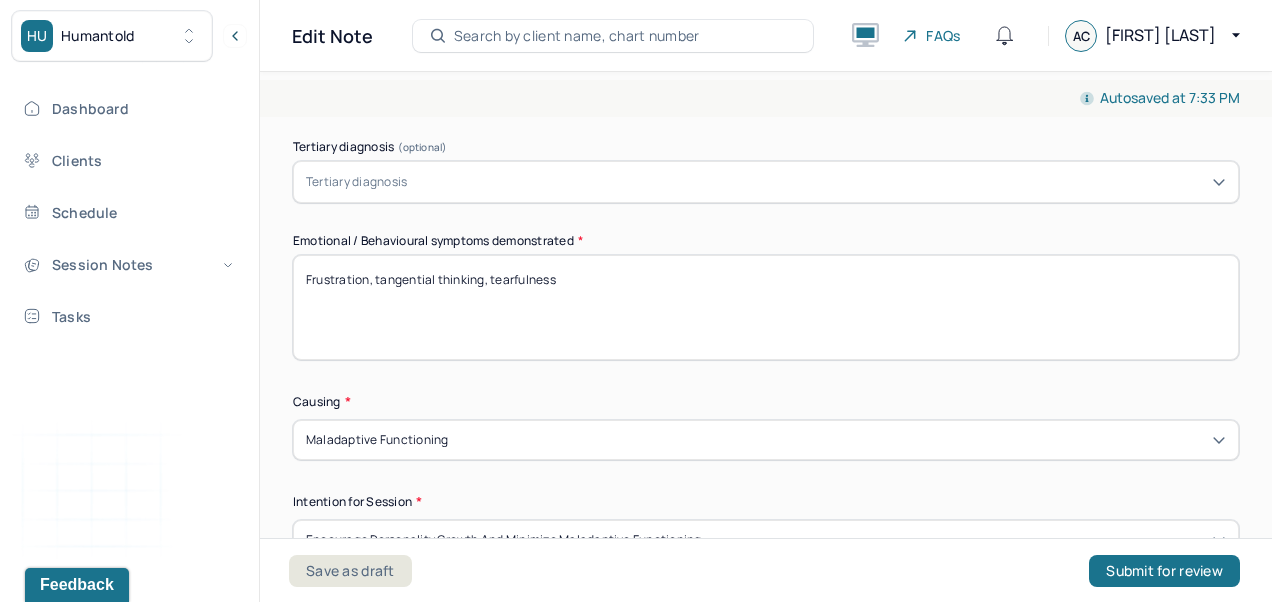 scroll, scrollTop: 925, scrollLeft: 0, axis: vertical 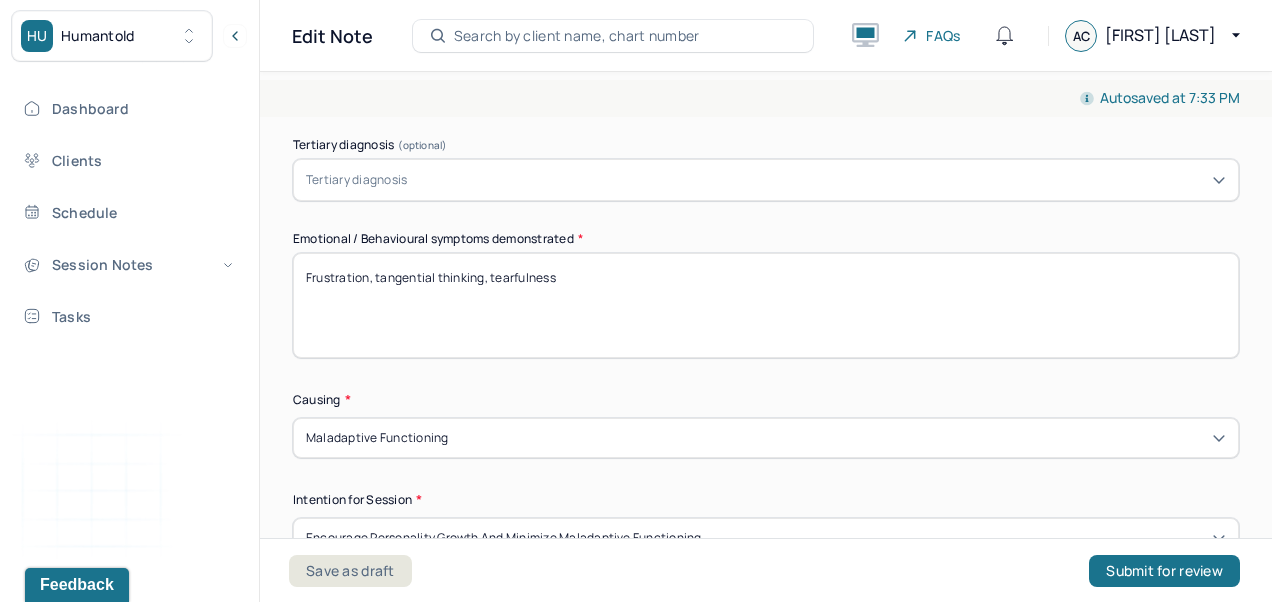 click on "Frustration, tangential thinking, tearfulness" at bounding box center [766, 305] 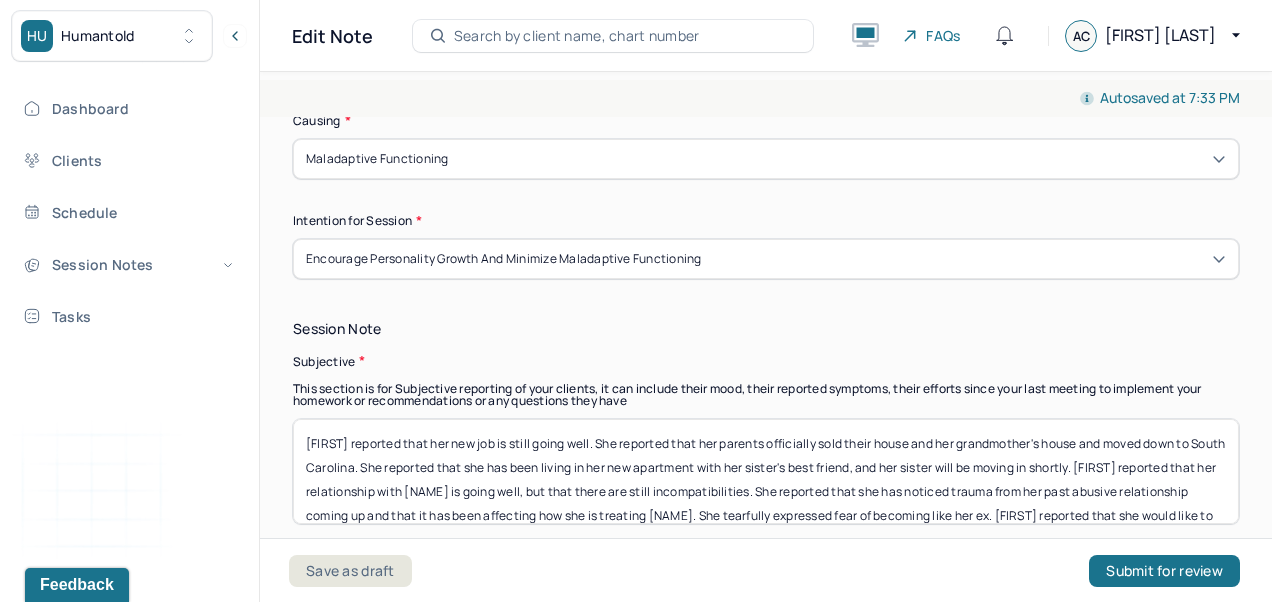 scroll, scrollTop: 1206, scrollLeft: 0, axis: vertical 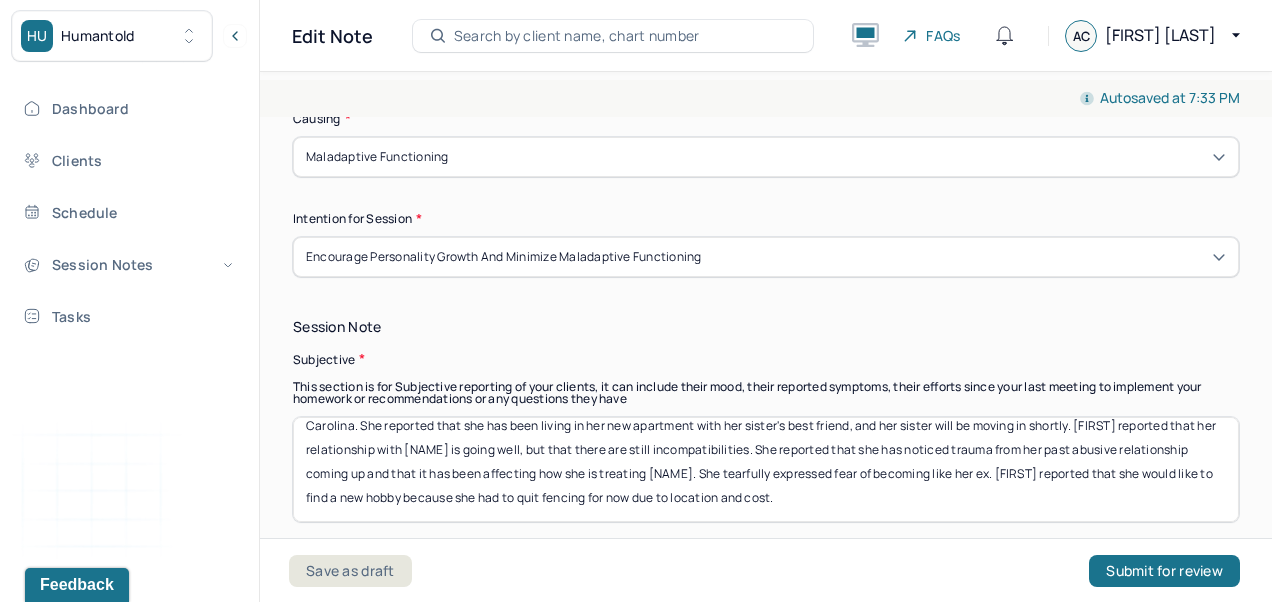 type on "Confusion, frustration" 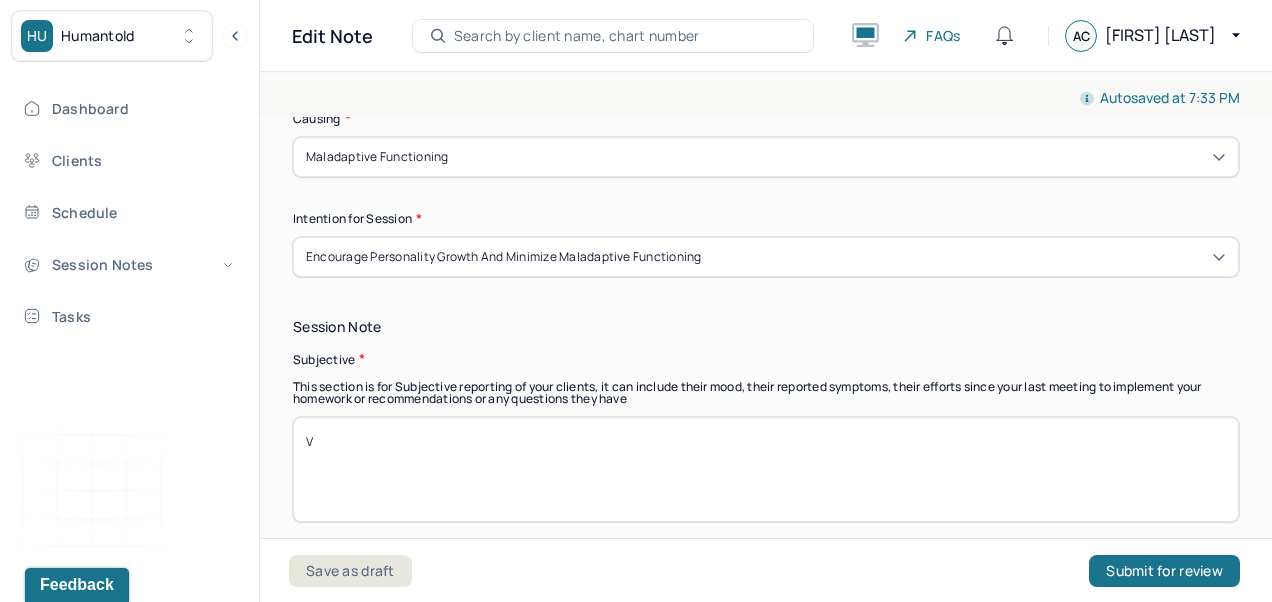 scroll, scrollTop: 0, scrollLeft: 0, axis: both 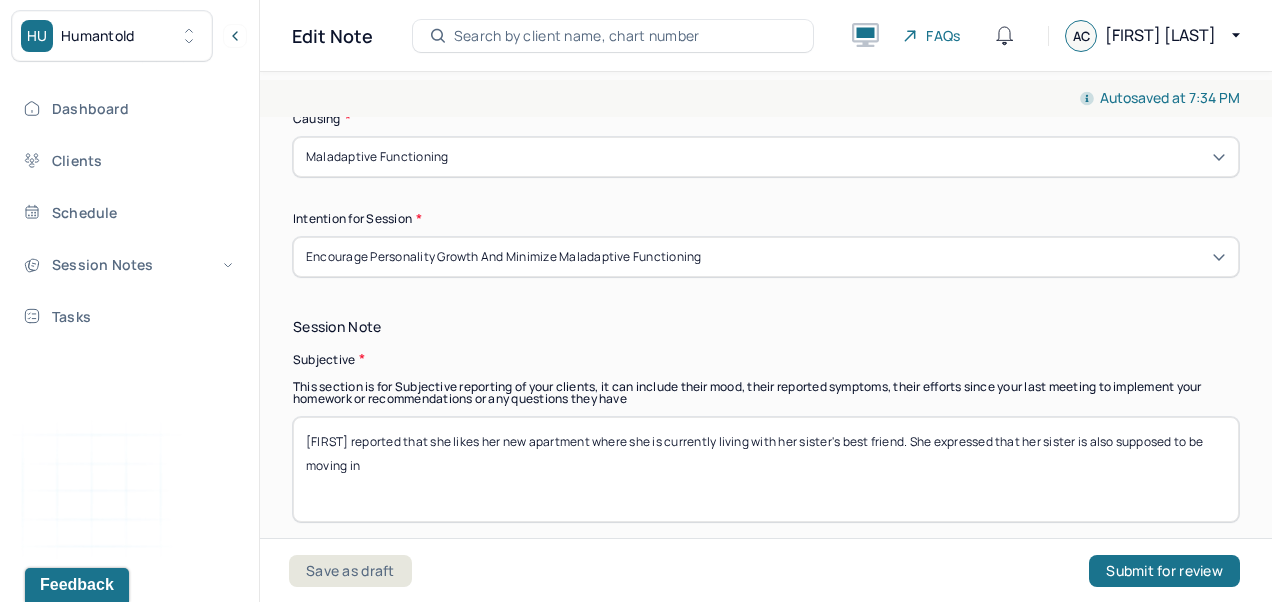 click on "[FIRST] reported that she likes her new apartment where she is currently living with her sister's best friend. [NAME] expressed that her sister is also supposed to be moving in" at bounding box center [766, 469] 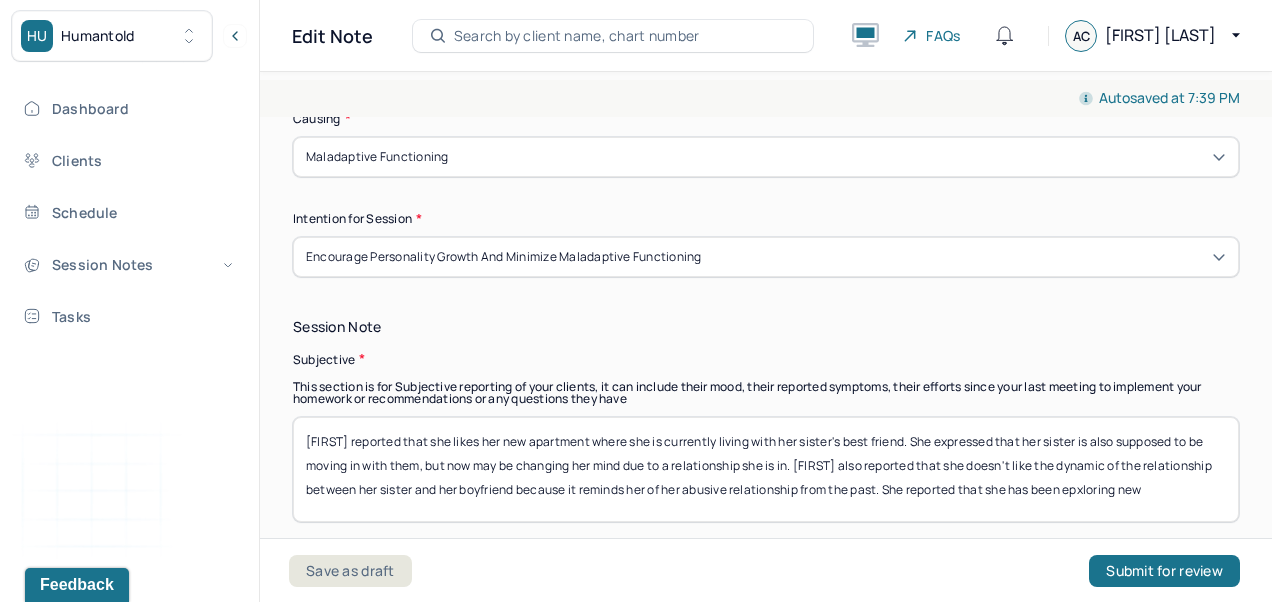 scroll, scrollTop: 0, scrollLeft: 0, axis: both 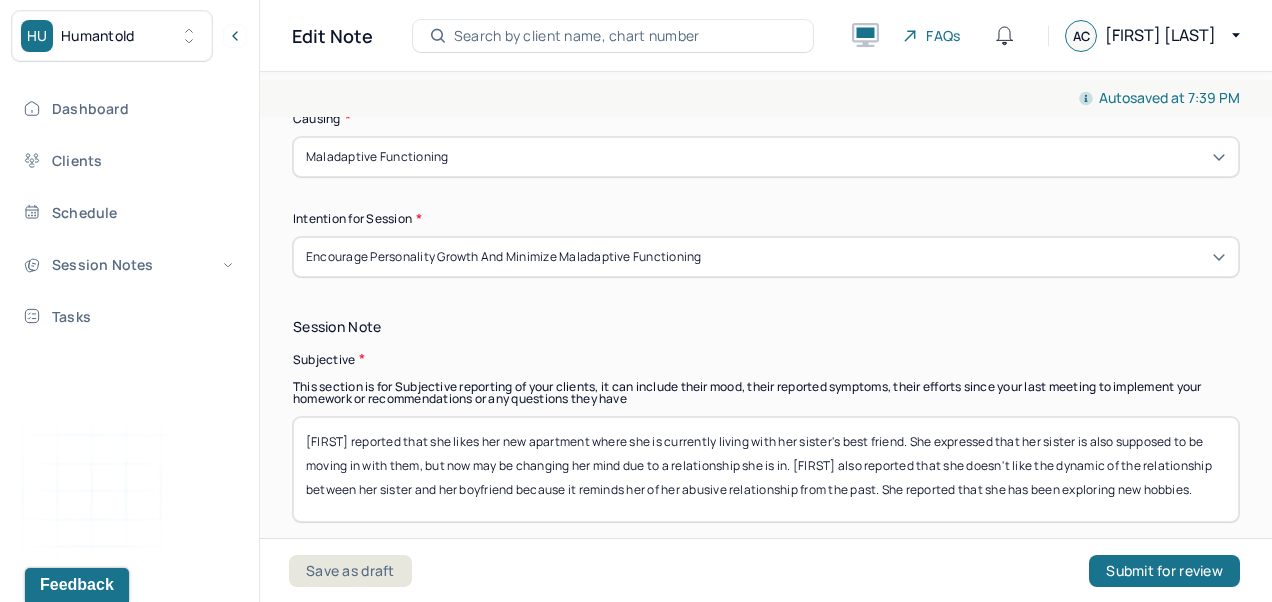 click on "[FIRST] reported that she likes her new apartment where she is currently living with her sister's best friend. She expressed that her sister is also supposed to be moving in with them, but now may be changing her mind due to a relationship she is in. [FIRST] also reported that she doesn't like the dynamic of the relationship between her sister and her boyfriend because it reminds her of her abusive relationship from the past." at bounding box center [766, 469] 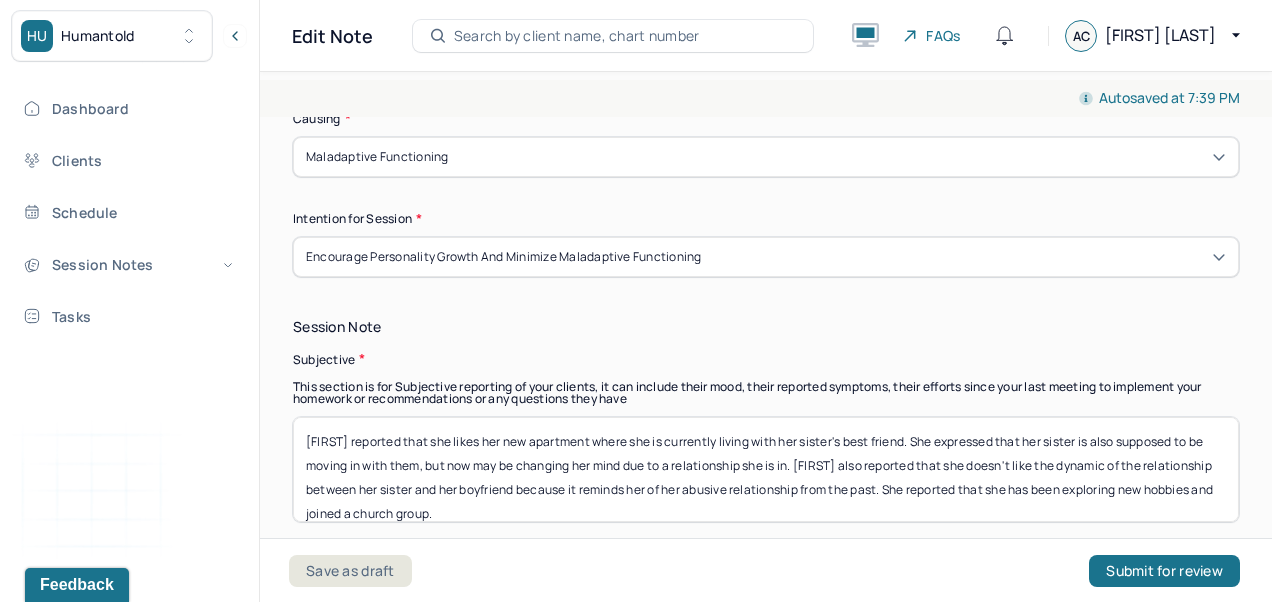 scroll, scrollTop: 16, scrollLeft: 0, axis: vertical 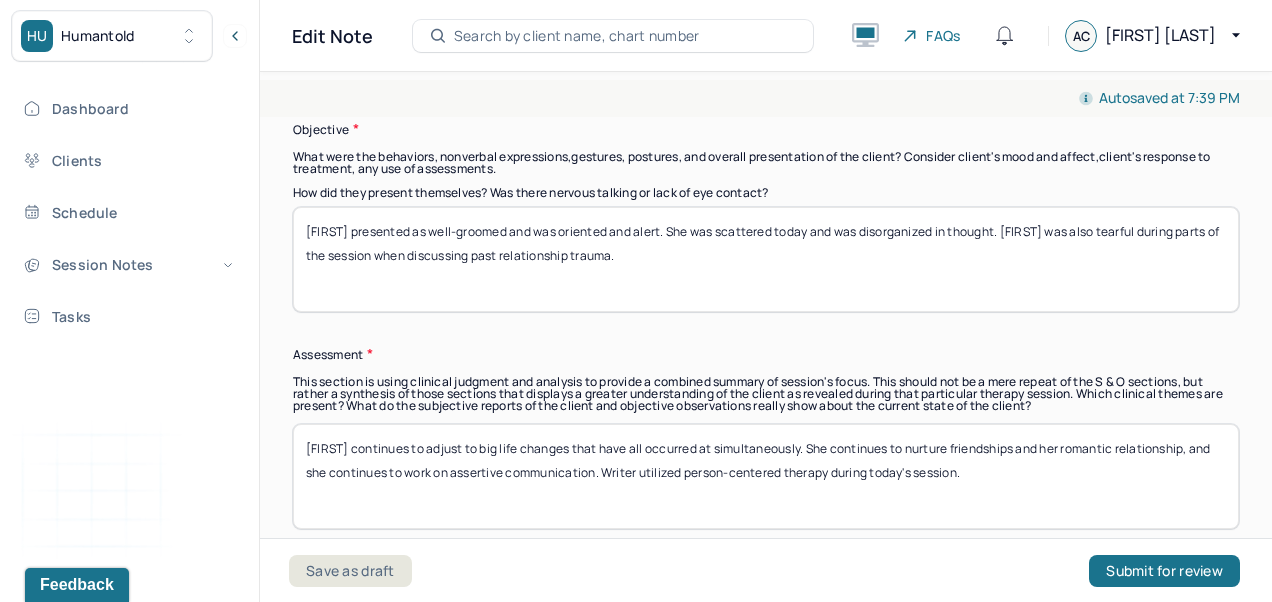 type on "[FIRST] reported that she likes her new apartment where she is currently living with her sister's best friend. She expressed that her sister is also supposed to be moving in with them, but now may be changing her mind due to a relationship she is in. [FIRST] also reported that she doesn't like the dynamic of the relationship between her sister and her boyfriend because it reminds her of her abusive relationship from the past. She reported that she has been exploring new hobbies and joined a church group." 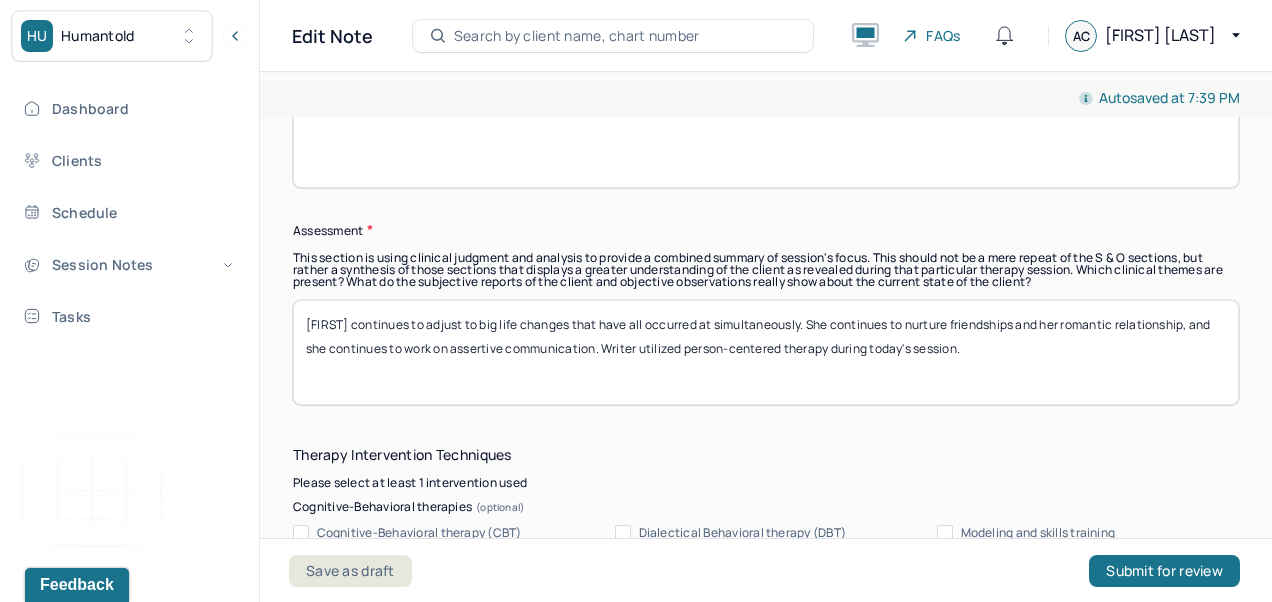 scroll, scrollTop: 1836, scrollLeft: 0, axis: vertical 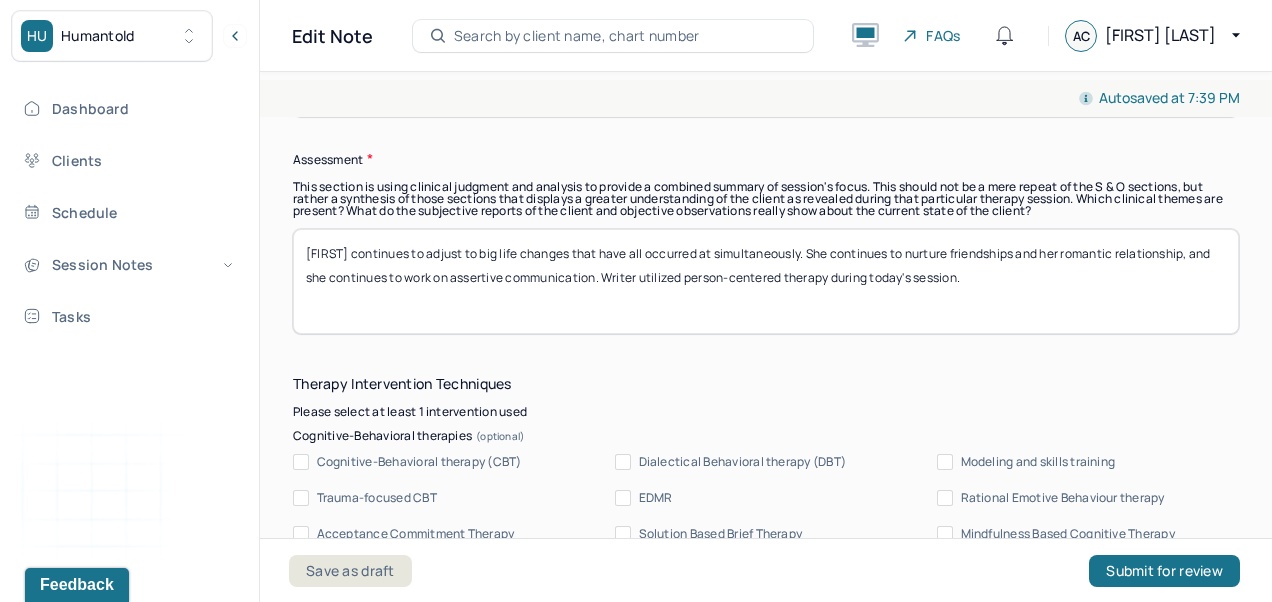 type on "[FIRST] presented as well-groomed and was oriented and alert. Her mood was euthymic, and her affect was flat." 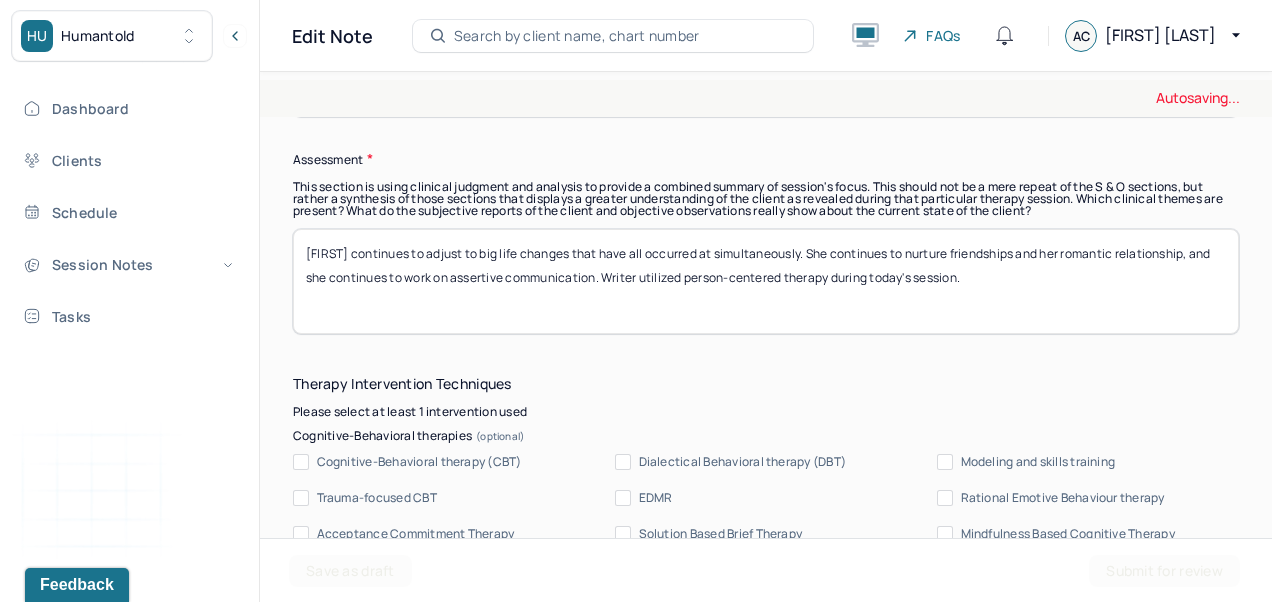click on "[FIRST] continues to adjust to big life changes that have all occurred at simultaneously. She continues to nurture friendships and her romantic relationship, and she continues to work on assertive communication. Writer utilized person-centered therapy during today's session." at bounding box center (766, 281) 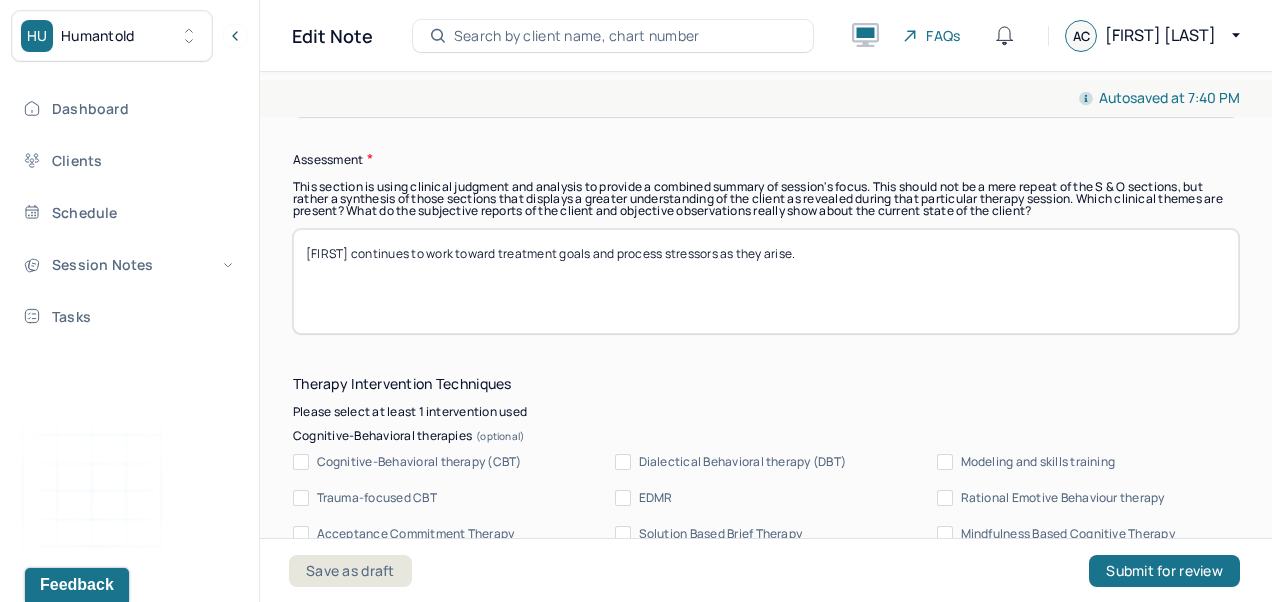 click on "[FIRST] continues to work towarfd treatment goals and process stressors as they arise." at bounding box center (766, 281) 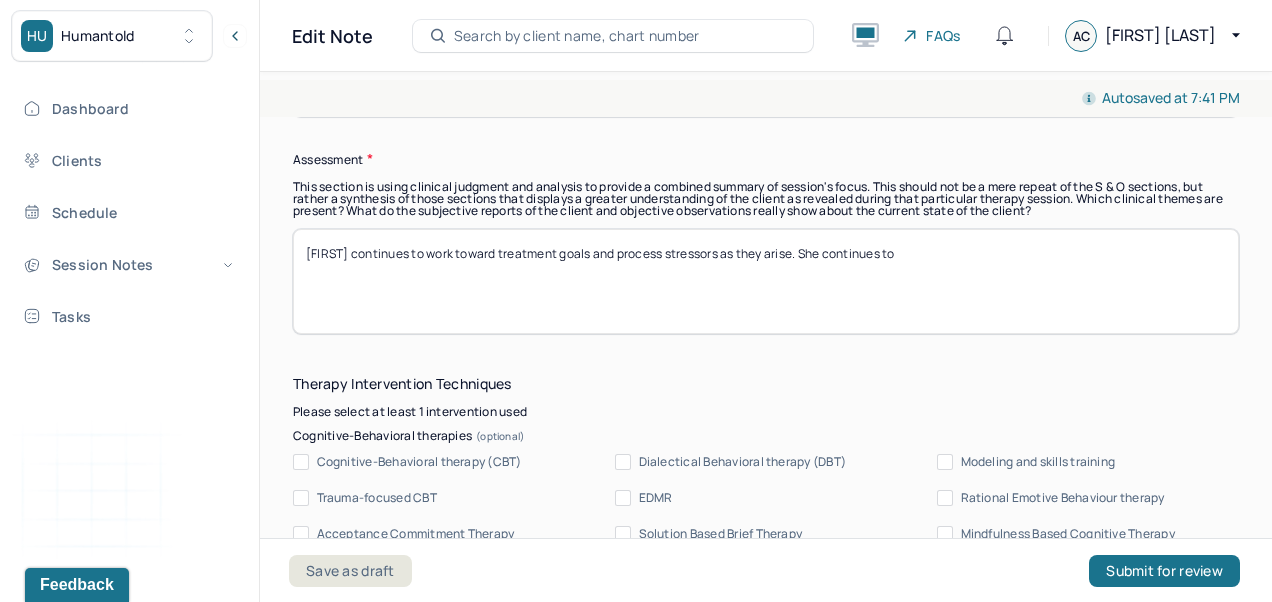 click on "[FIRST] continues to work toward treatment goals and process stressors as they arise. She continues to" at bounding box center (766, 281) 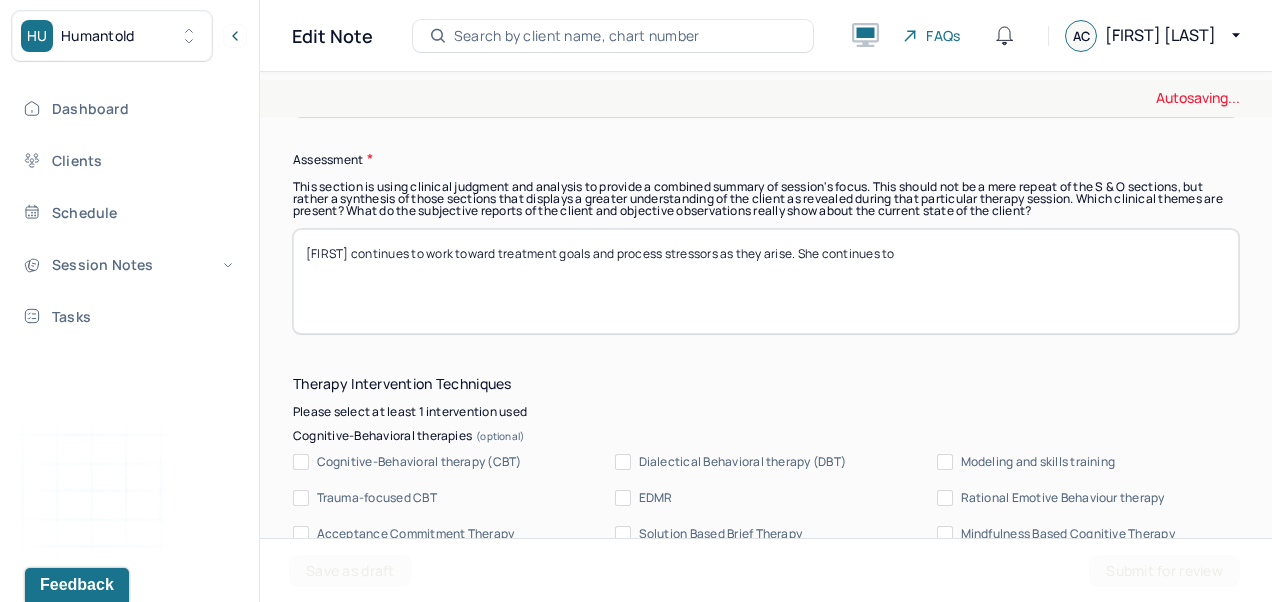 scroll, scrollTop: 1863, scrollLeft: 0, axis: vertical 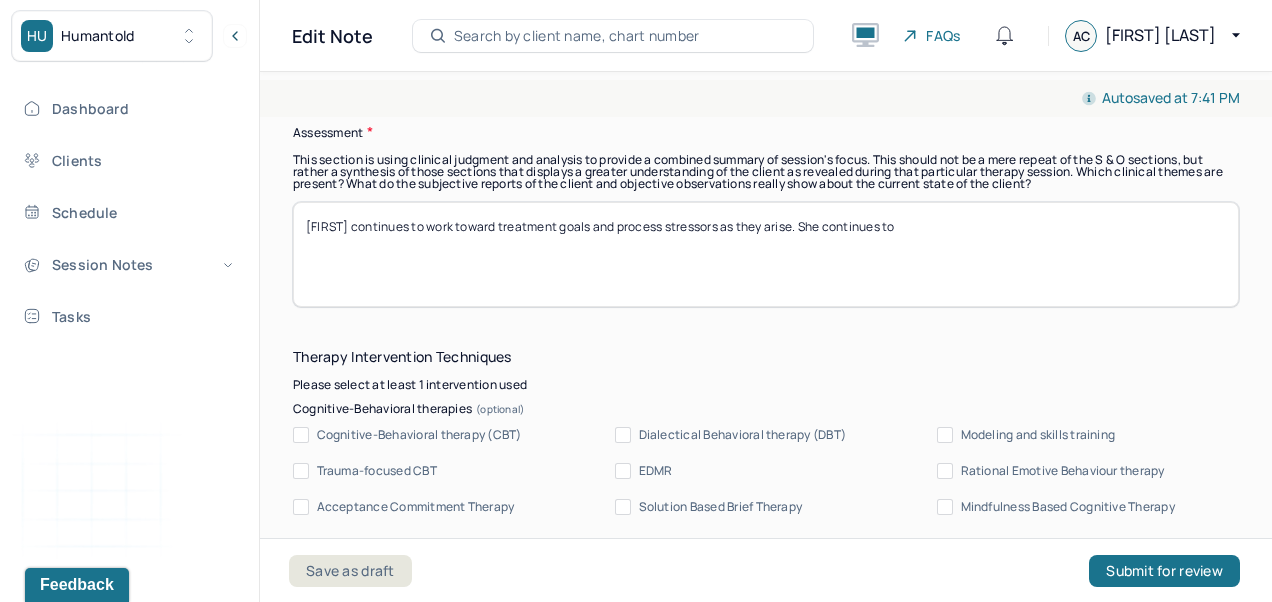 click on "[FIRST] continues to work toward treatment goals and process stressors as they arise. She continues to" at bounding box center (766, 254) 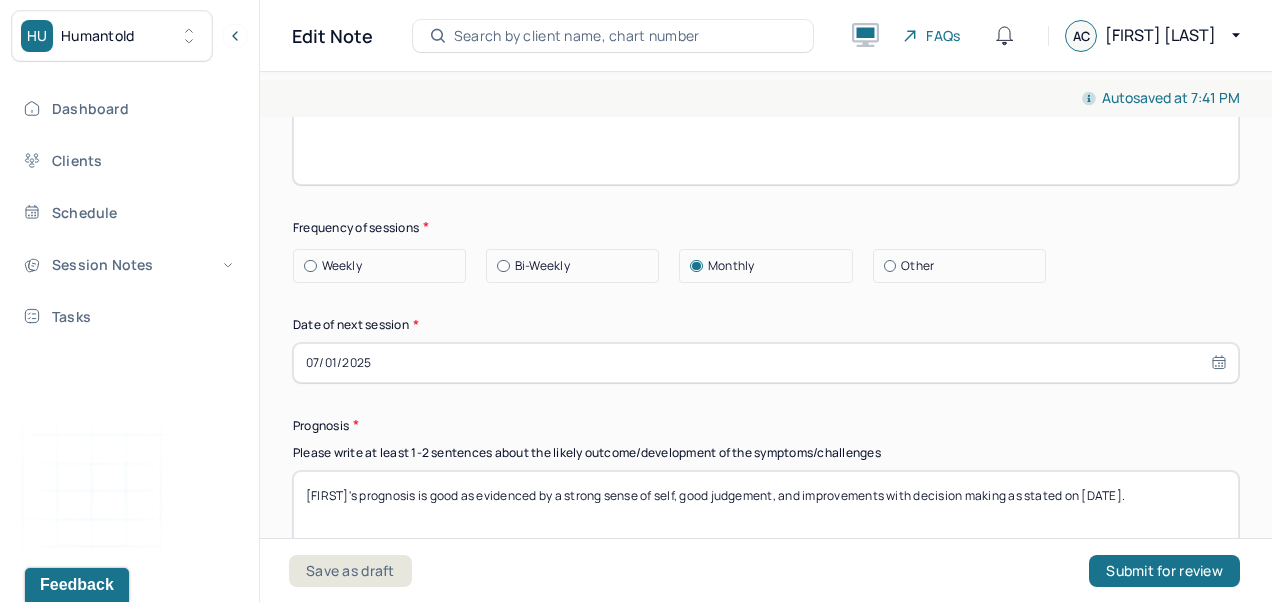 scroll, scrollTop: 2686, scrollLeft: 0, axis: vertical 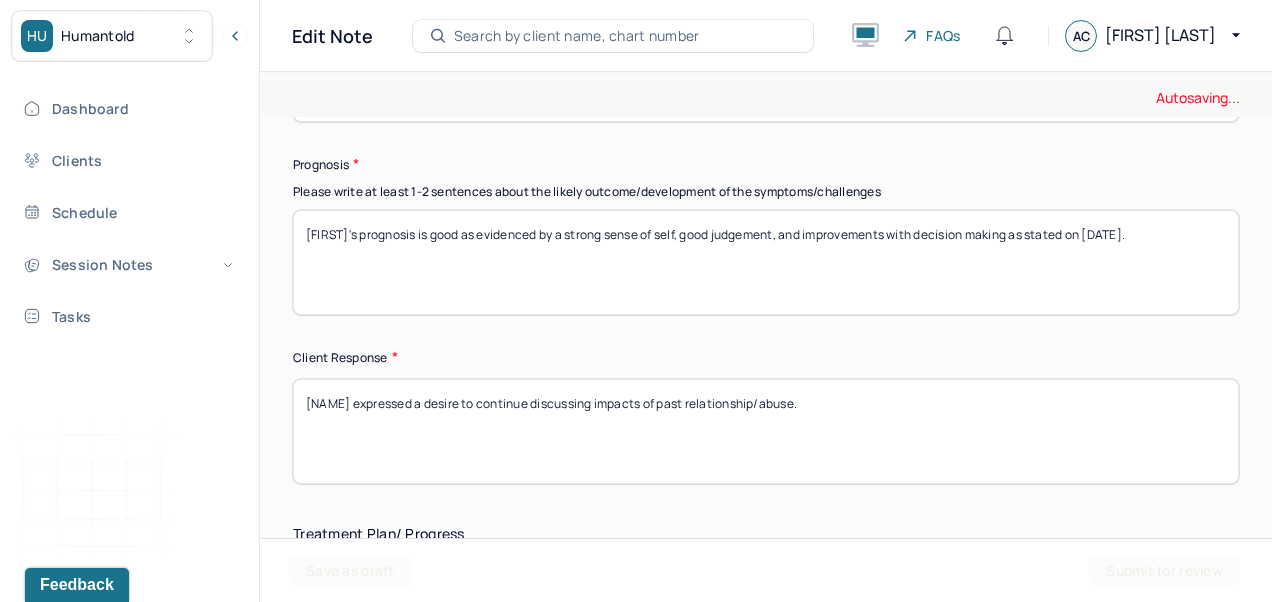 type on "Vickie and writer to meet again in one month." 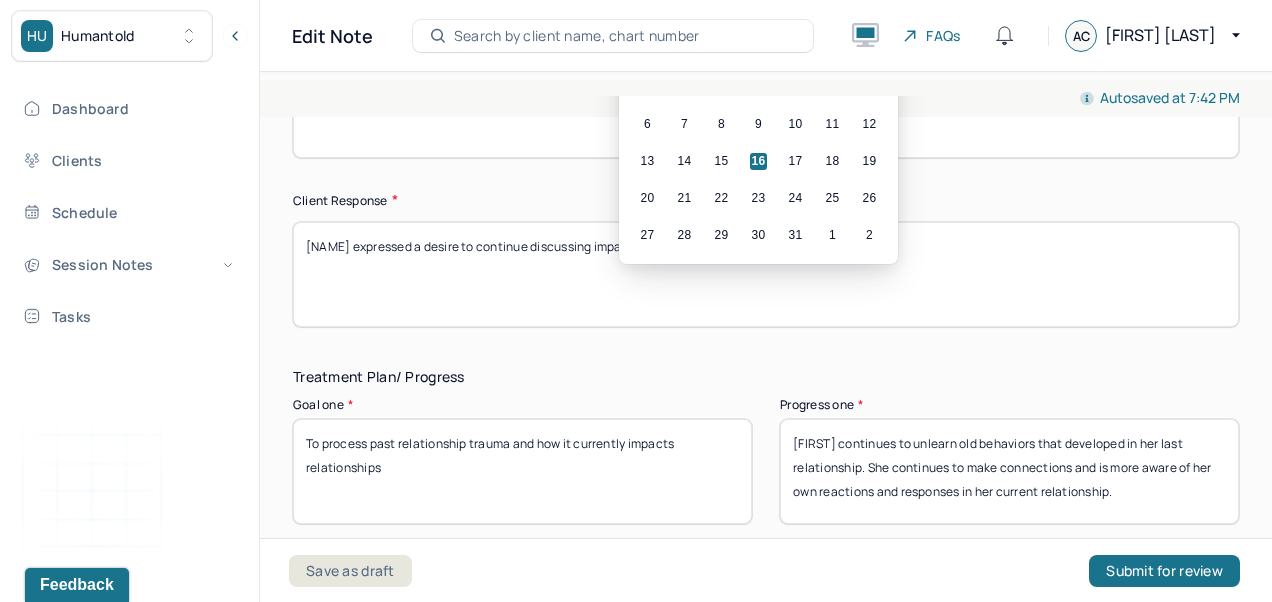 scroll, scrollTop: 3110, scrollLeft: 0, axis: vertical 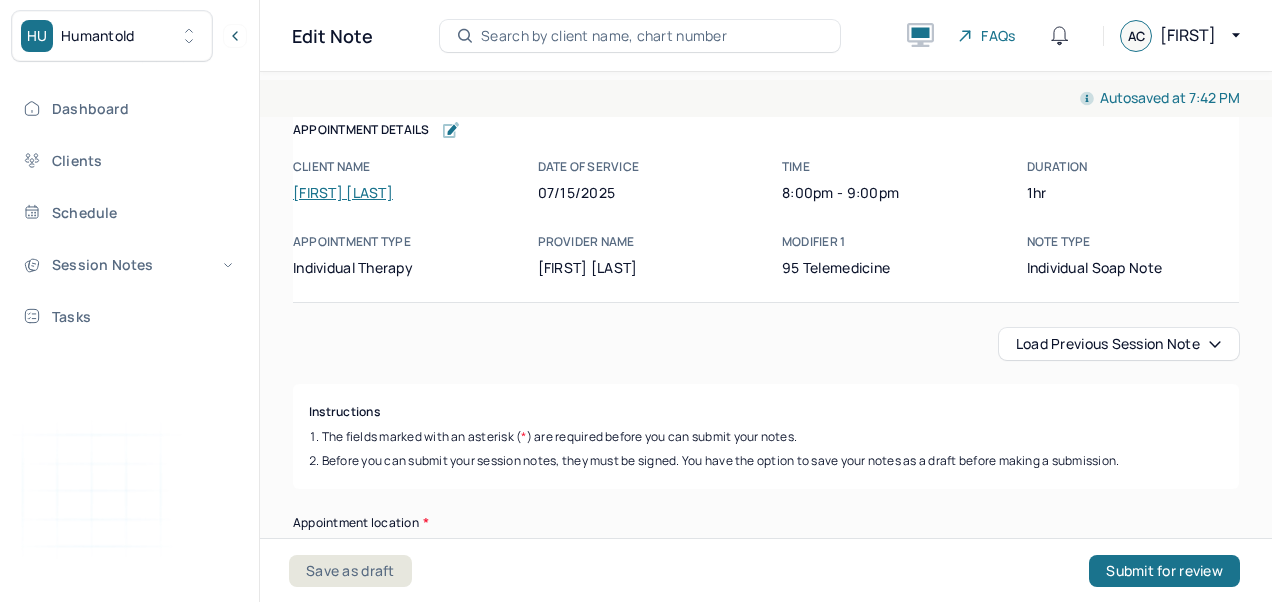 select on "6" 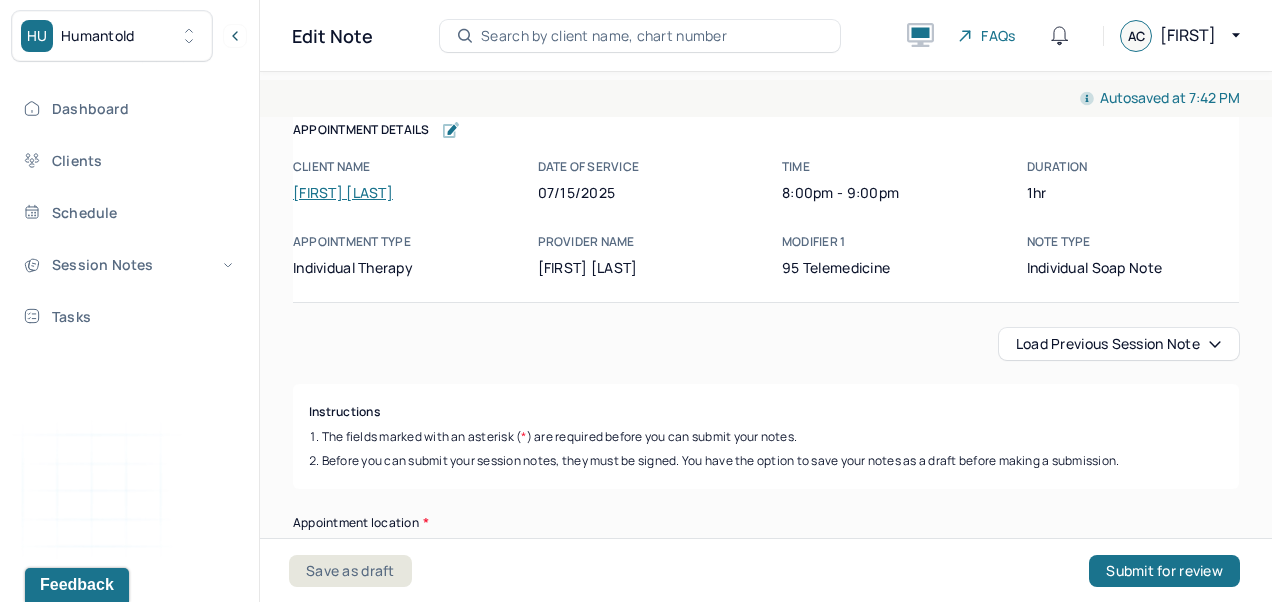 scroll, scrollTop: 0, scrollLeft: 0, axis: both 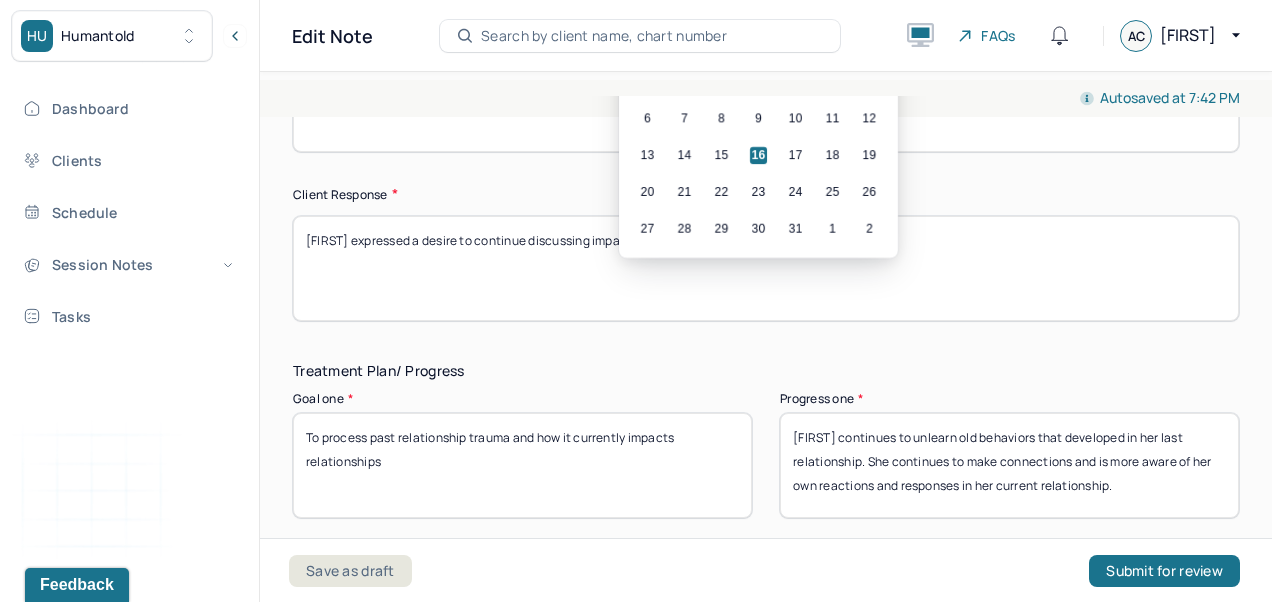click on "Next Month" at bounding box center (880, -10) 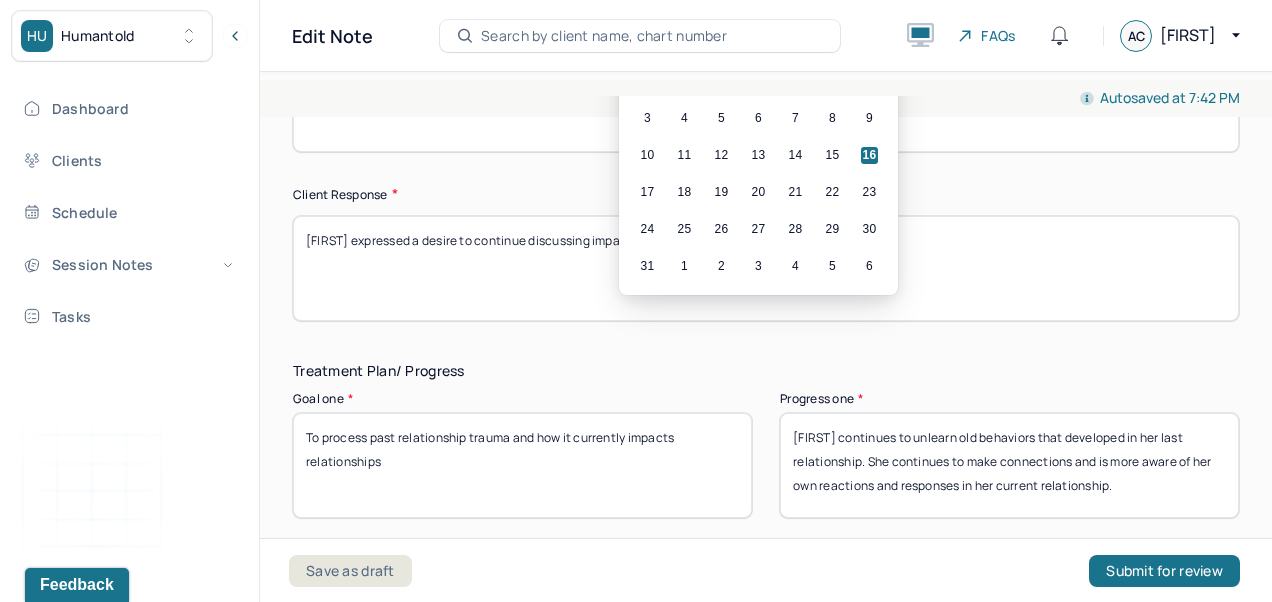 click on "5" at bounding box center [721, 118] 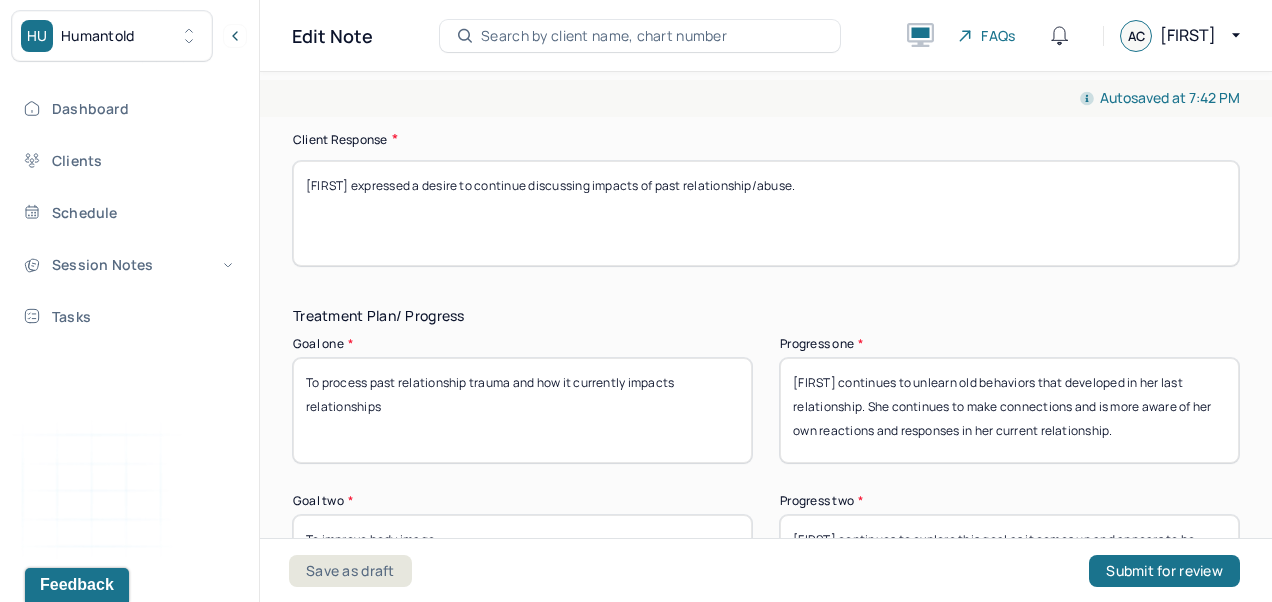 scroll, scrollTop: 3164, scrollLeft: 0, axis: vertical 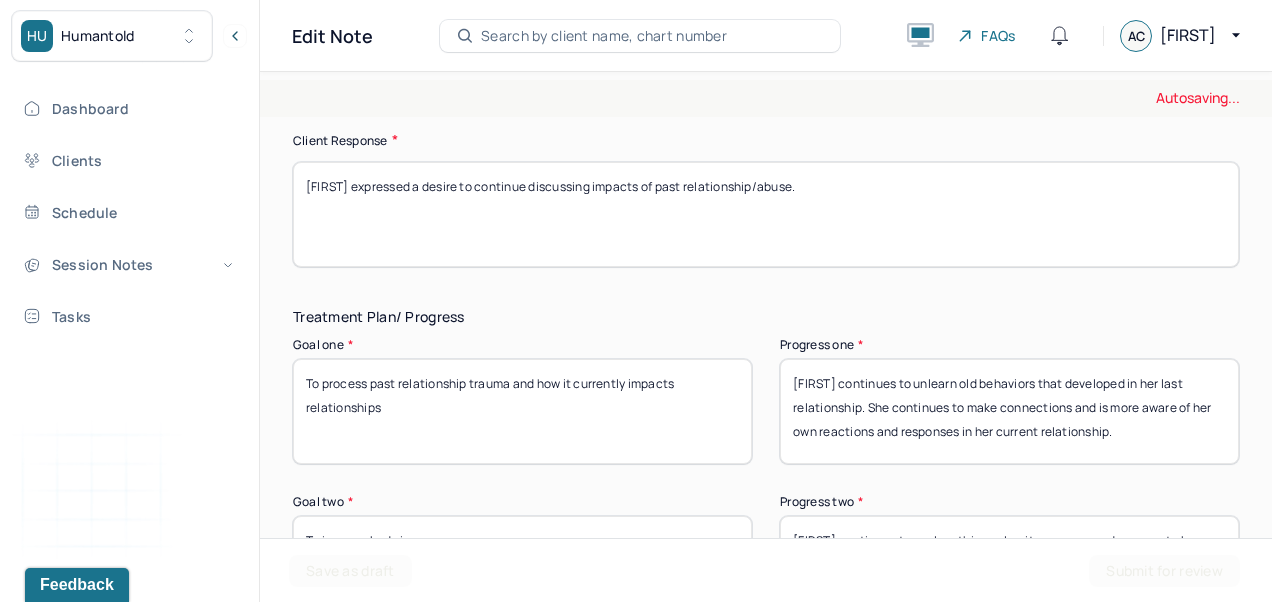 click on "[FIRST] expressed a desire to continue discussing impacts of past relationship/abuse." at bounding box center (766, 214) 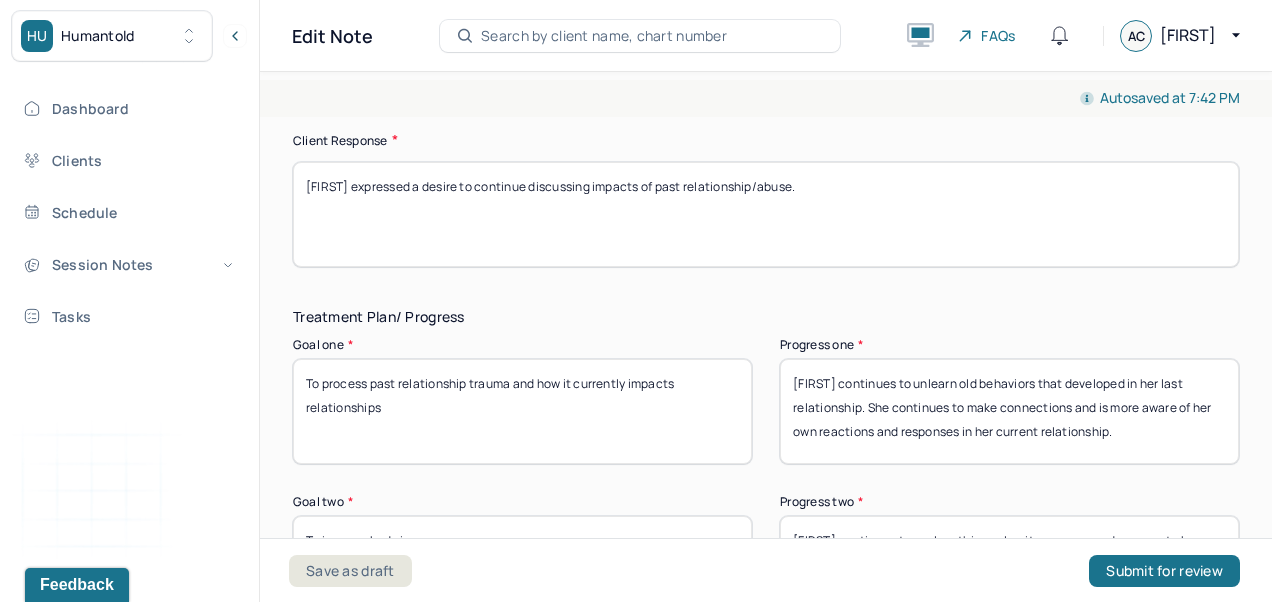 click on "[FIRST] expressed a desire to continue discussing impacts of past relationship/abuse." at bounding box center [766, 214] 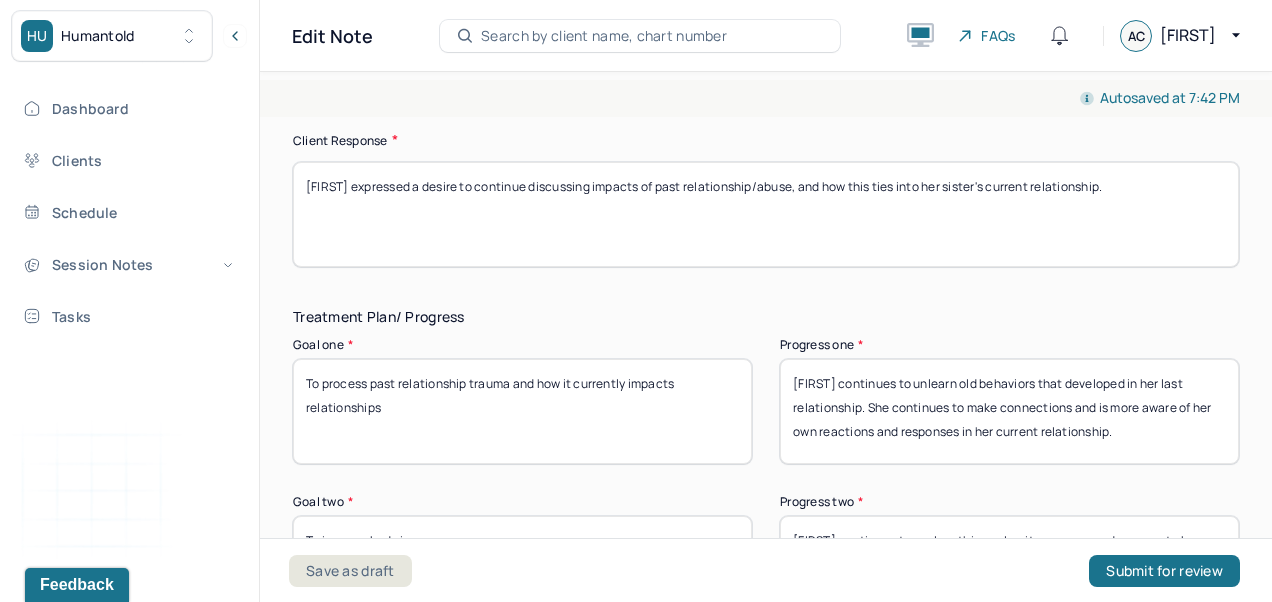 type on "[FIRST] expressed a desire to continue discussing impacts of past relationship/abuse, and how this ties into her sister's current relationship." 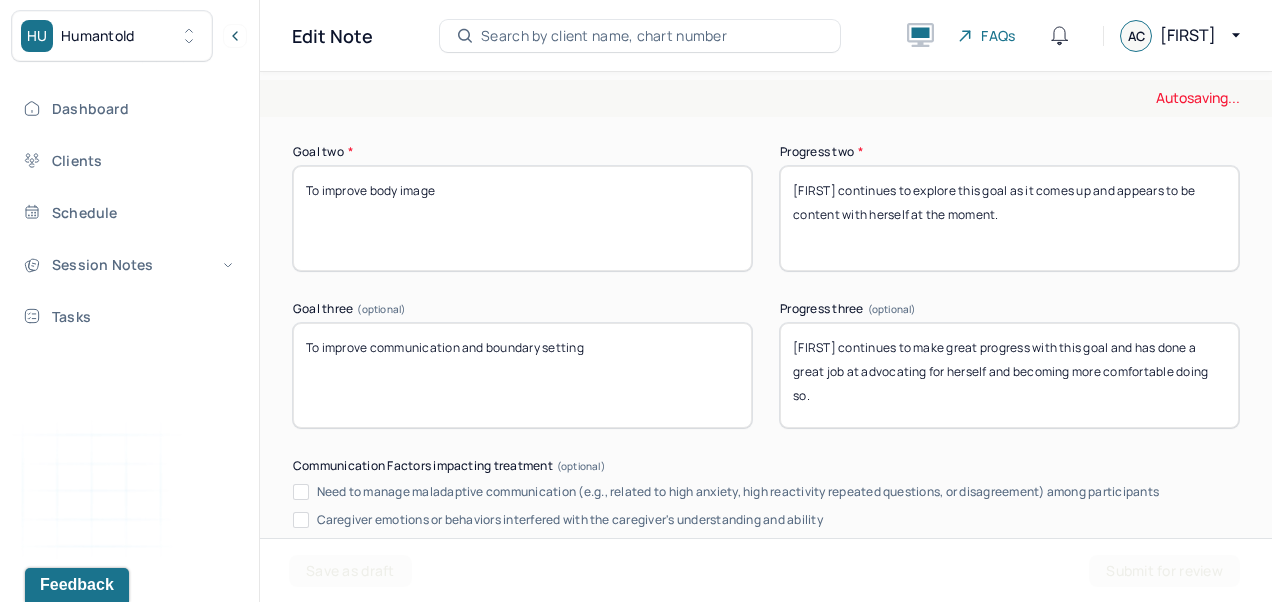 scroll, scrollTop: 3515, scrollLeft: 0, axis: vertical 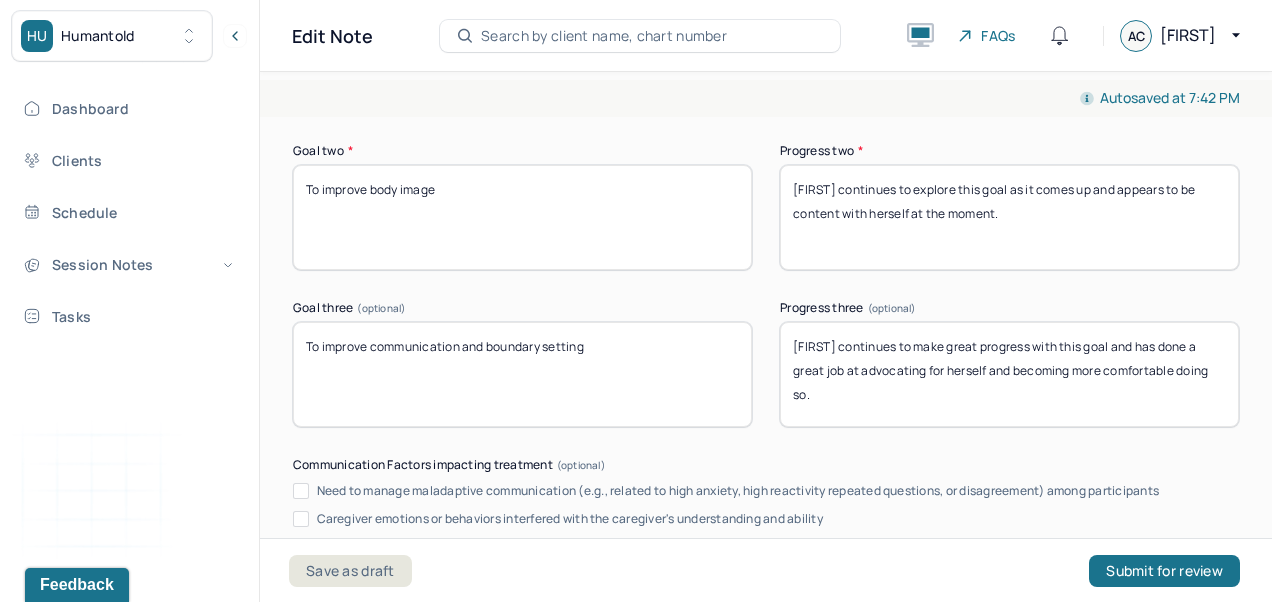 type on "[FIRST]'s prognosis is good as evidenced by a strong sense of self, good judgement, and improvements with decision making as stated on [DATE]." 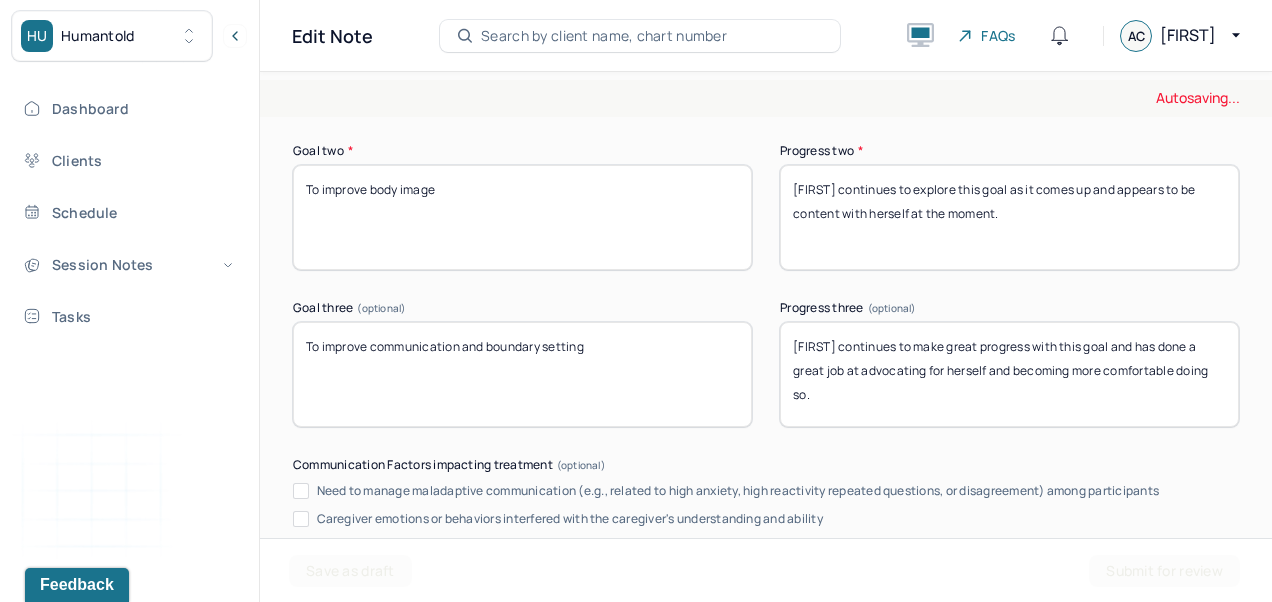 click on "[FIRST] continues to explore this goal as it comes up and appears to be content with herself at the moment." at bounding box center [1009, 217] 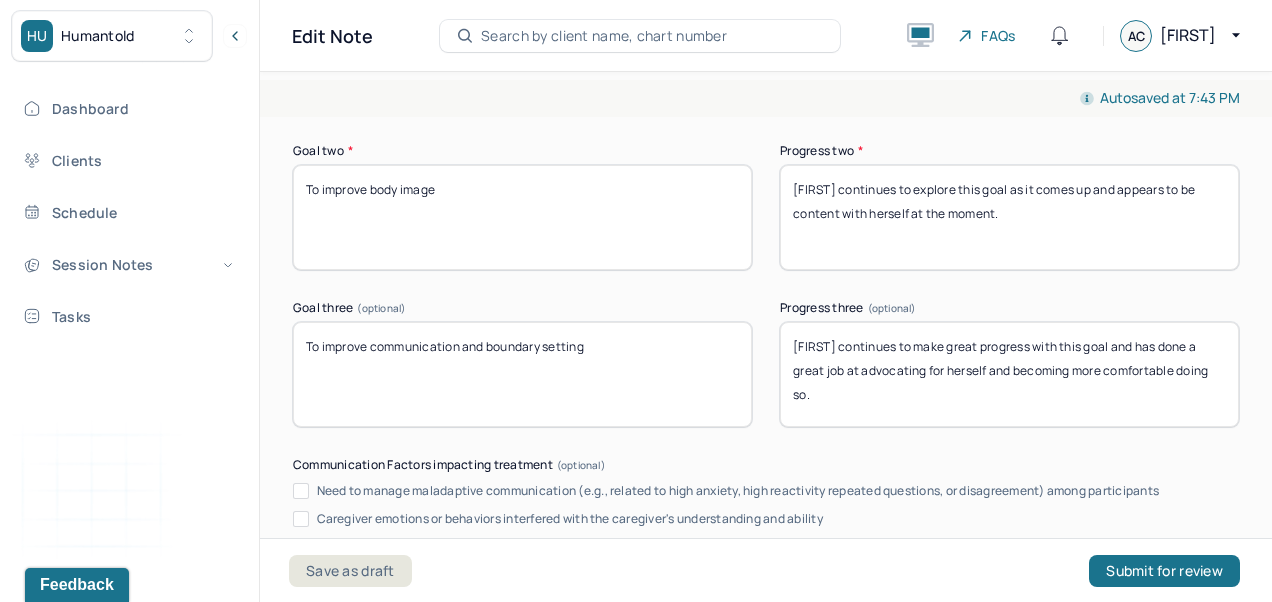 click on "To improve body image" at bounding box center (522, 217) 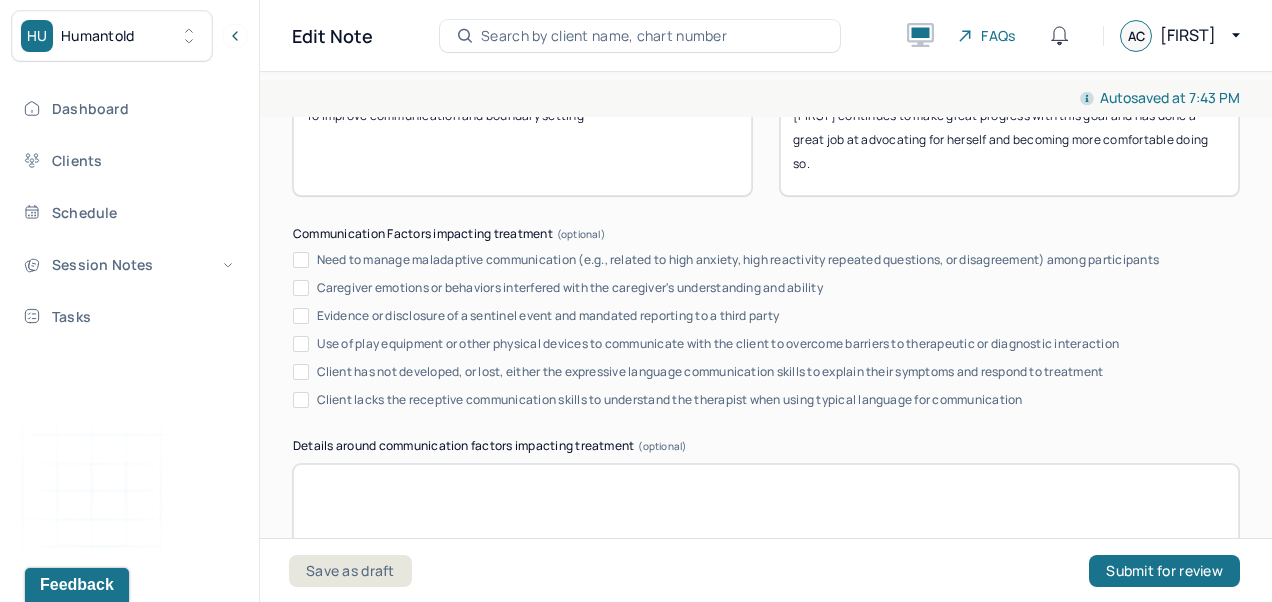 scroll, scrollTop: 3754, scrollLeft: 0, axis: vertical 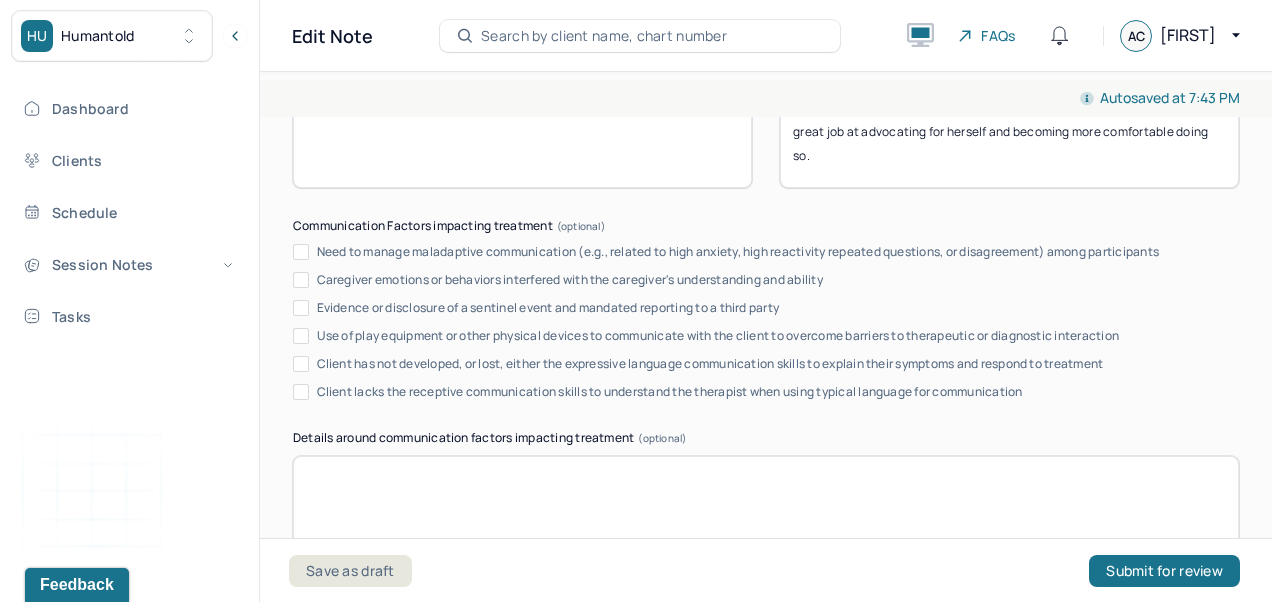 click on "[FIRST] continues to make great progress with this goal and has done a great job at advocating for herself and becoming more comfortable doing so." at bounding box center (1009, 135) 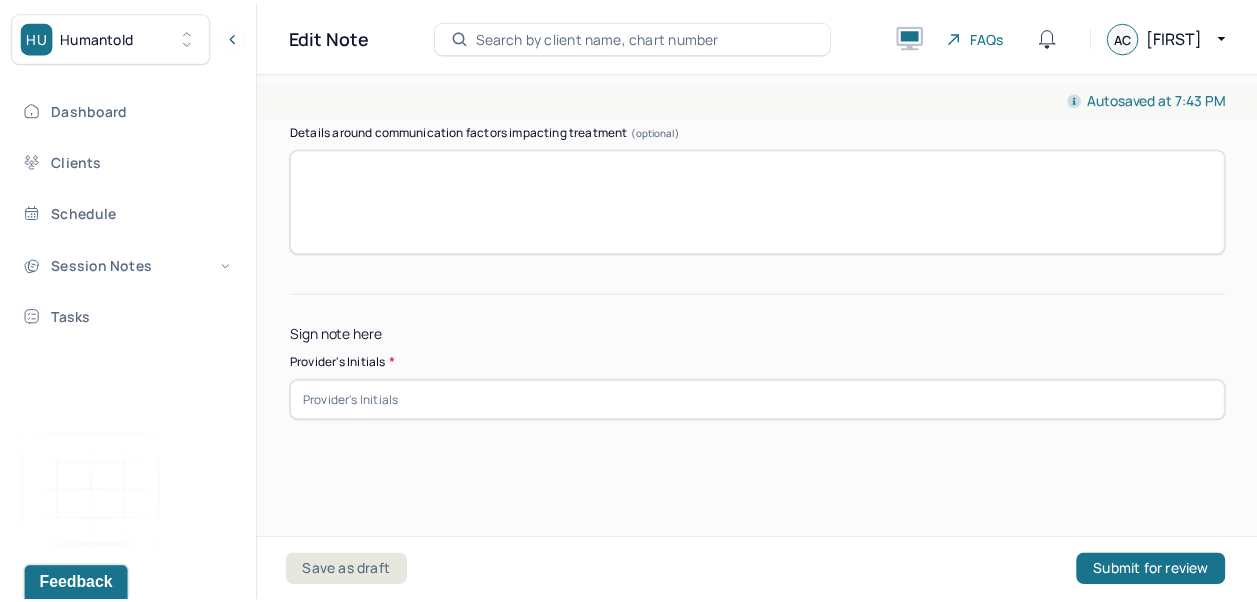 scroll, scrollTop: 4238, scrollLeft: 0, axis: vertical 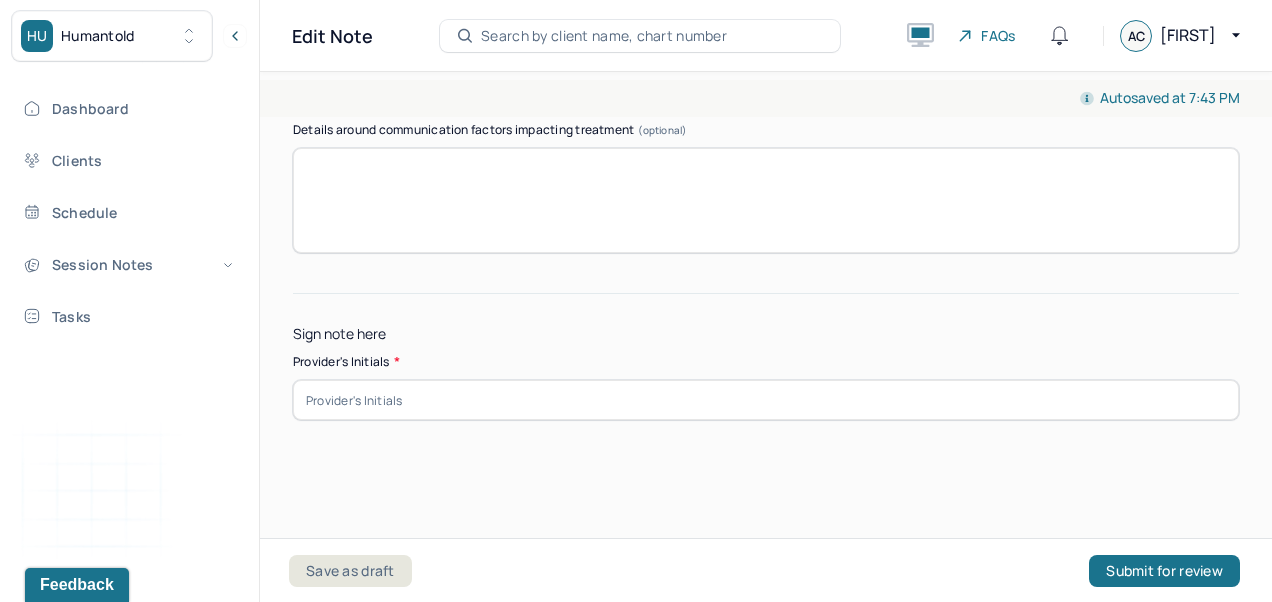 click at bounding box center [766, 400] 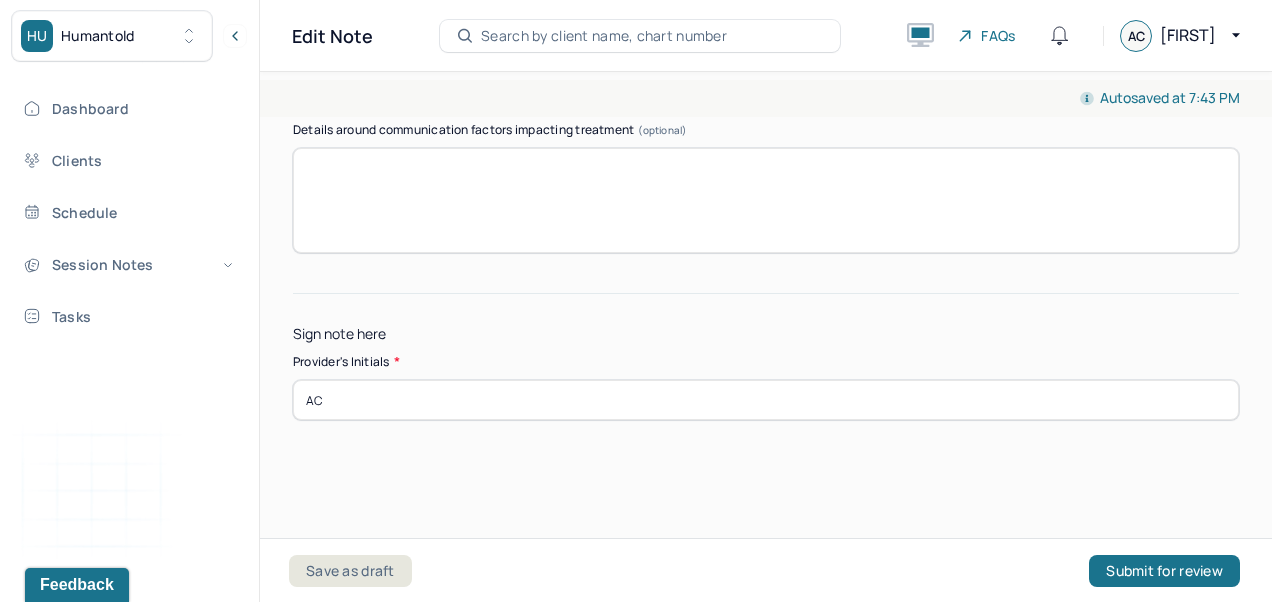 type on "AC" 